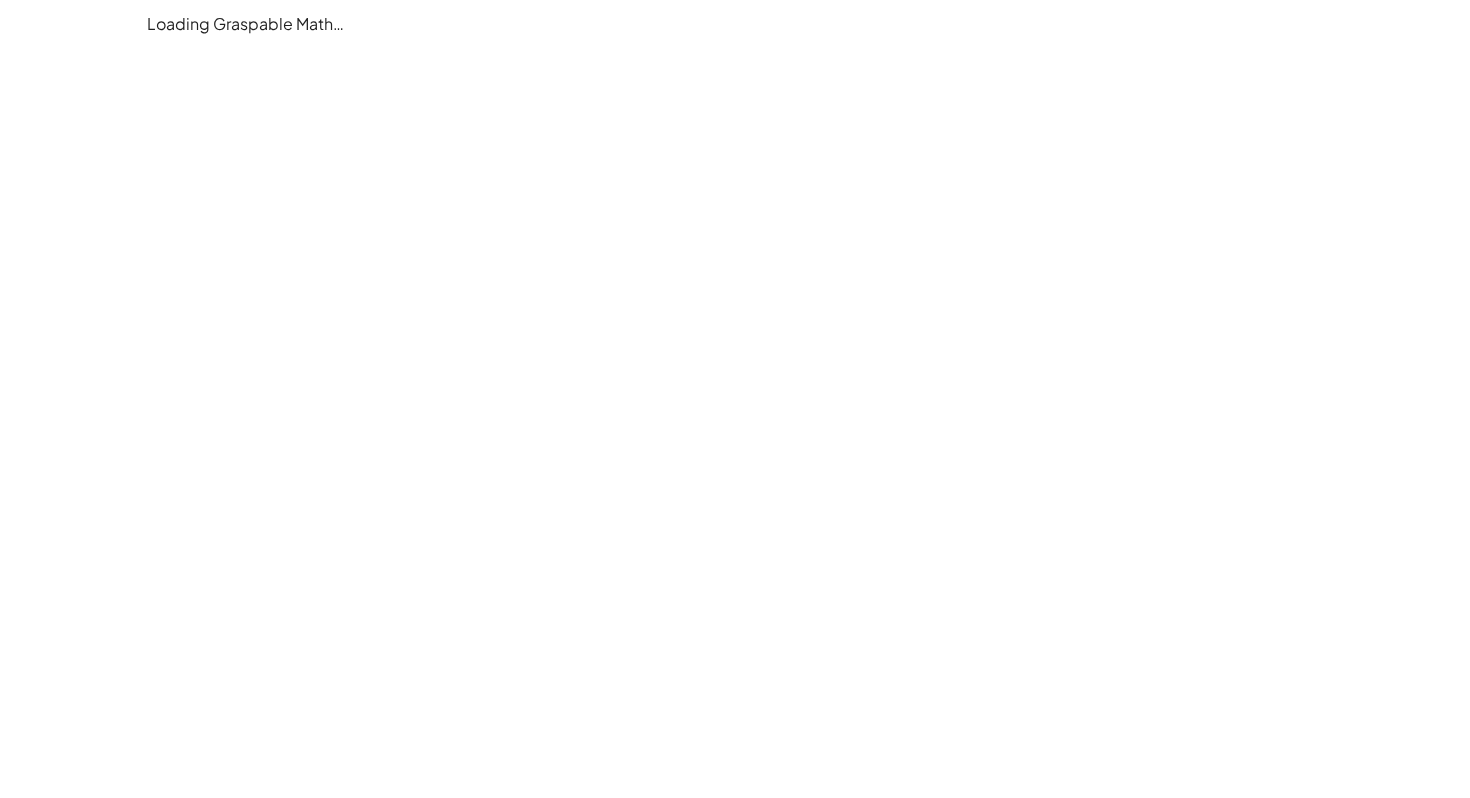 scroll, scrollTop: 0, scrollLeft: 0, axis: both 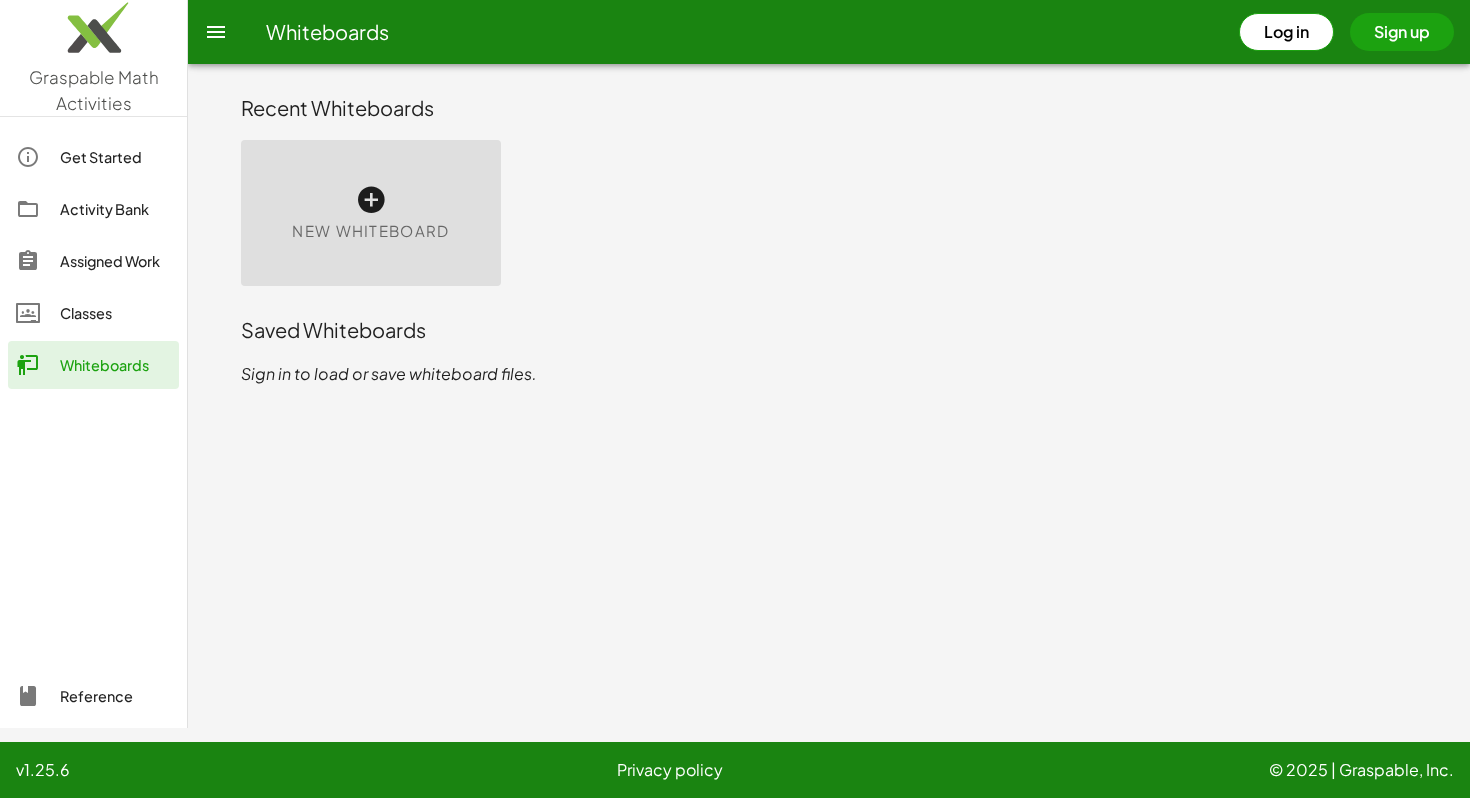 click on "Log in" at bounding box center (1286, 32) 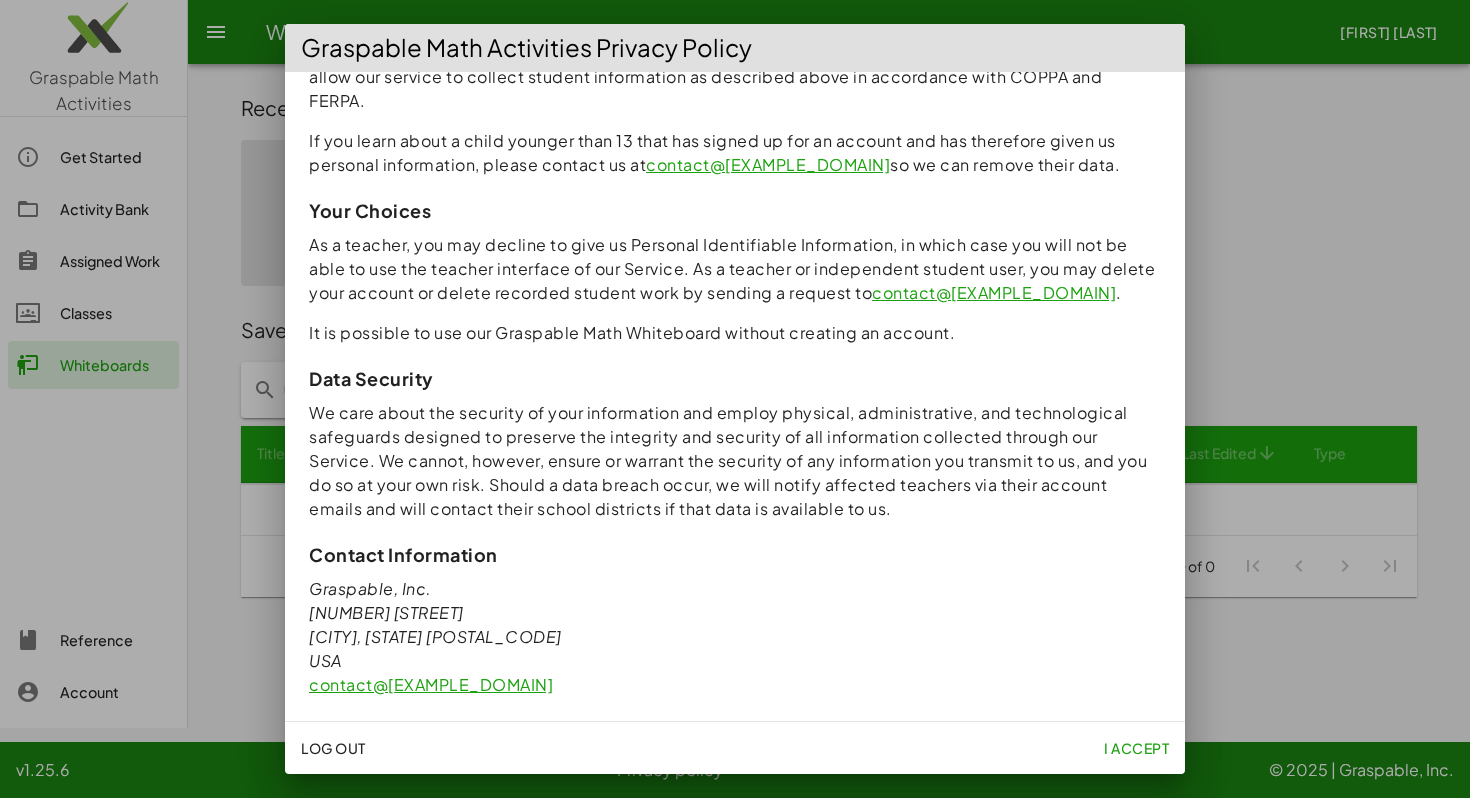 scroll, scrollTop: 2817, scrollLeft: 0, axis: vertical 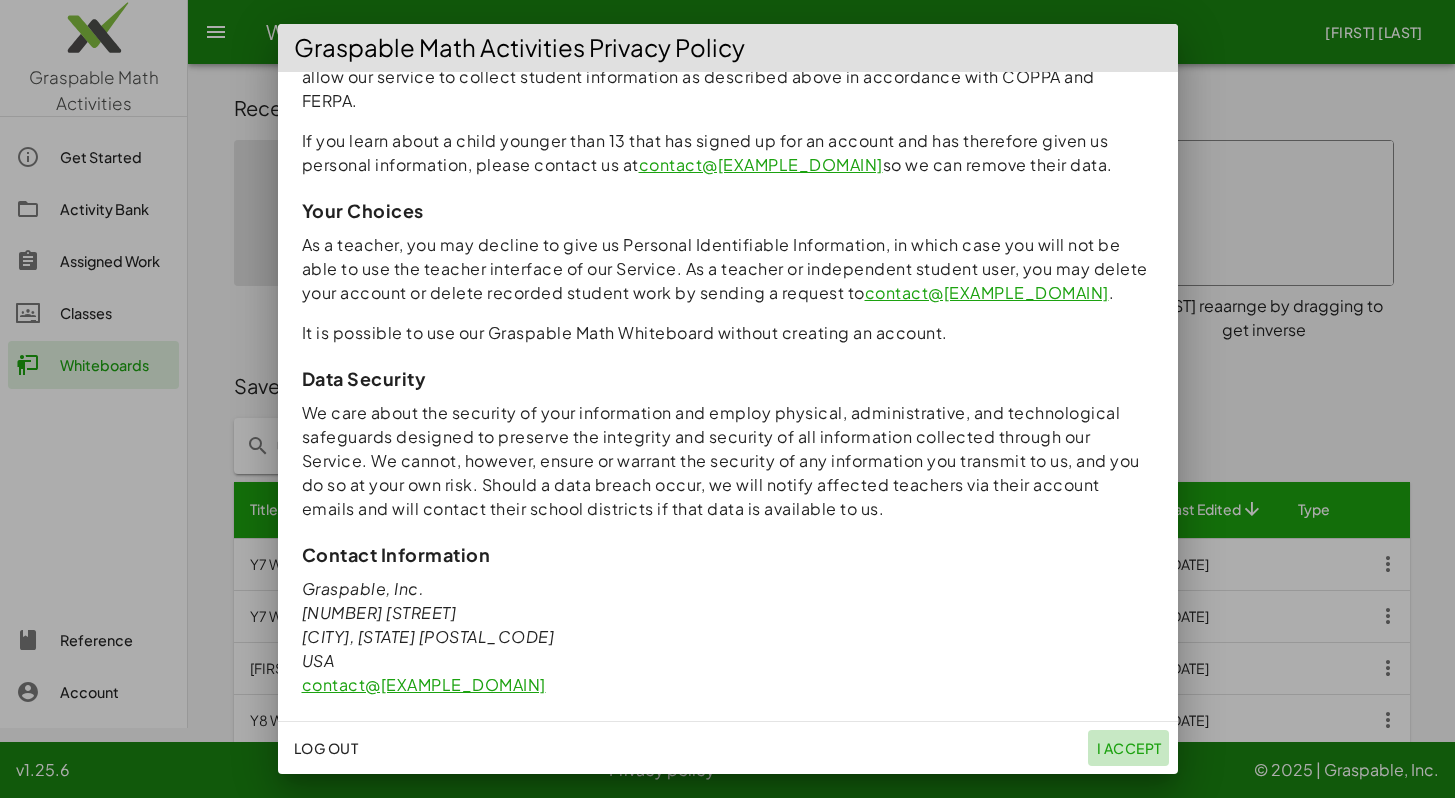 click on "I accept" 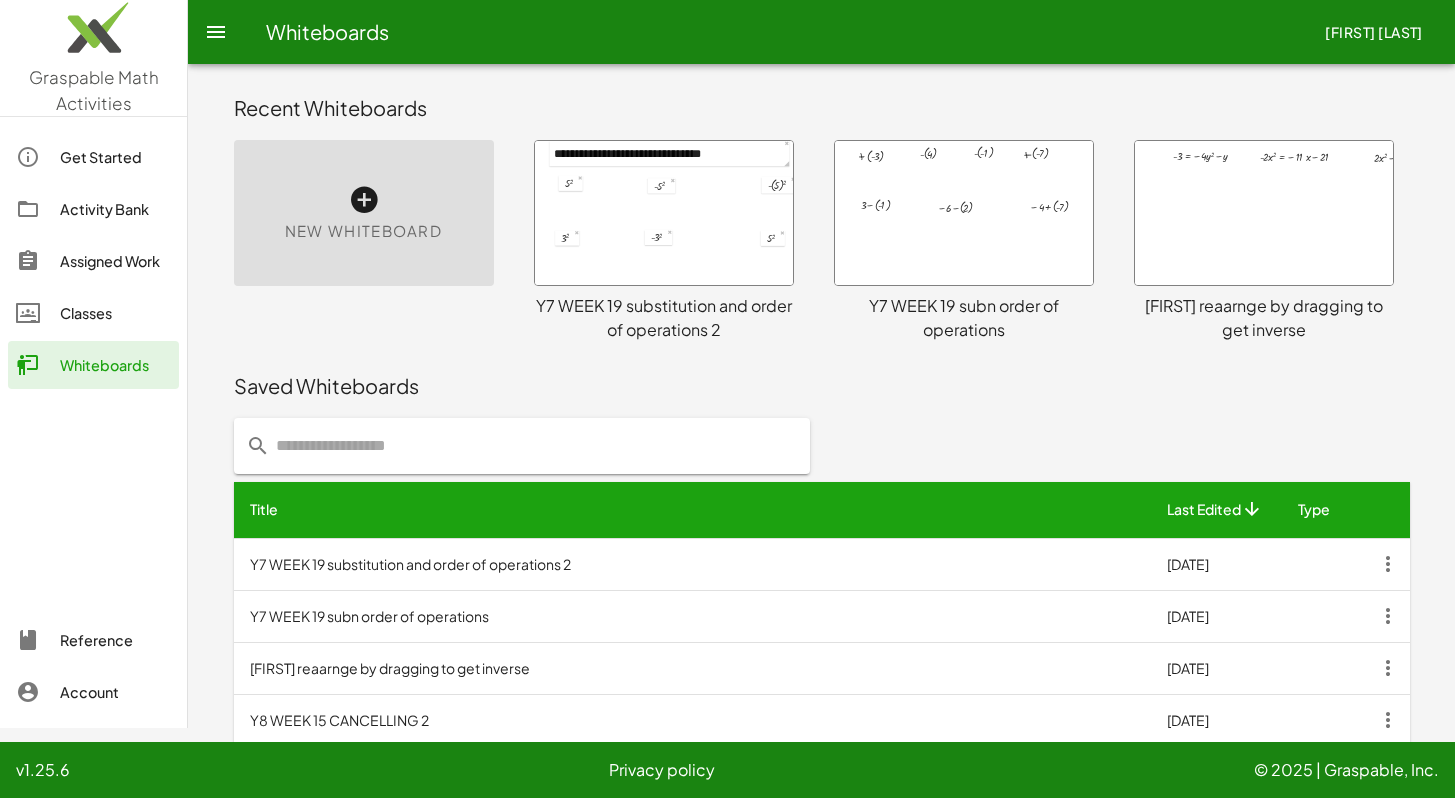 click at bounding box center (364, 200) 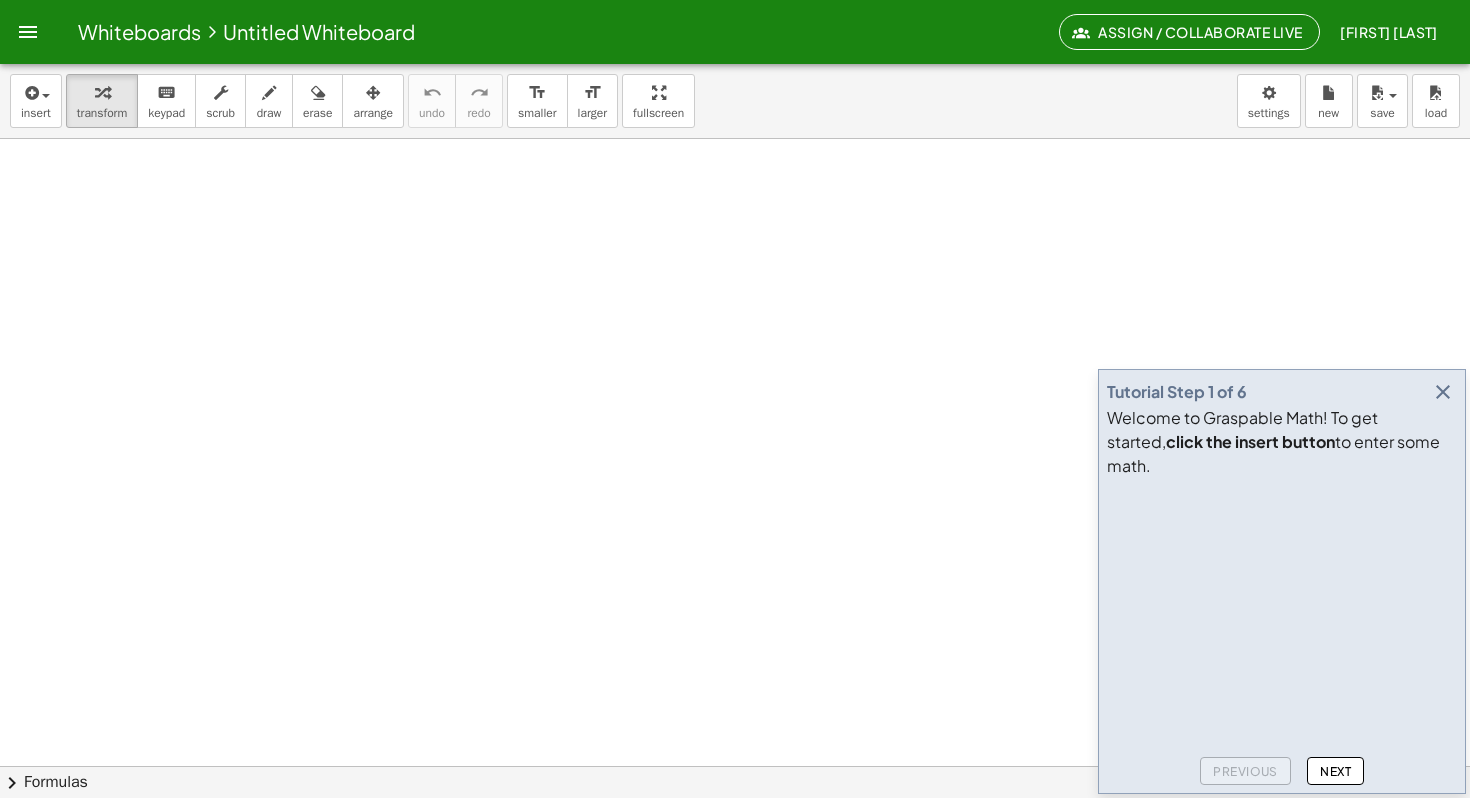click at bounding box center (735, 830) 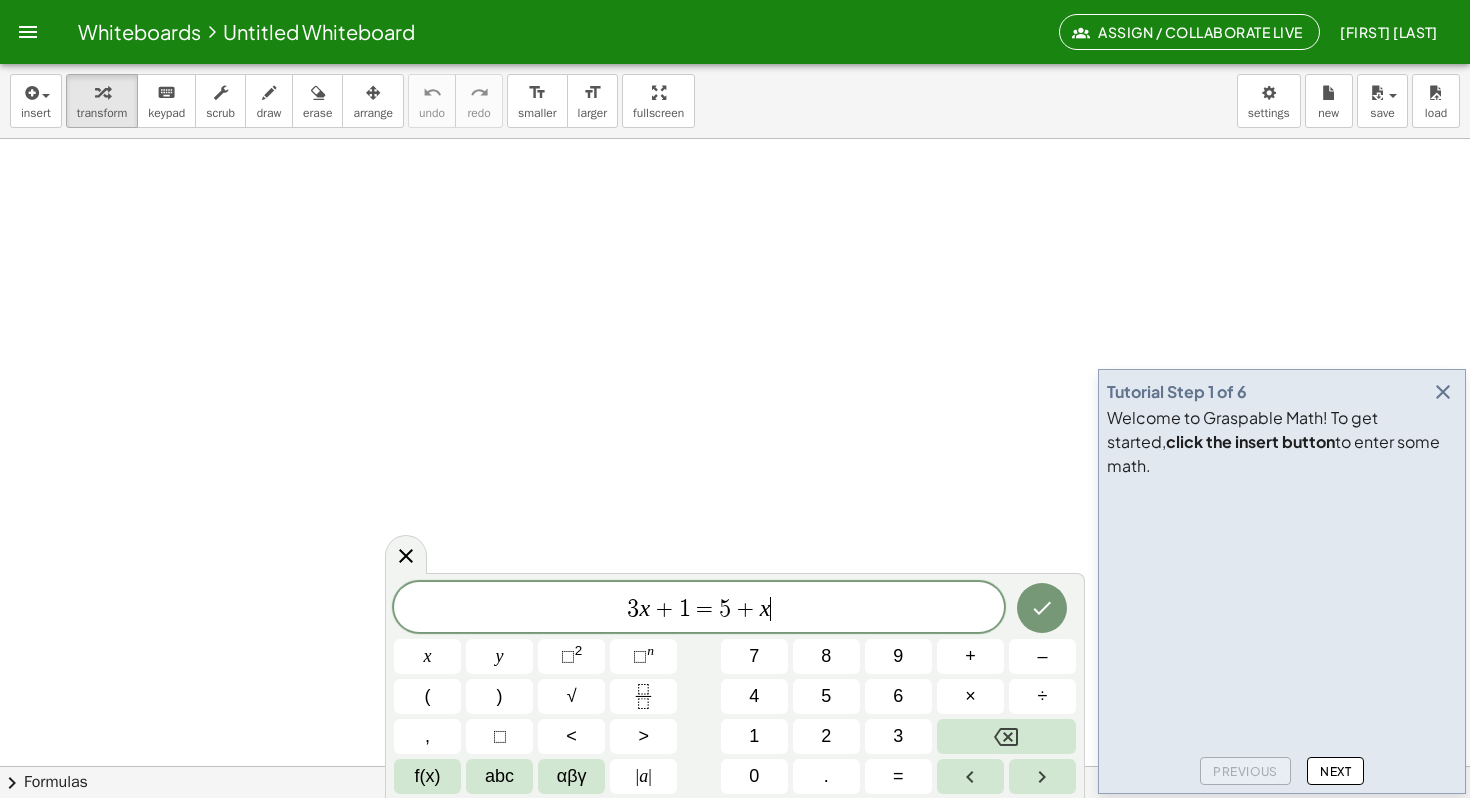 click at bounding box center (1443, 392) 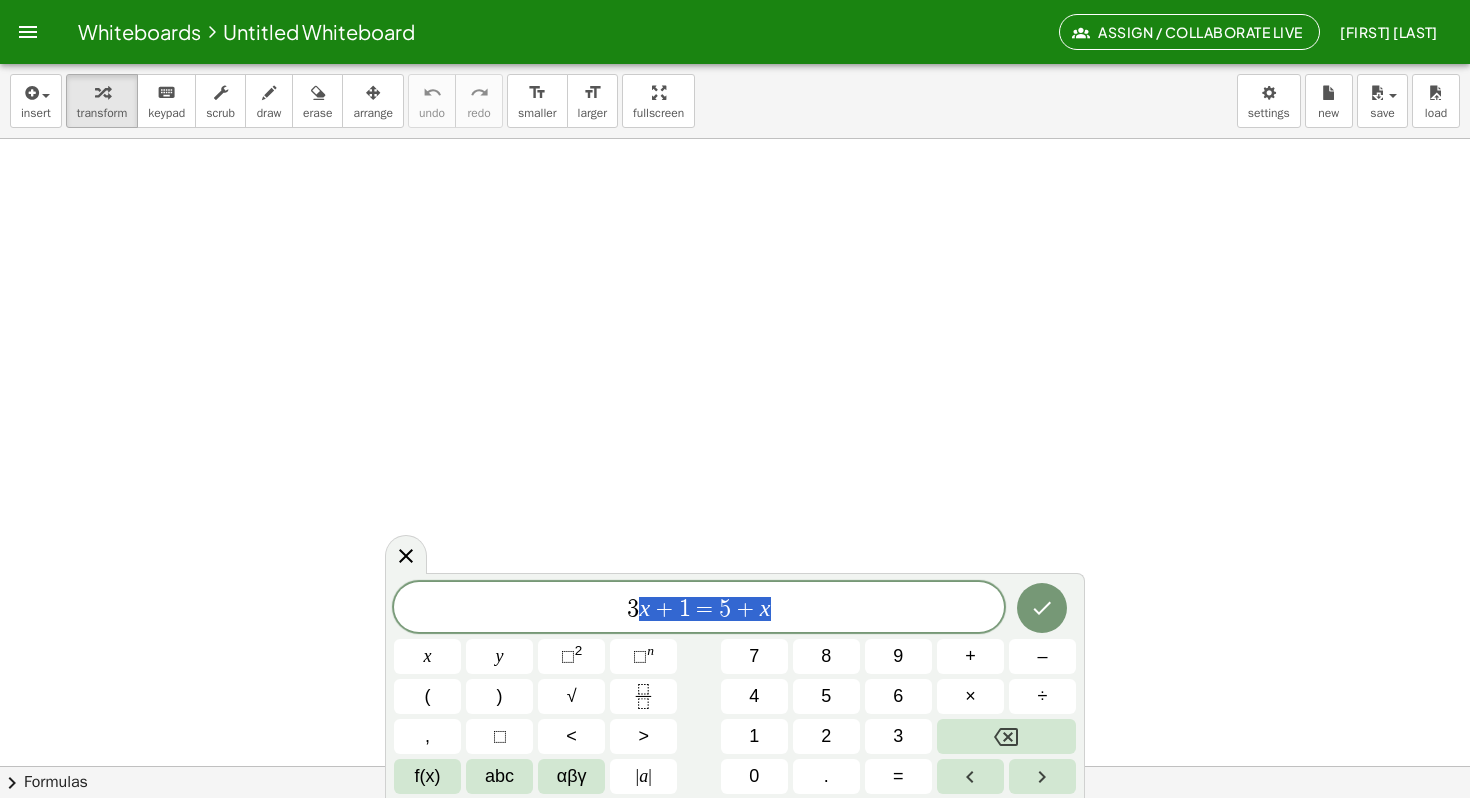drag, startPoint x: 803, startPoint y: 605, endPoint x: 554, endPoint y: 602, distance: 249.01807 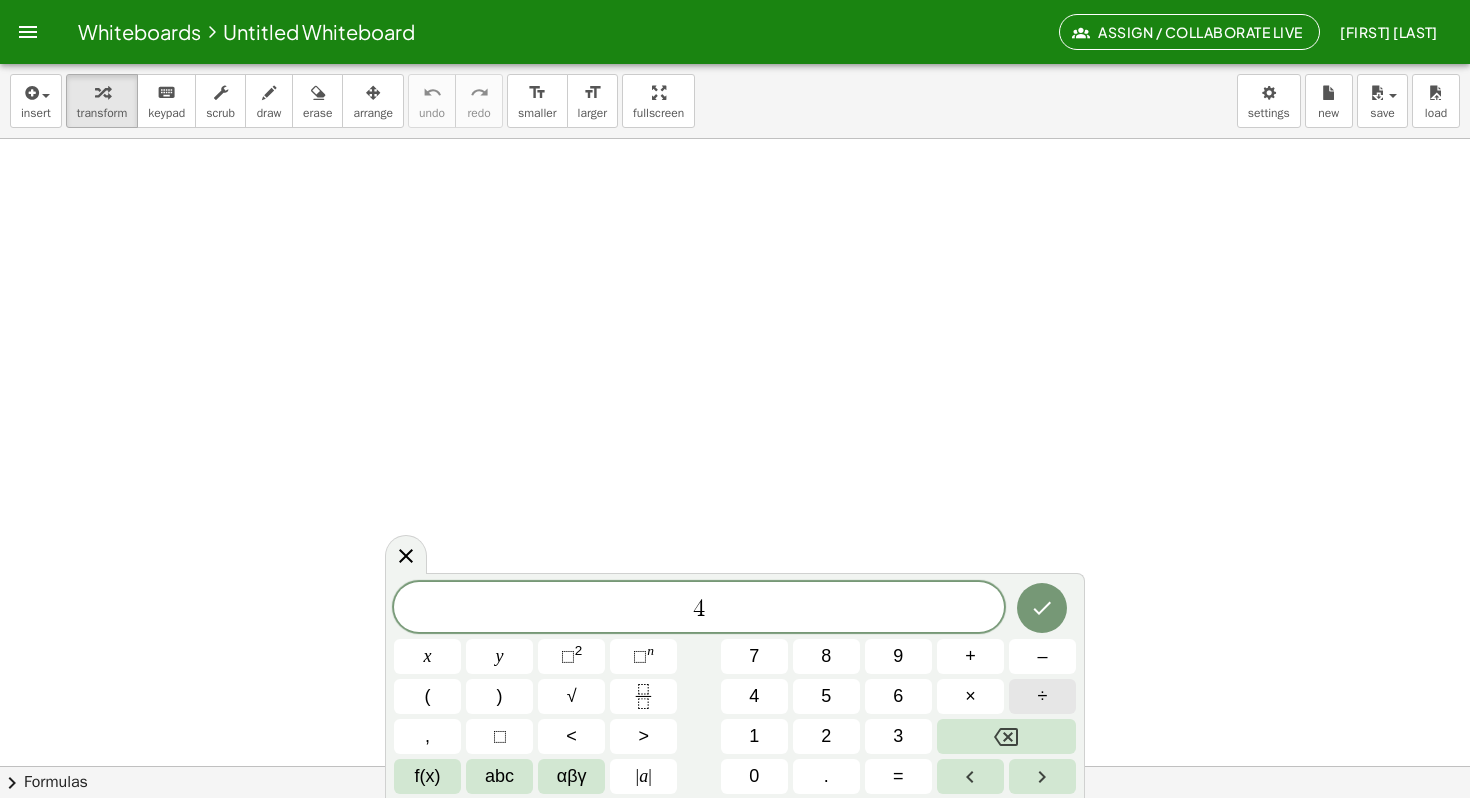 click on "÷" at bounding box center (1043, 696) 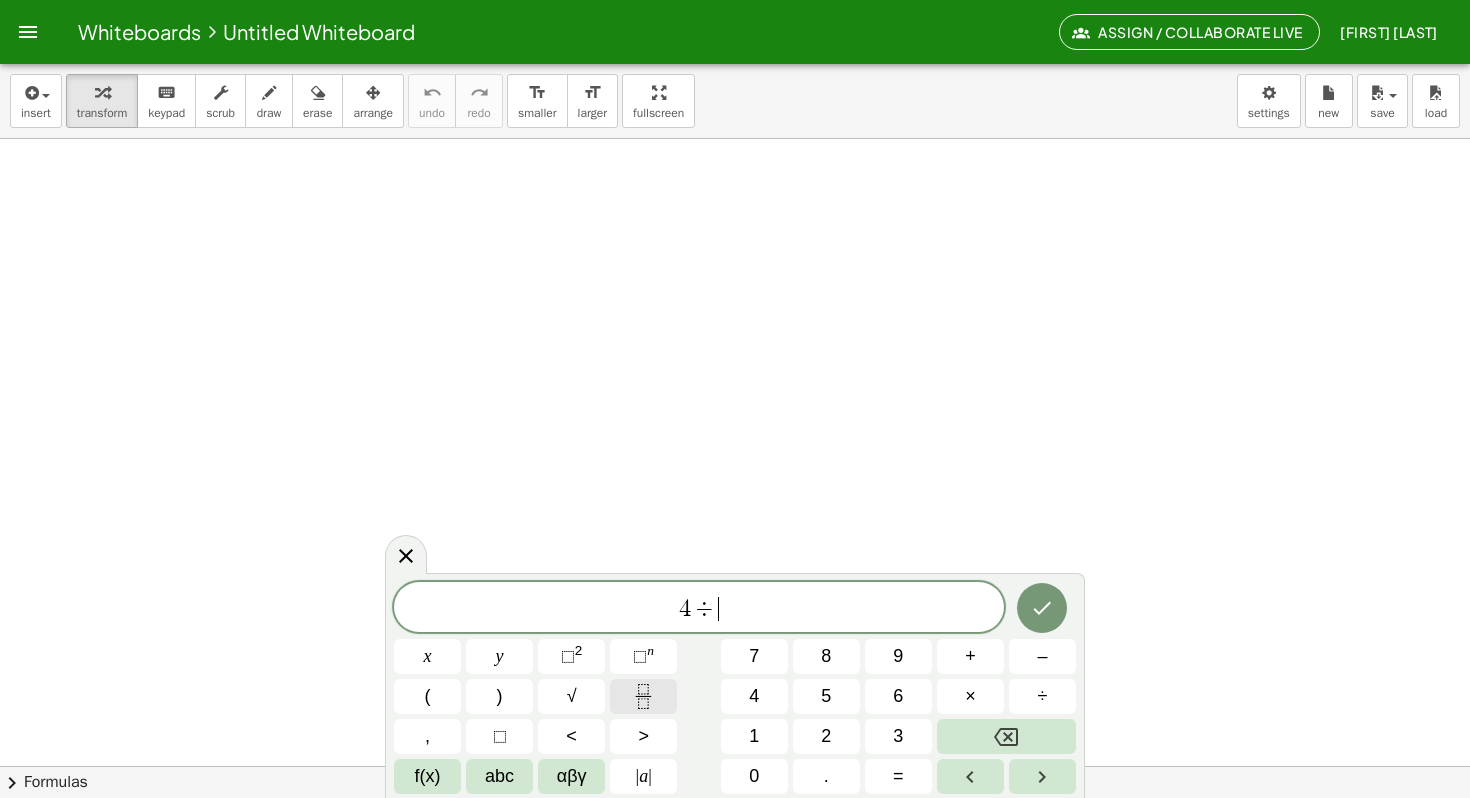 click 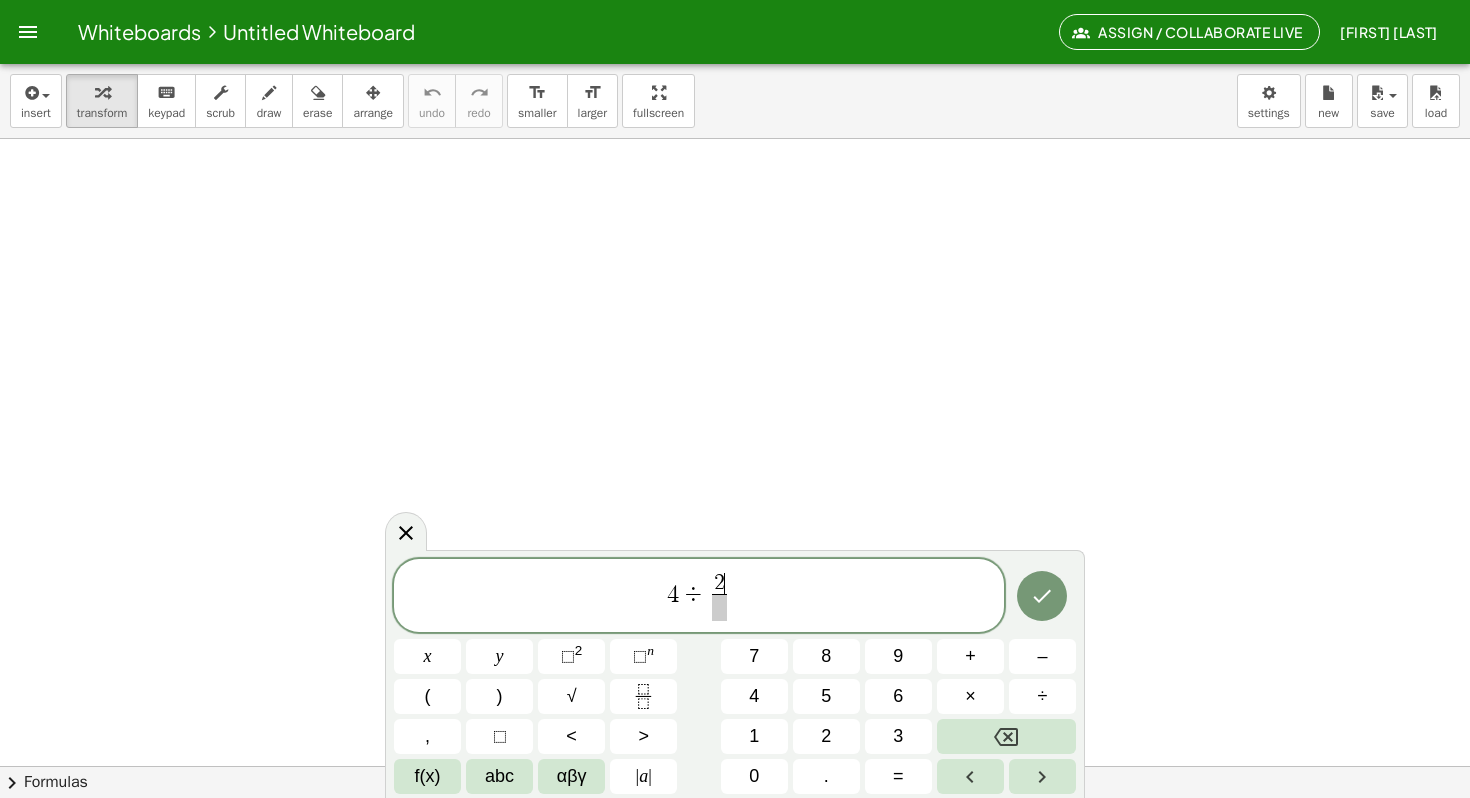 click at bounding box center (719, 607) 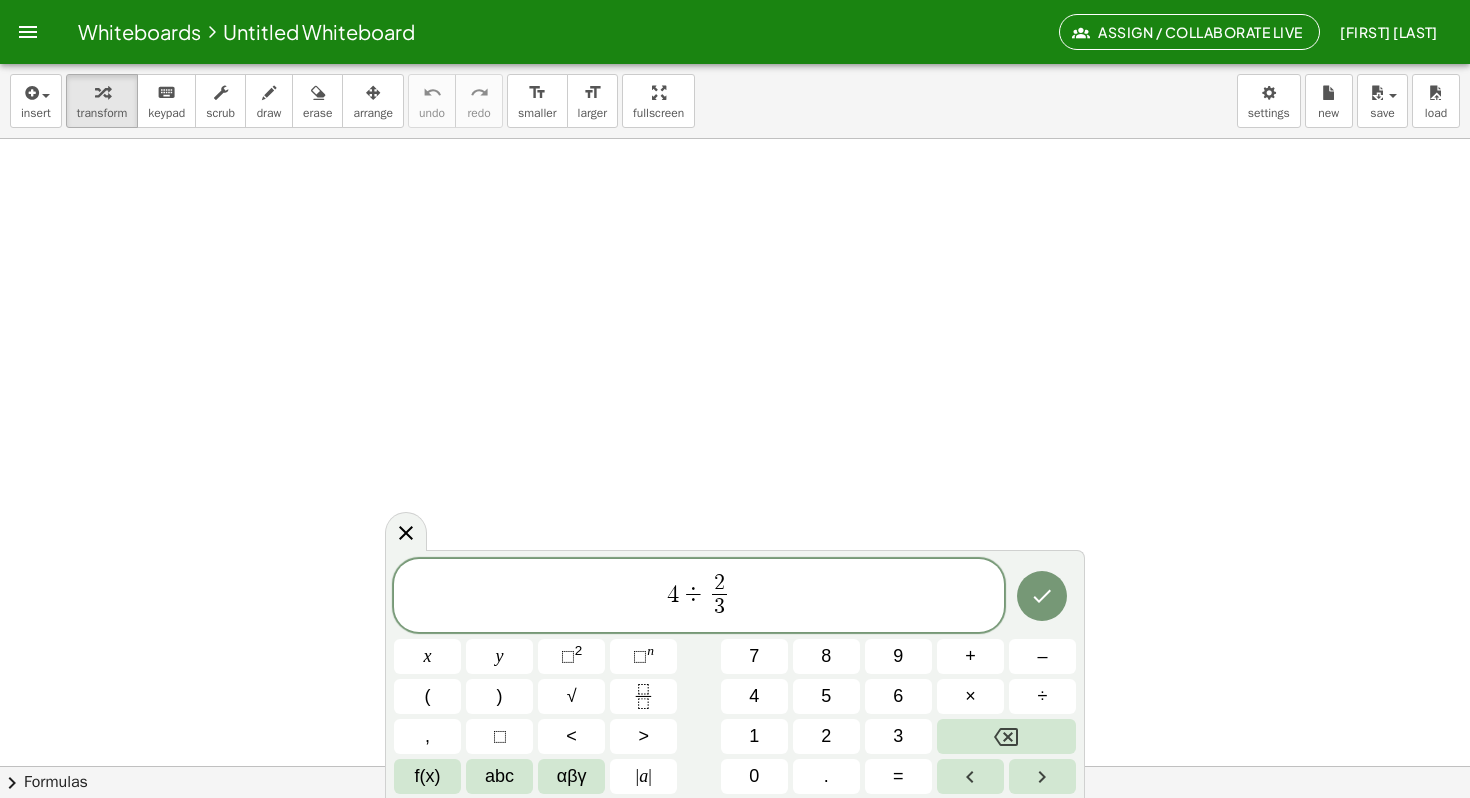 click on "4 ÷ 2 3 ​ ​" at bounding box center [699, 597] 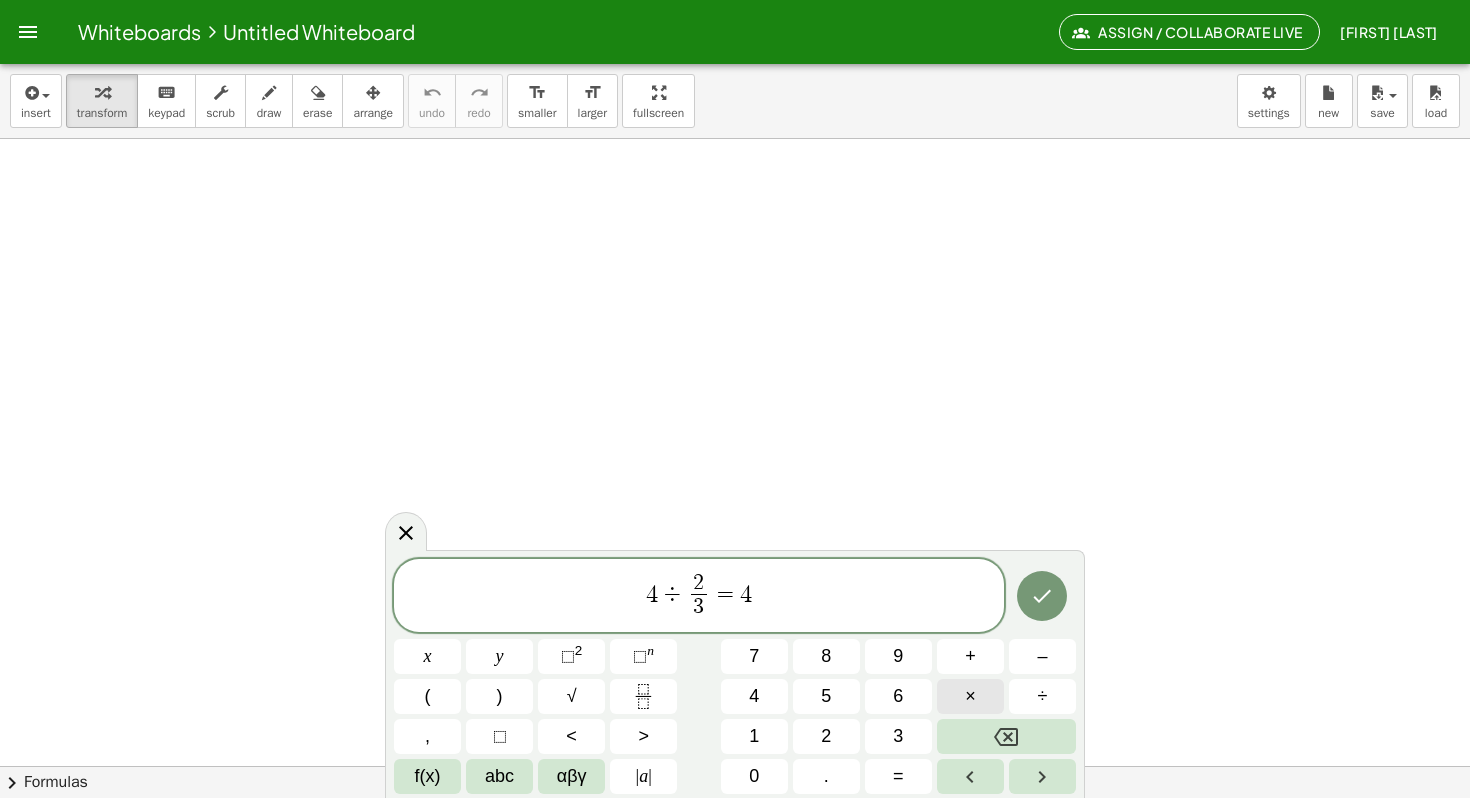 click on "×" at bounding box center (970, 696) 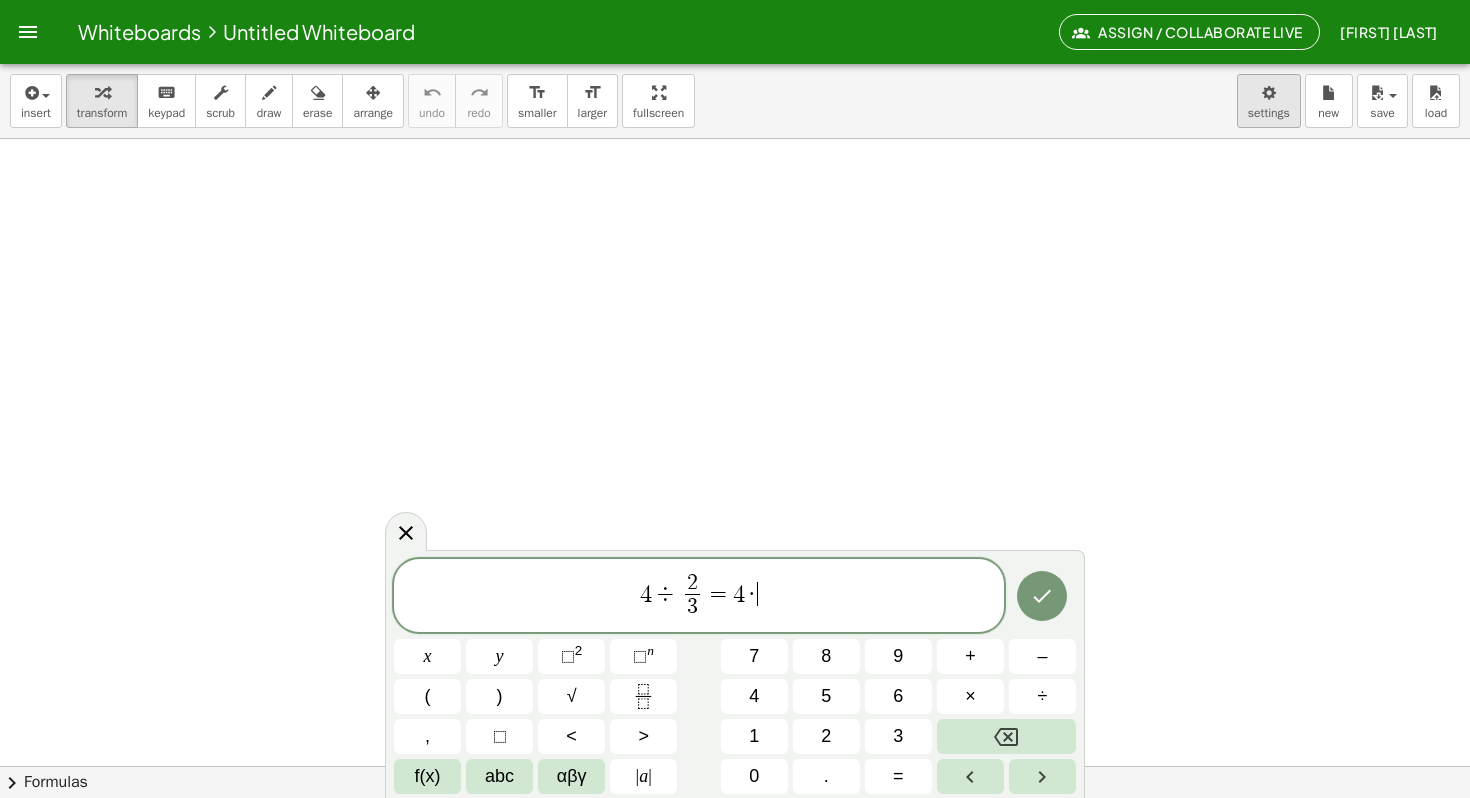 click on "Whiteboards     Untitled Whiteboard Assign / Collaborate Live  [FIRST] [LAST] Graspable Math Activities Get Started Activity Bank Assigned Work Classes Whiteboards Reference Account   insert select one: Math Expression Function Text Youtube Video Graphing Geometry Geometry 3D transform keyboard keypad scrub draw erase arrange undo undo redo redo format_size smaller format_size larger fullscreen load   save new settings × chevron_right  Formulas
Drag one side of a formula onto a highlighted expression on the canvas to apply it.
Quadratic Formula
+ · a · x 2 + · b · x + c = 0
⇔
x = · ( − b ± 2 √ ( + b 2 − · 4 · a · c ) ) · 2 · a
+ x 2 + · p · x + q = 0
⇔
x = ·" at bounding box center [735, 399] 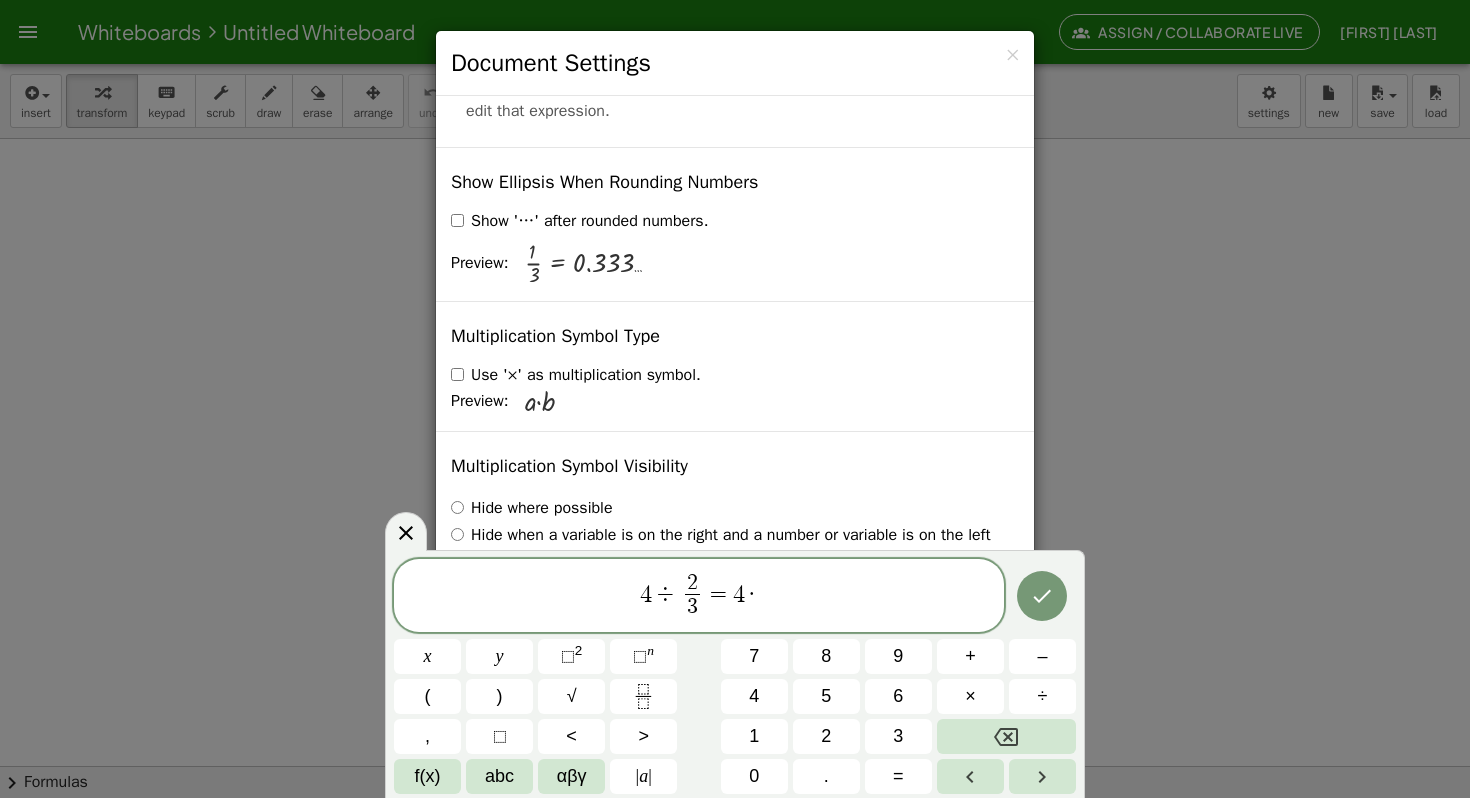 scroll, scrollTop: 5479, scrollLeft: 0, axis: vertical 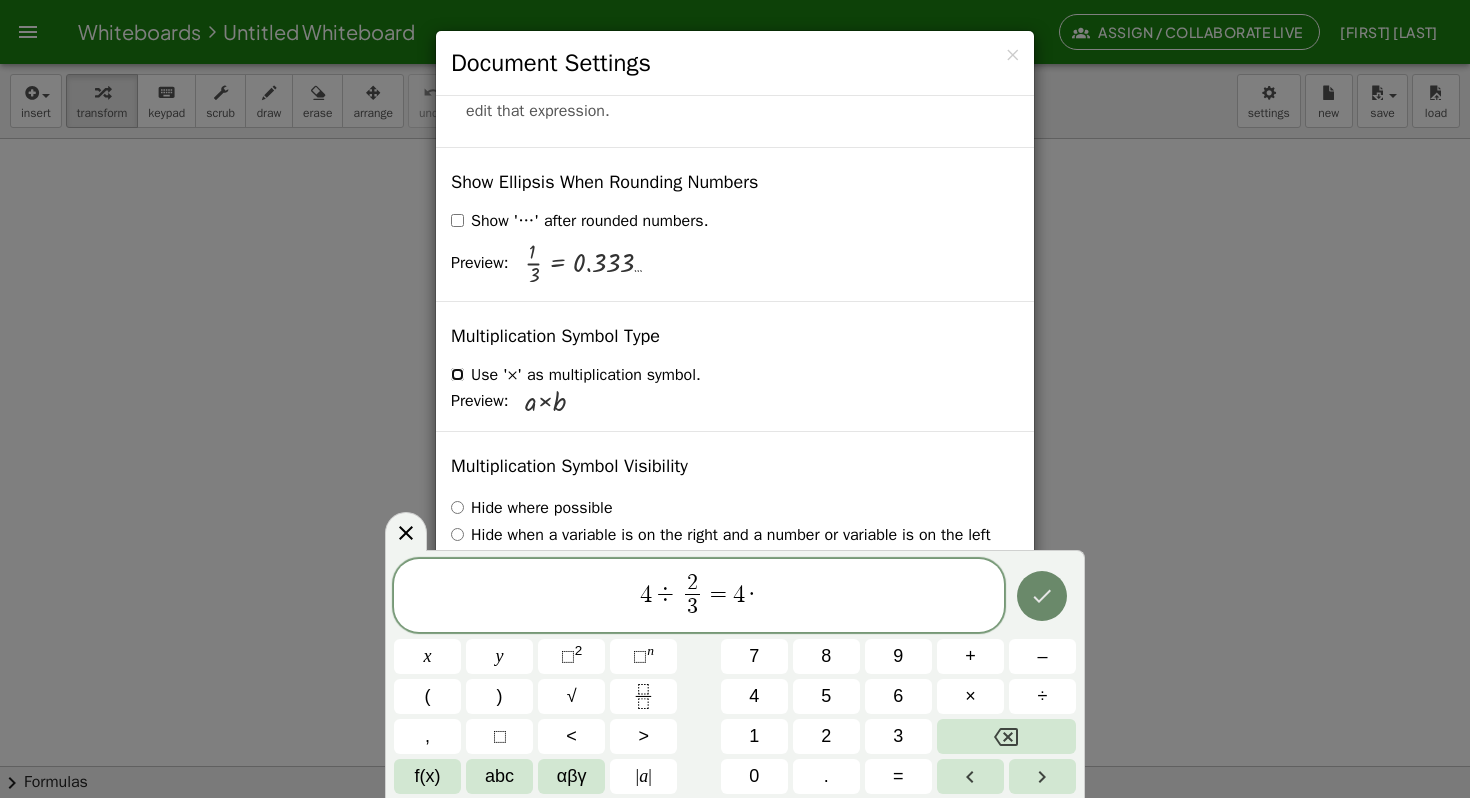 click 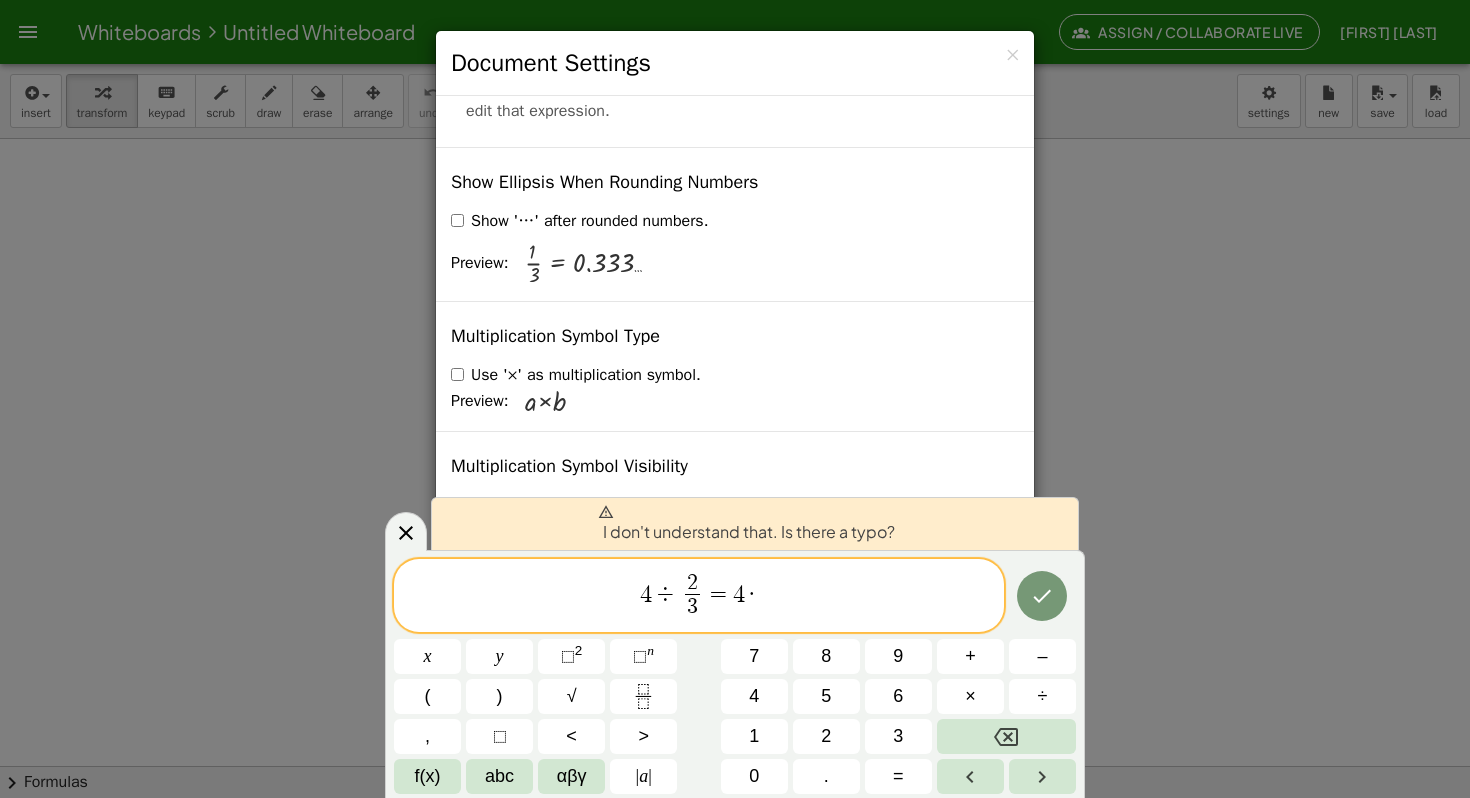click on "× Document Settings These settings are saved with the document you are currently working on.
Rewriting Equations via Dragging
Disable Dragging
Dragging
Dragging and Simplify
Drag a term across the equals sign to apply the inverse operation to both sides. Will automatically combine the matching terms.
Unit for Trigonometric Functions
Radians
Degrees
Already calculated steps will be updated according to this setting.
Preview:
sin ( , 90 ) = 1
Show Edit/Balance Buttons
Show Edit/Balance Buttons
Show or hide the edit or balance button beneath each derivation.
Substitute with parenthesis
+" at bounding box center [735, 399] 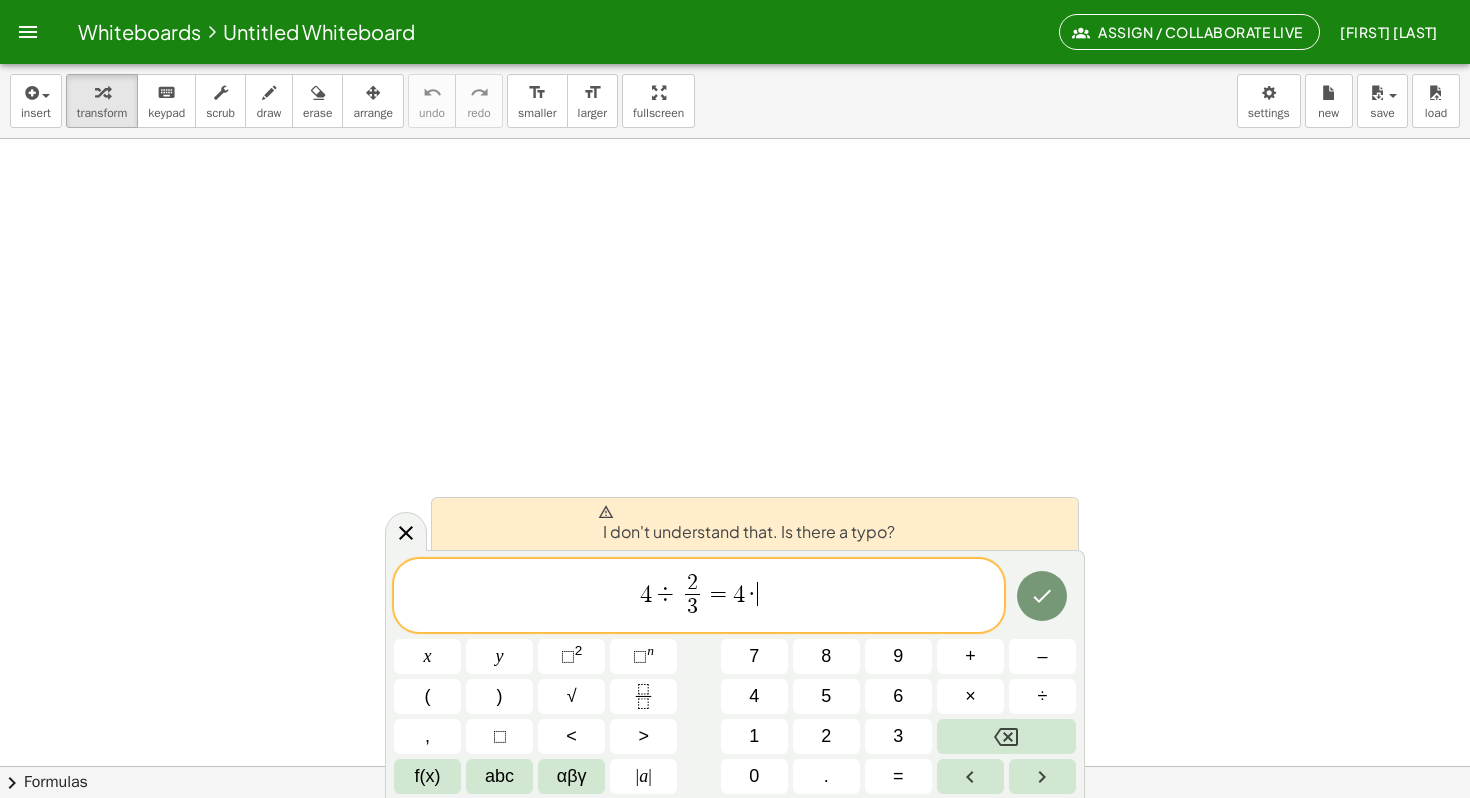 click on "I don't understand that. Is there a typo?" at bounding box center (746, 524) 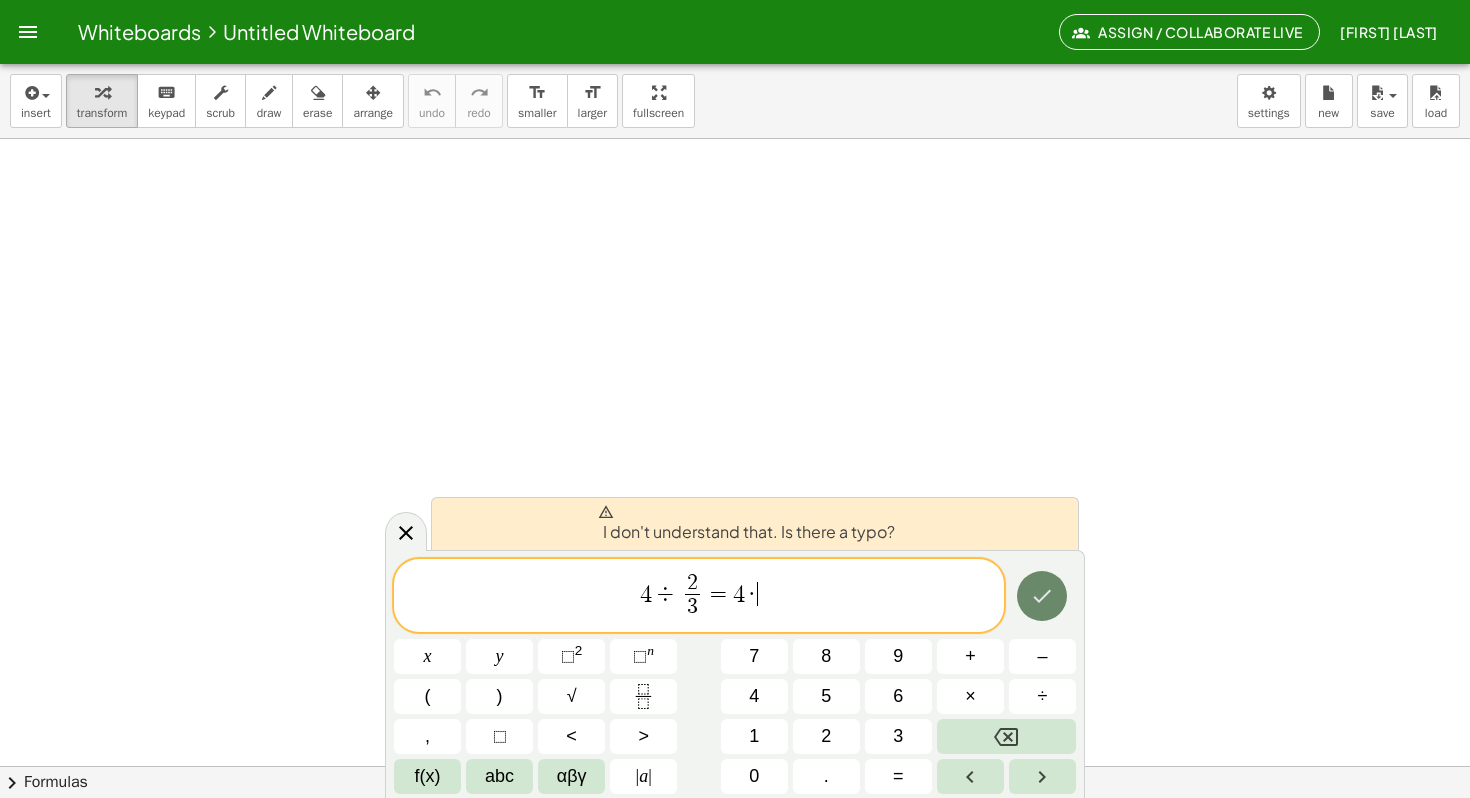 click at bounding box center (1042, 596) 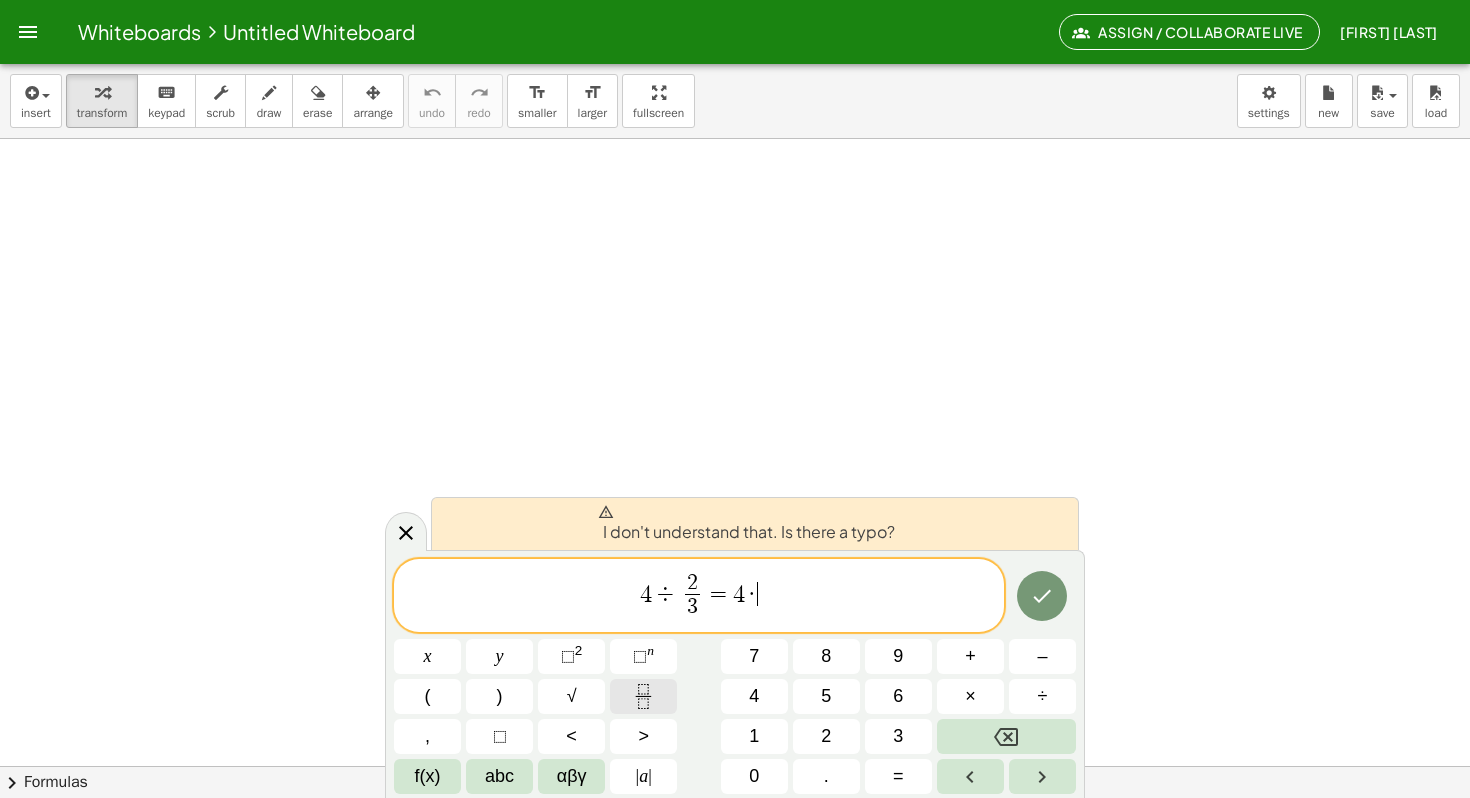 click 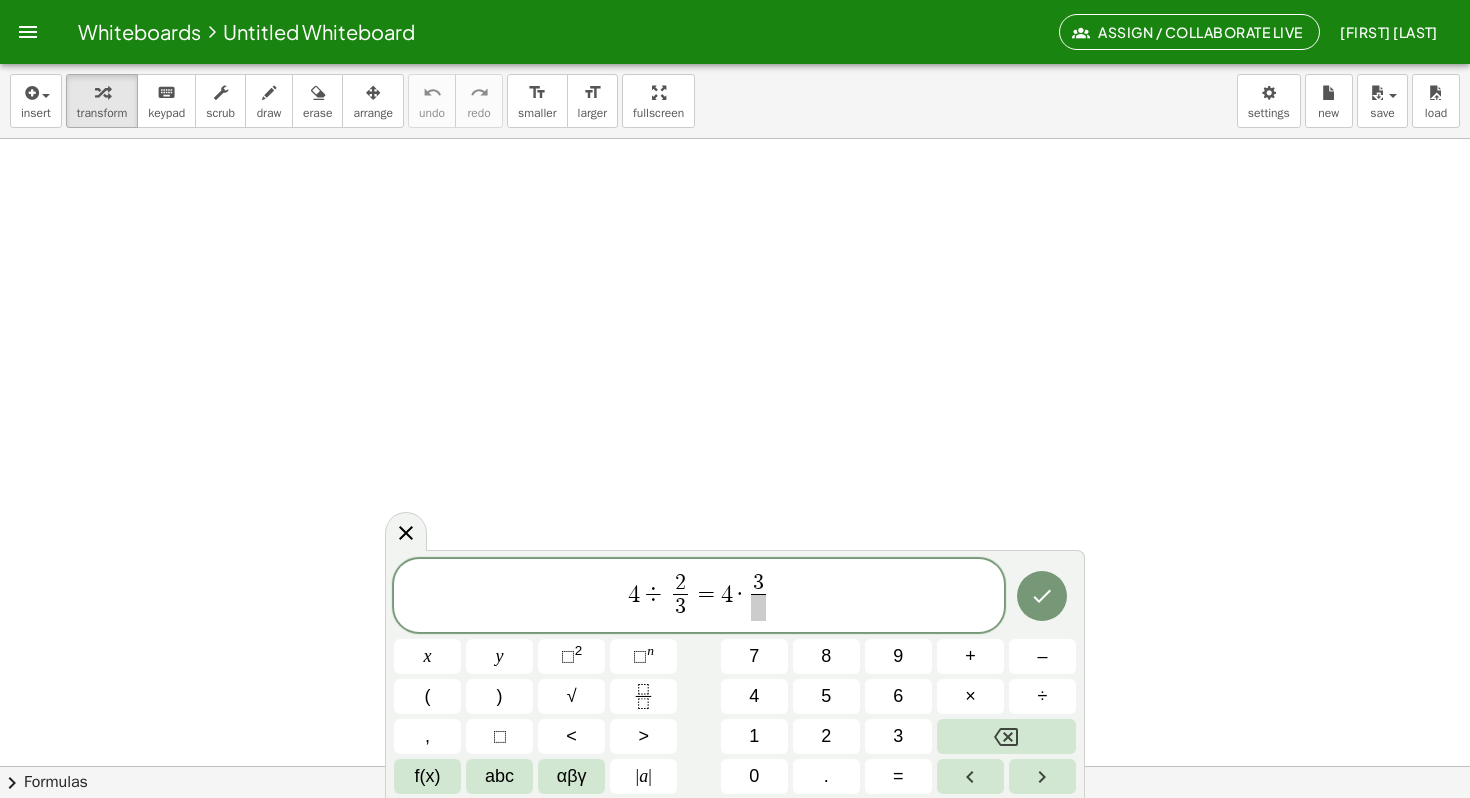 click on "3 ​ ​" at bounding box center [758, 597] 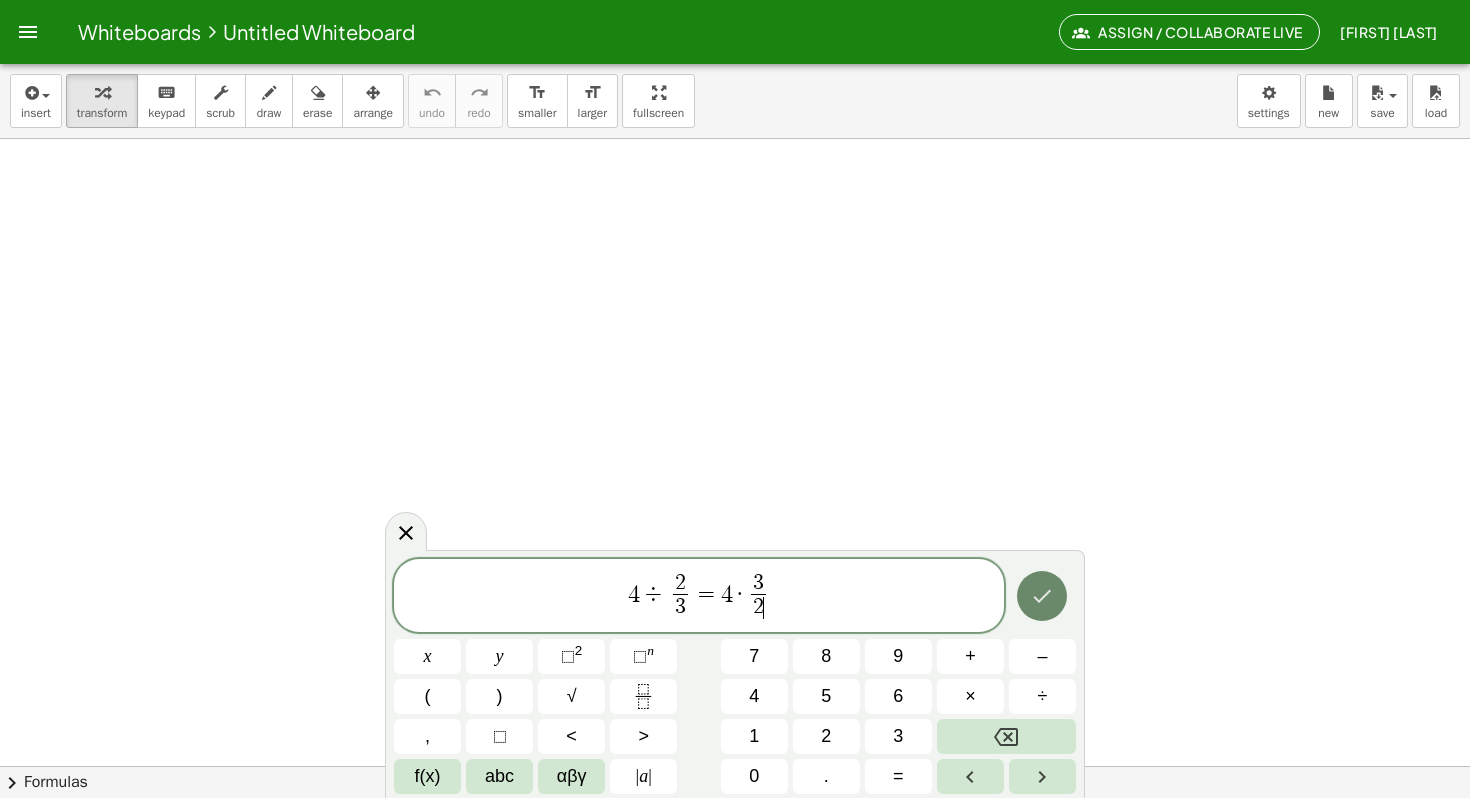 click 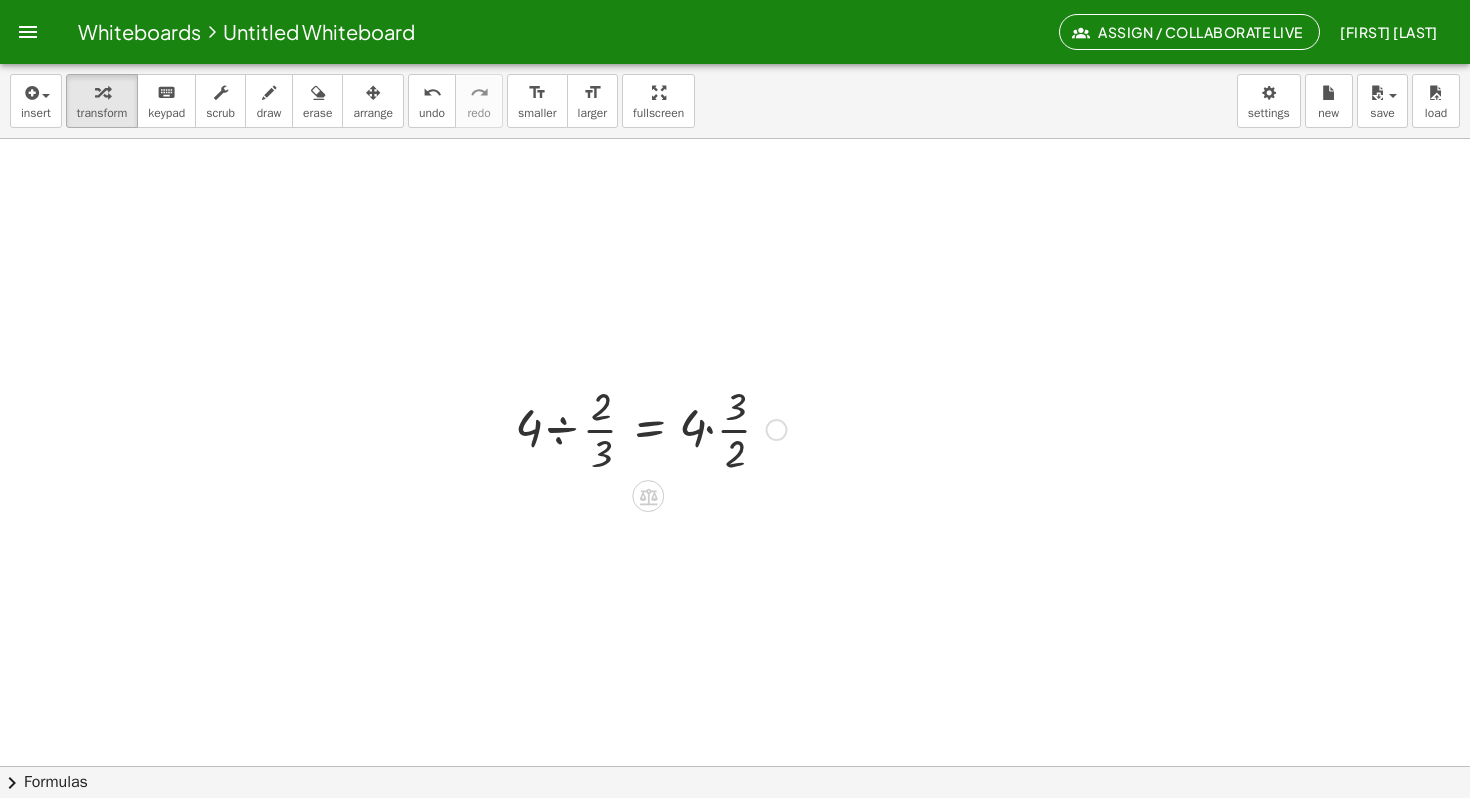 click at bounding box center (651, 428) 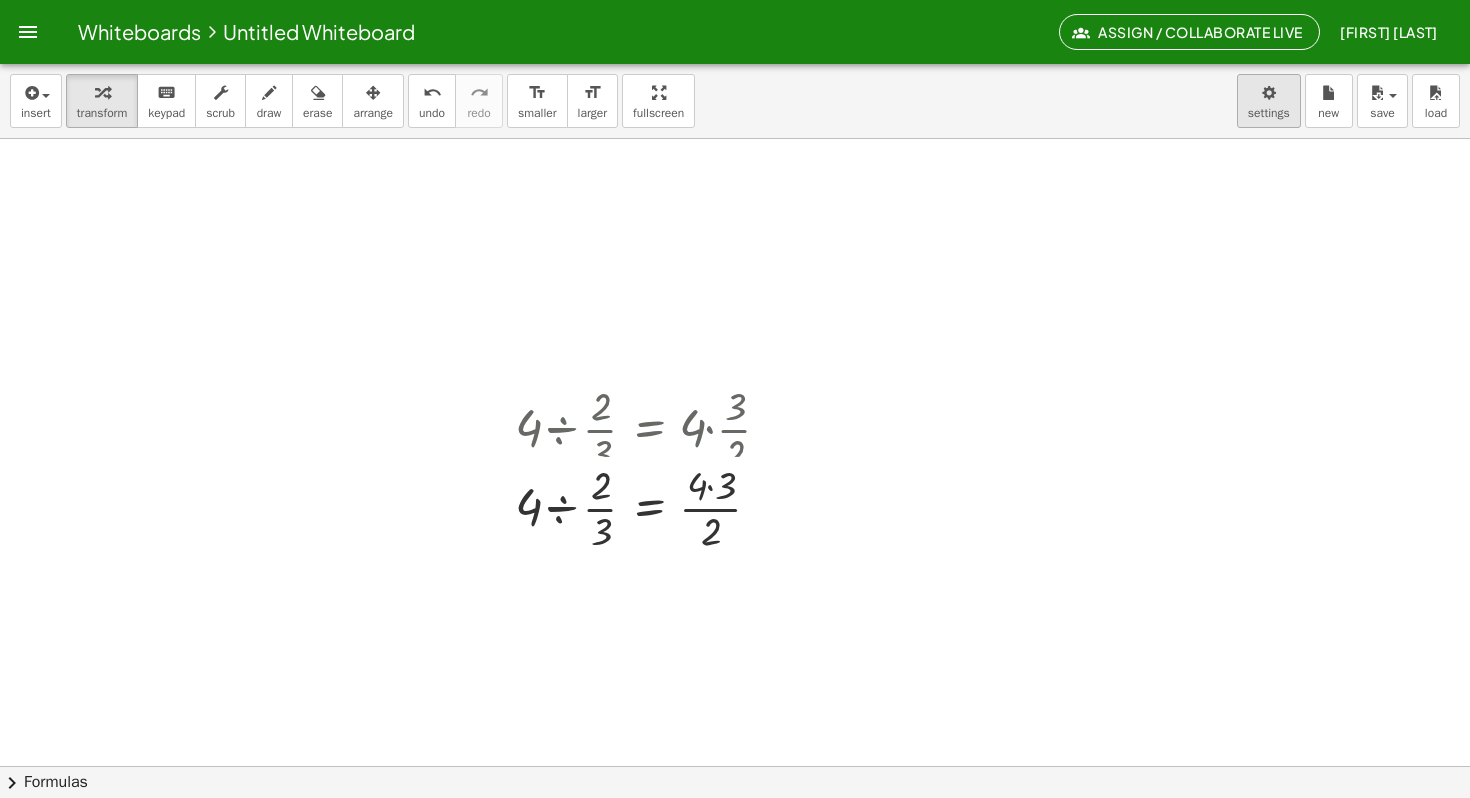 click on "Whiteboards     Untitled Whiteboard Assign / Collaborate Live  [FIRST] [LAST] Graspable Math Activities Get Started Activity Bank Assigned Work Classes Whiteboards Reference Account   insert select one: Math Expression Function Text Youtube Video Graphing Geometry Geometry 3D transform keyboard keypad scrub draw erase arrange undo undo redo redo format_size smaller format_size larger fullscreen load   save new settings · 4 ÷ · 2 · 3 = · 4 · · 3 · 2 · 4 ÷ · 2 · 3 = · 4 · 3 · 2 × chevron_right  Formulas
Drag one side of a formula onto a highlighted expression on the canvas to apply it.
Quadratic Formula
+ · a · x 2 + · b · x + c = 0
⇔
x = · ( − b ± 2 √ ( + b 2 − · 4 · a · c ) ) · 2 · a
+ x 2 + · p · x + q = 0
⇔
x = ·" at bounding box center (735, 399) 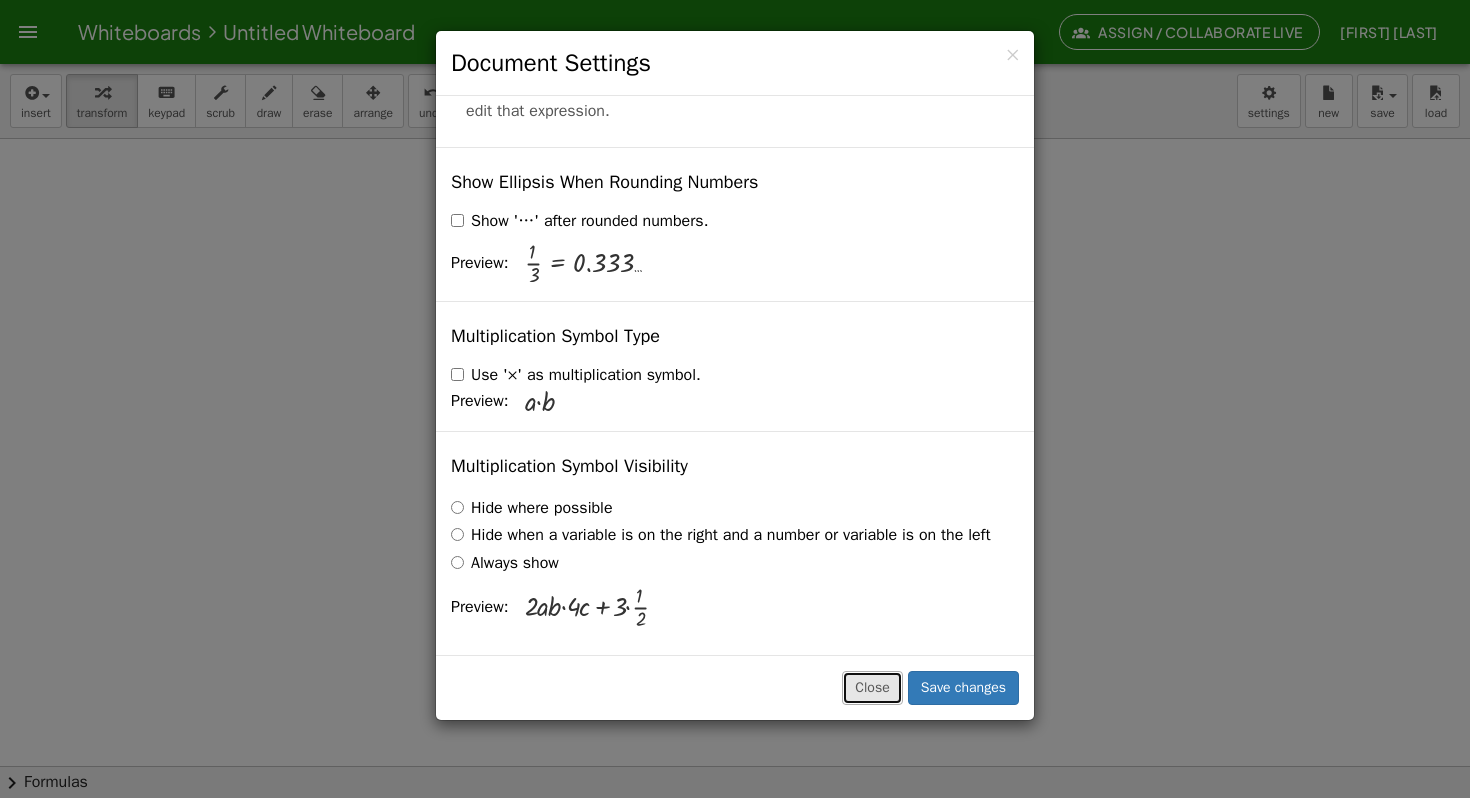 click on "Close" at bounding box center (872, 688) 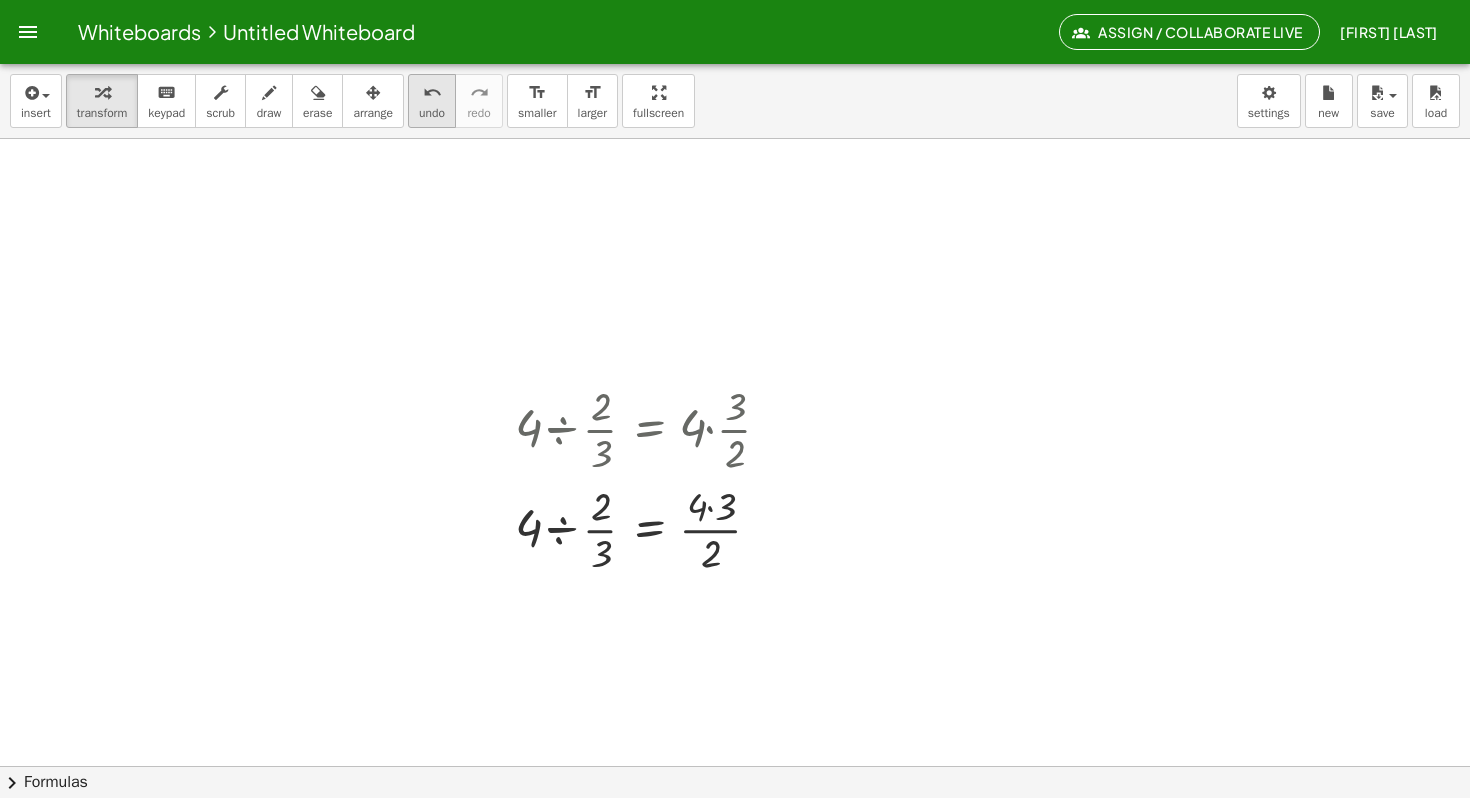 click on "undo" at bounding box center [432, 113] 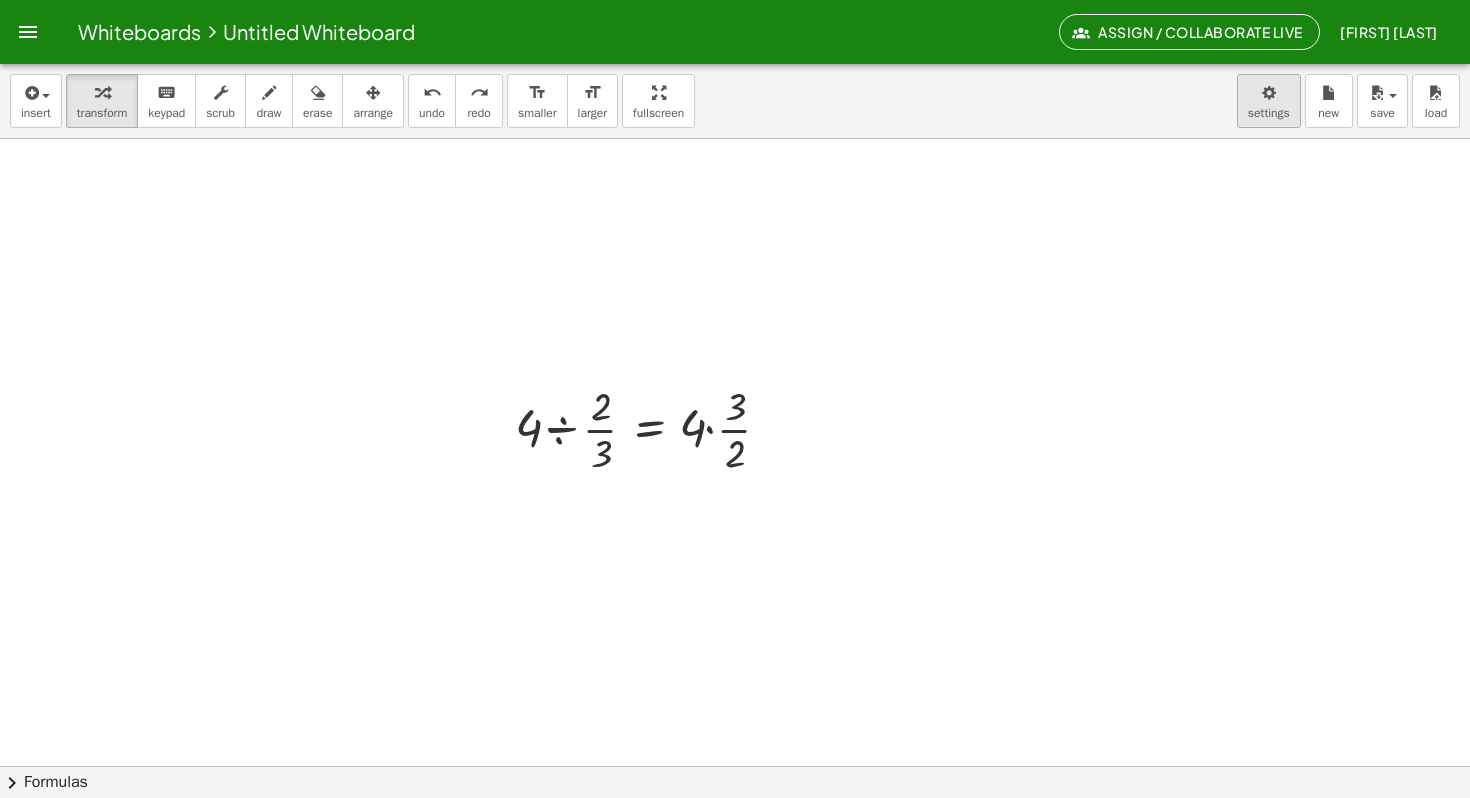 click on "Whiteboards     Untitled Whiteboard Assign / Collaborate Live  [FIRST] [LAST] Graspable Math Activities Get Started Activity Bank Assigned Work Classes Whiteboards Reference Account   insert select one: Math Expression Function Text Youtube Video Graphing Geometry Geometry 3D transform keyboard keypad scrub draw erase arrange undo undo redo redo format_size smaller format_size larger fullscreen load   save new settings · 4 ÷ · 2 · 3 = · 4 · · 3 · 2 × chevron_right  Formulas
Drag one side of a formula onto a highlighted expression on the canvas to apply it.
Quadratic Formula
+ · a · x 2 + · b · x + c = 0
⇔
x = · ( − b ± 2 √ ( + b 2 − · 4 · a · c ) ) · 2 · a
+ x 2 + · p · x + q = 0
⇔
x = ·" at bounding box center [735, 399] 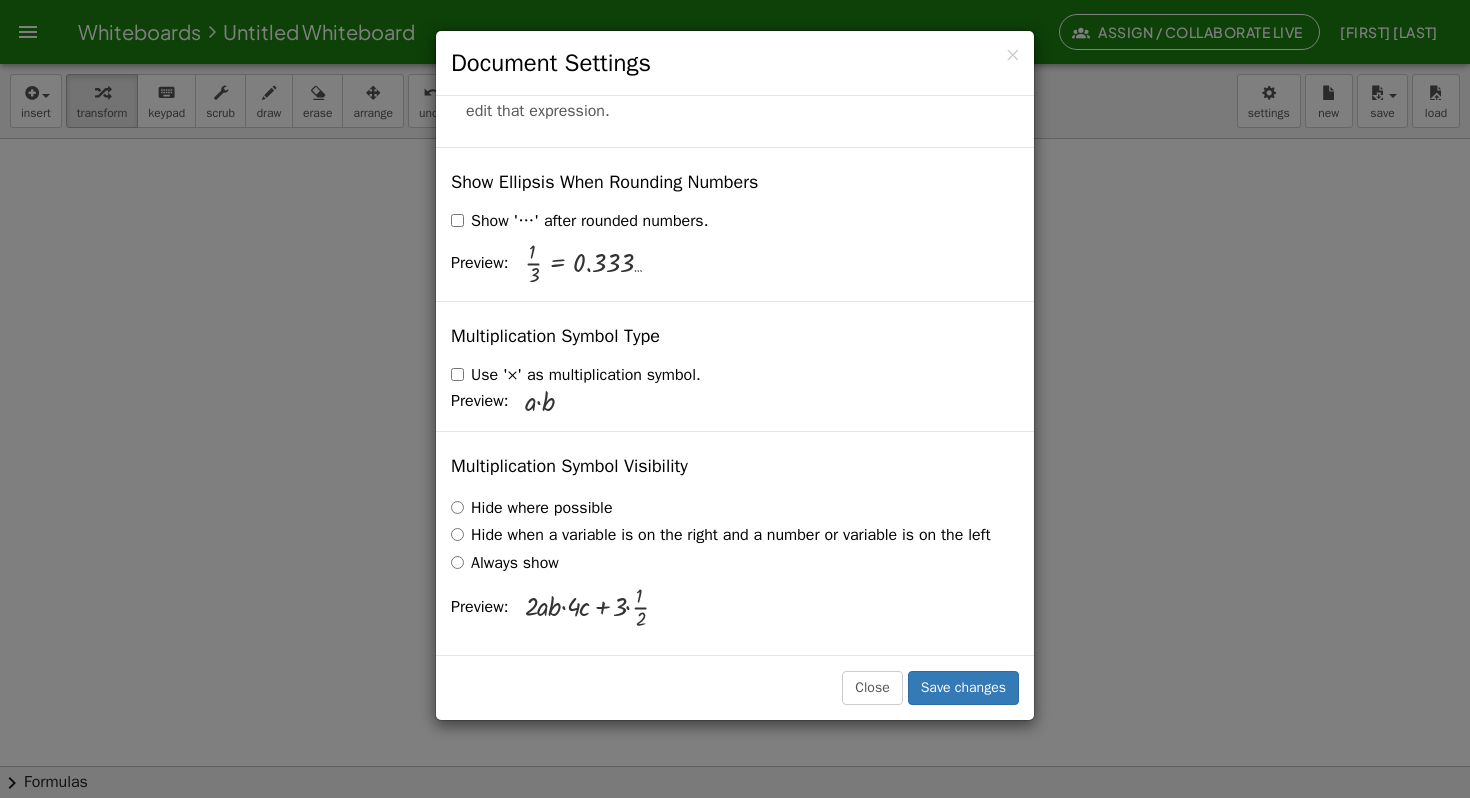 scroll, scrollTop: 5520, scrollLeft: 0, axis: vertical 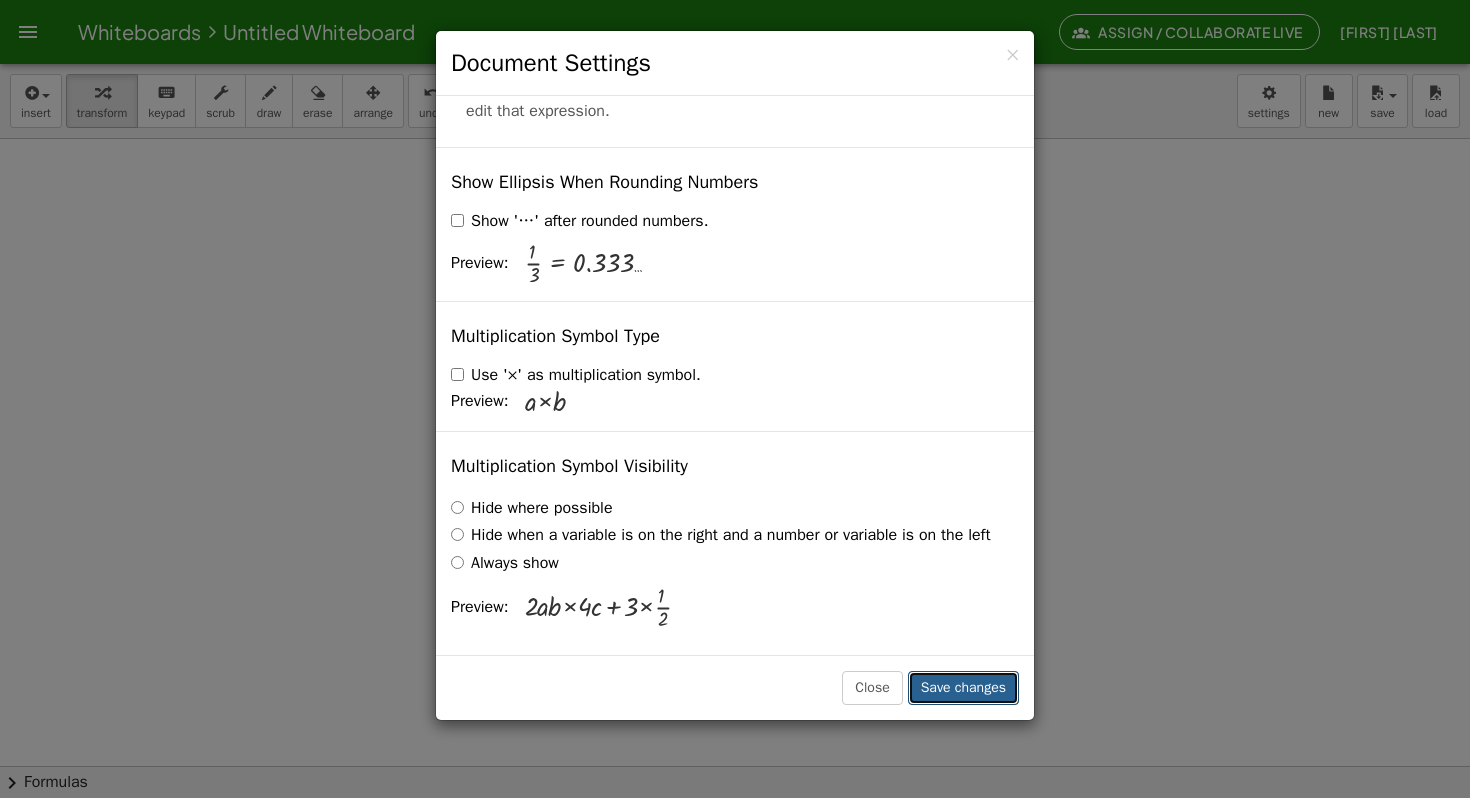 click on "Save changes" at bounding box center [963, 688] 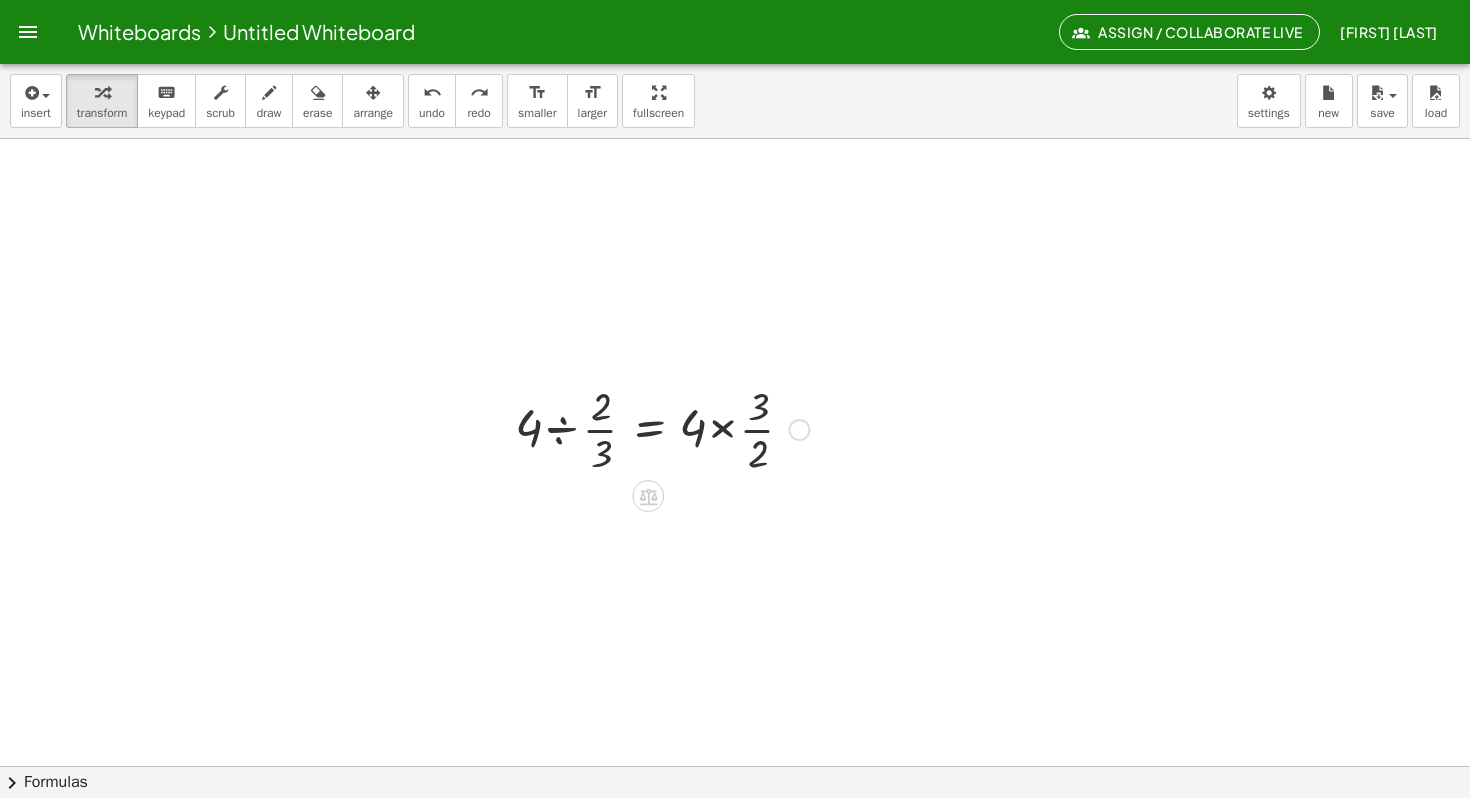 click at bounding box center [662, 428] 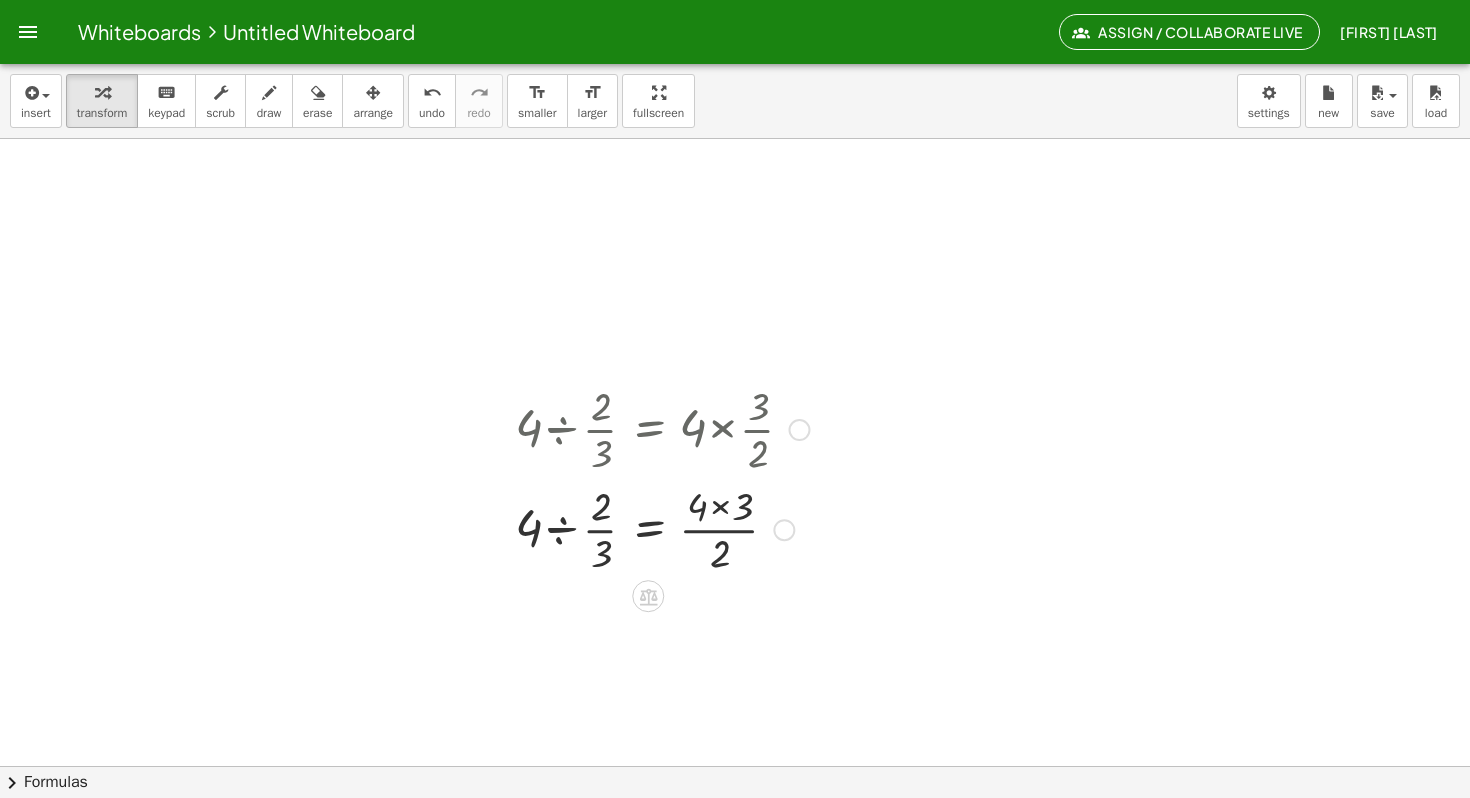 click at bounding box center [662, 528] 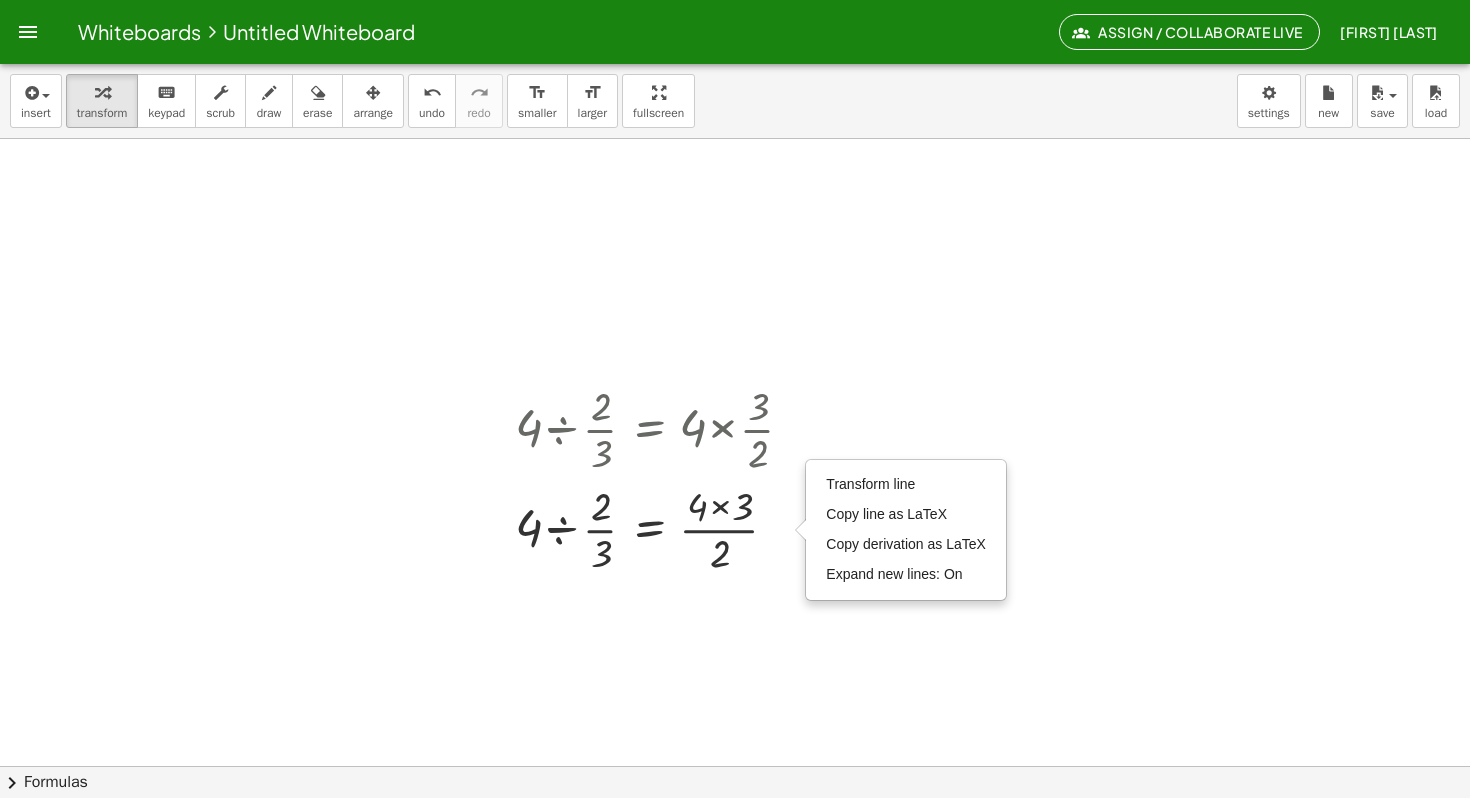 click at bounding box center [735, 830] 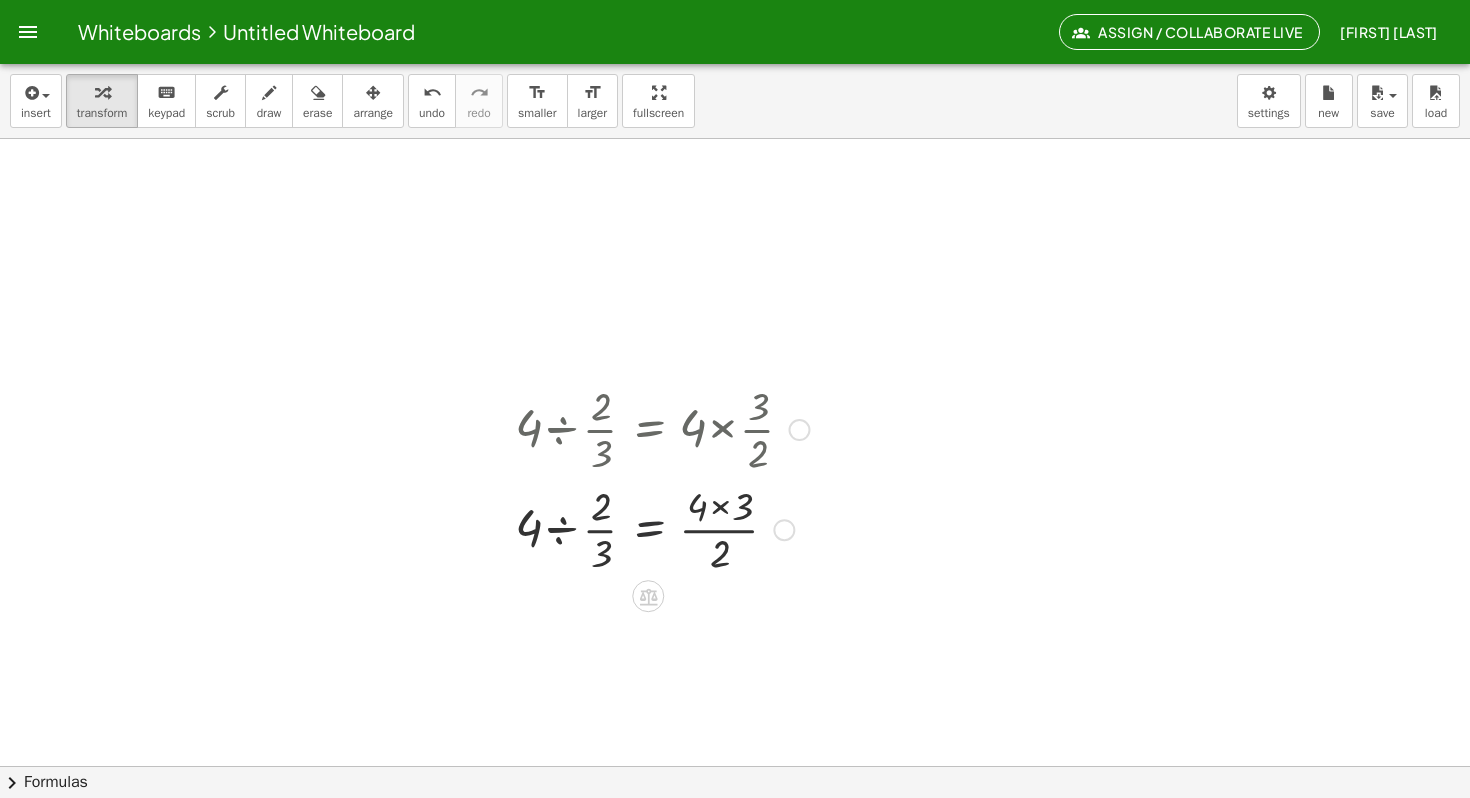 click at bounding box center (662, 528) 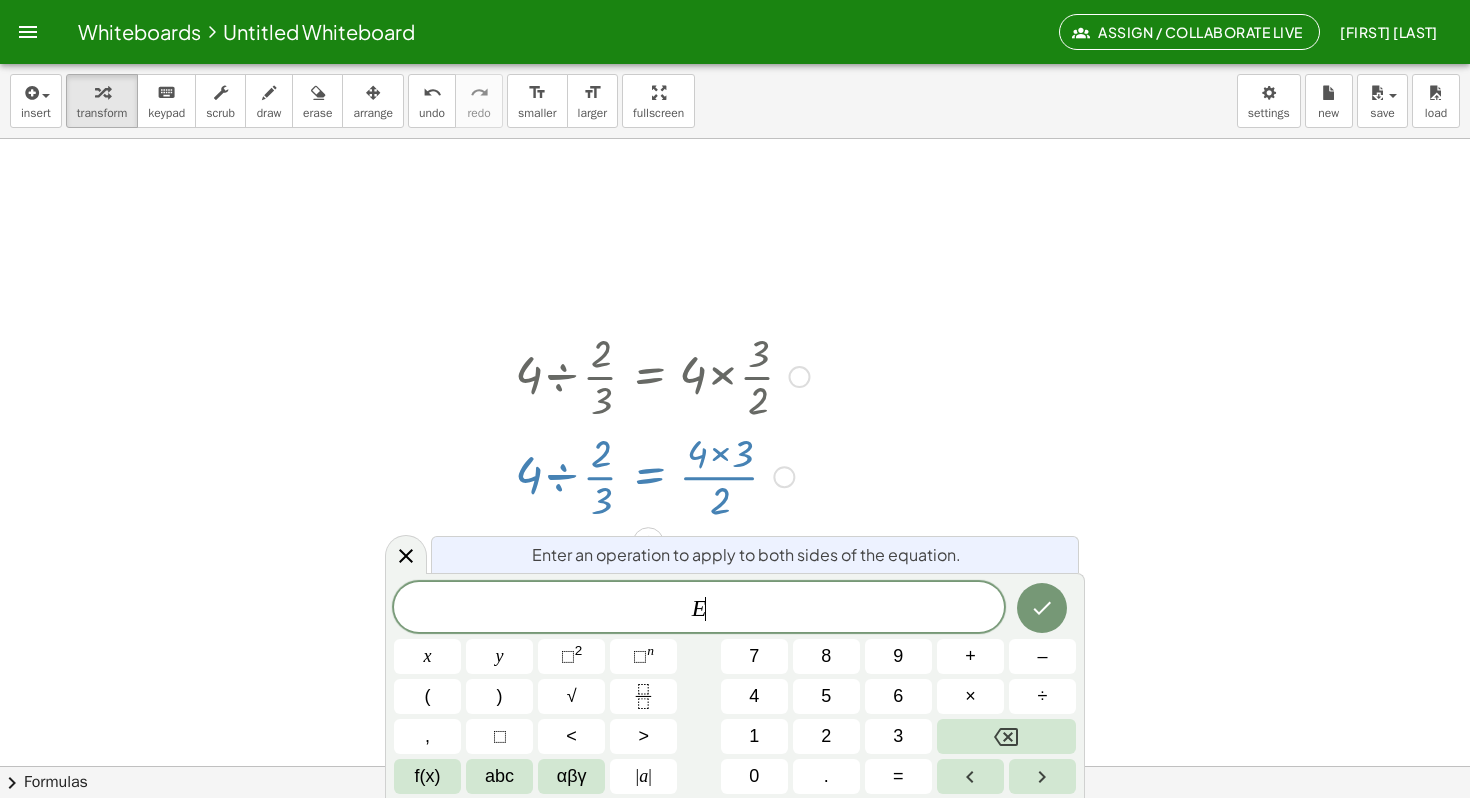 scroll, scrollTop: 60, scrollLeft: 0, axis: vertical 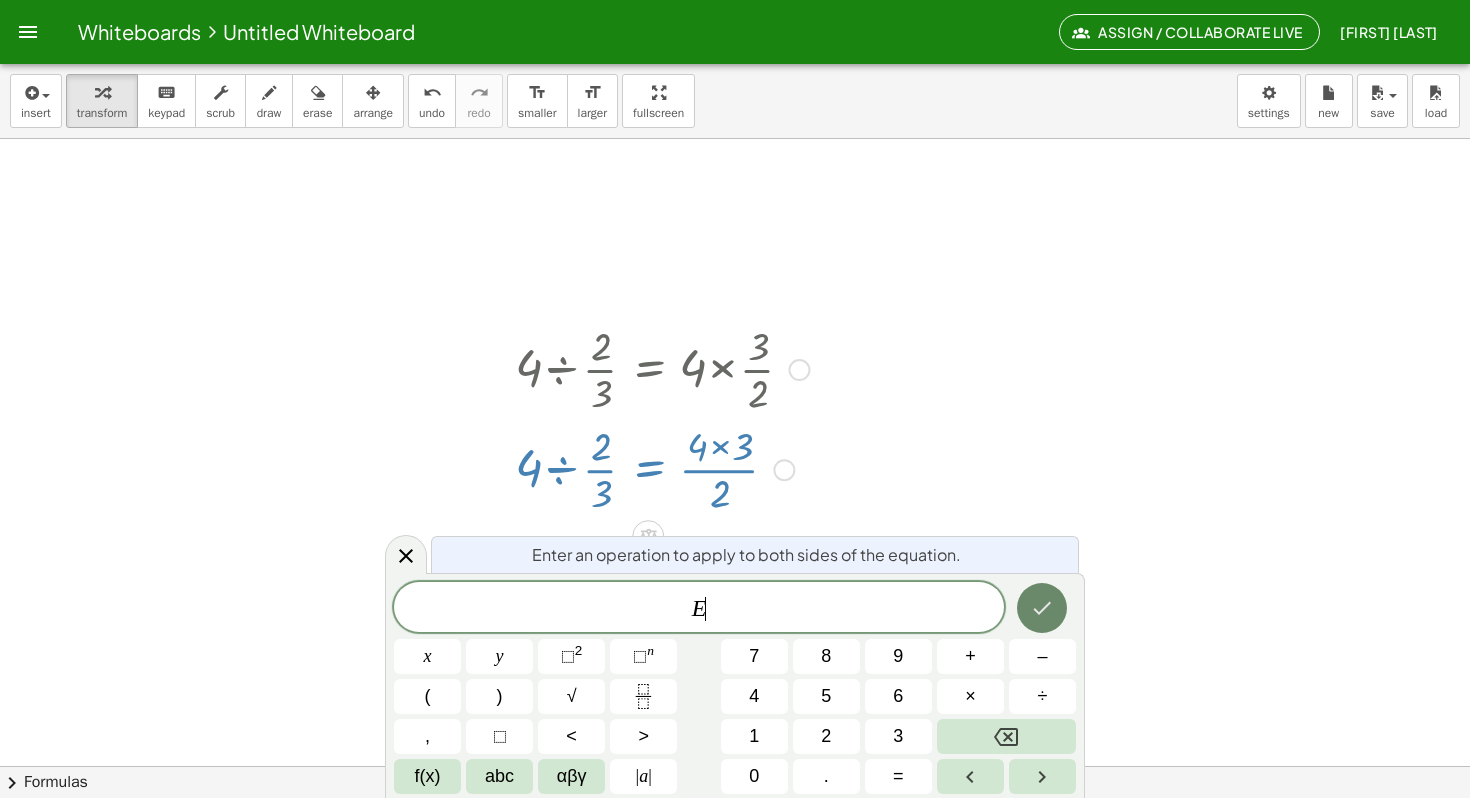 click 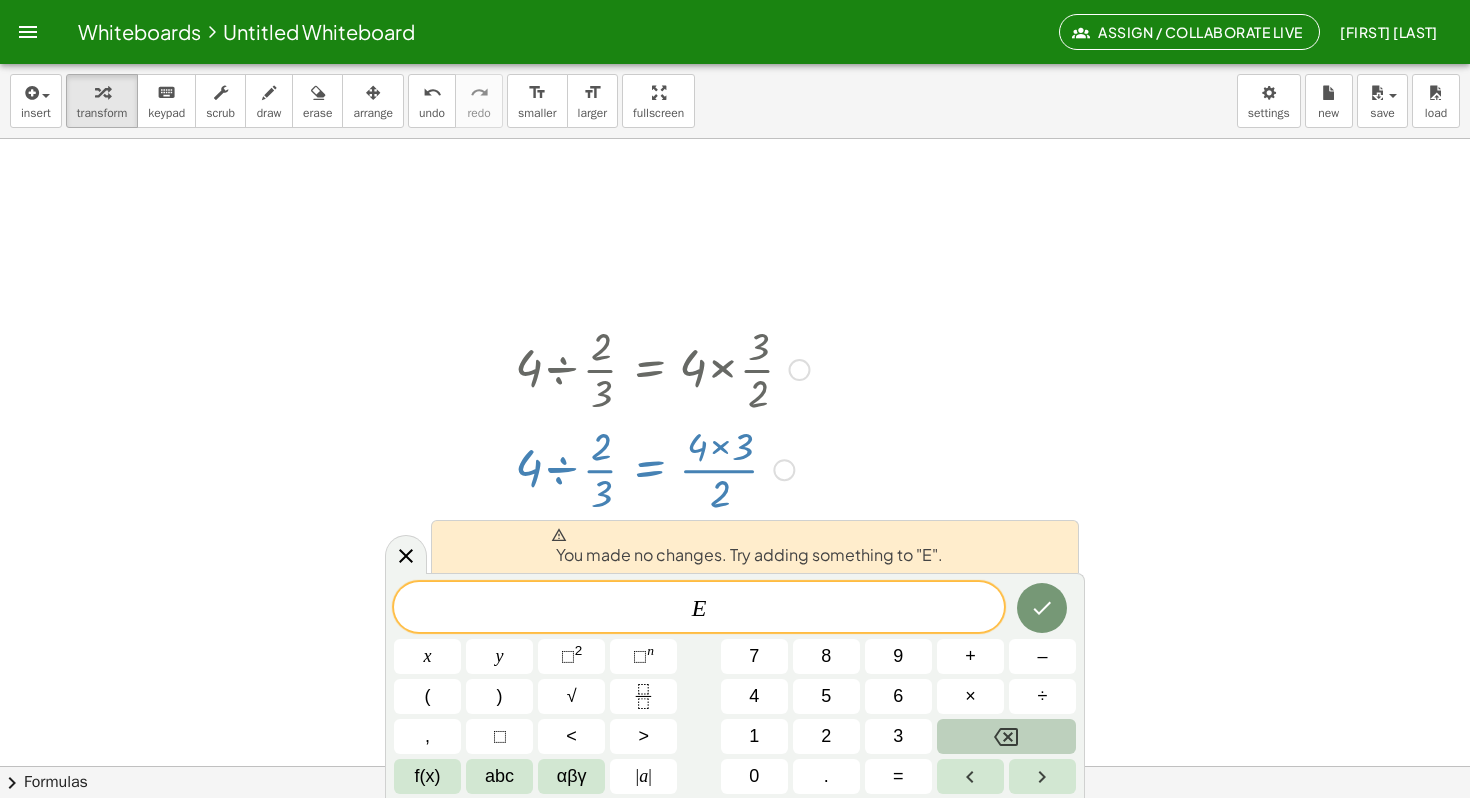 click 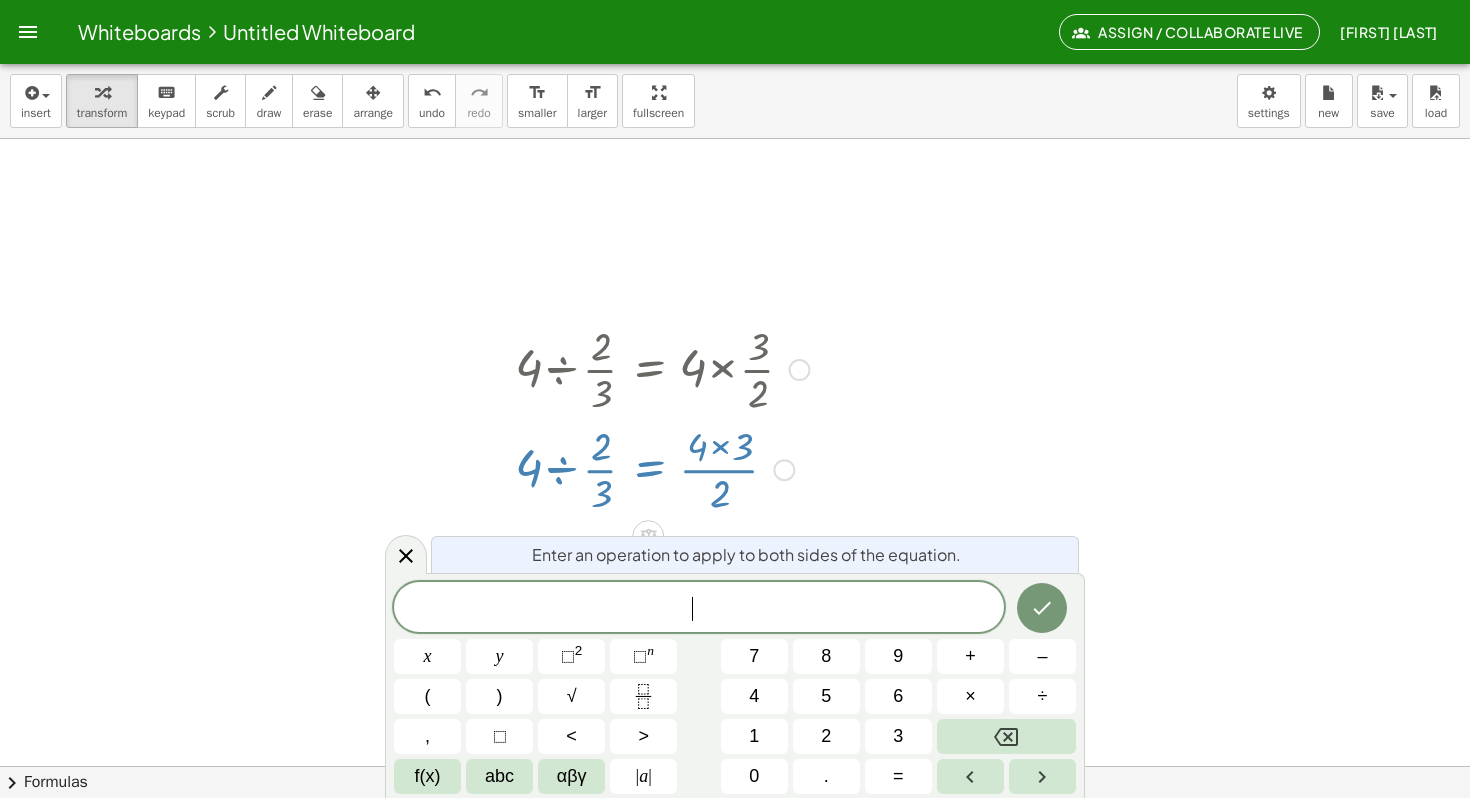 click at bounding box center (735, 770) 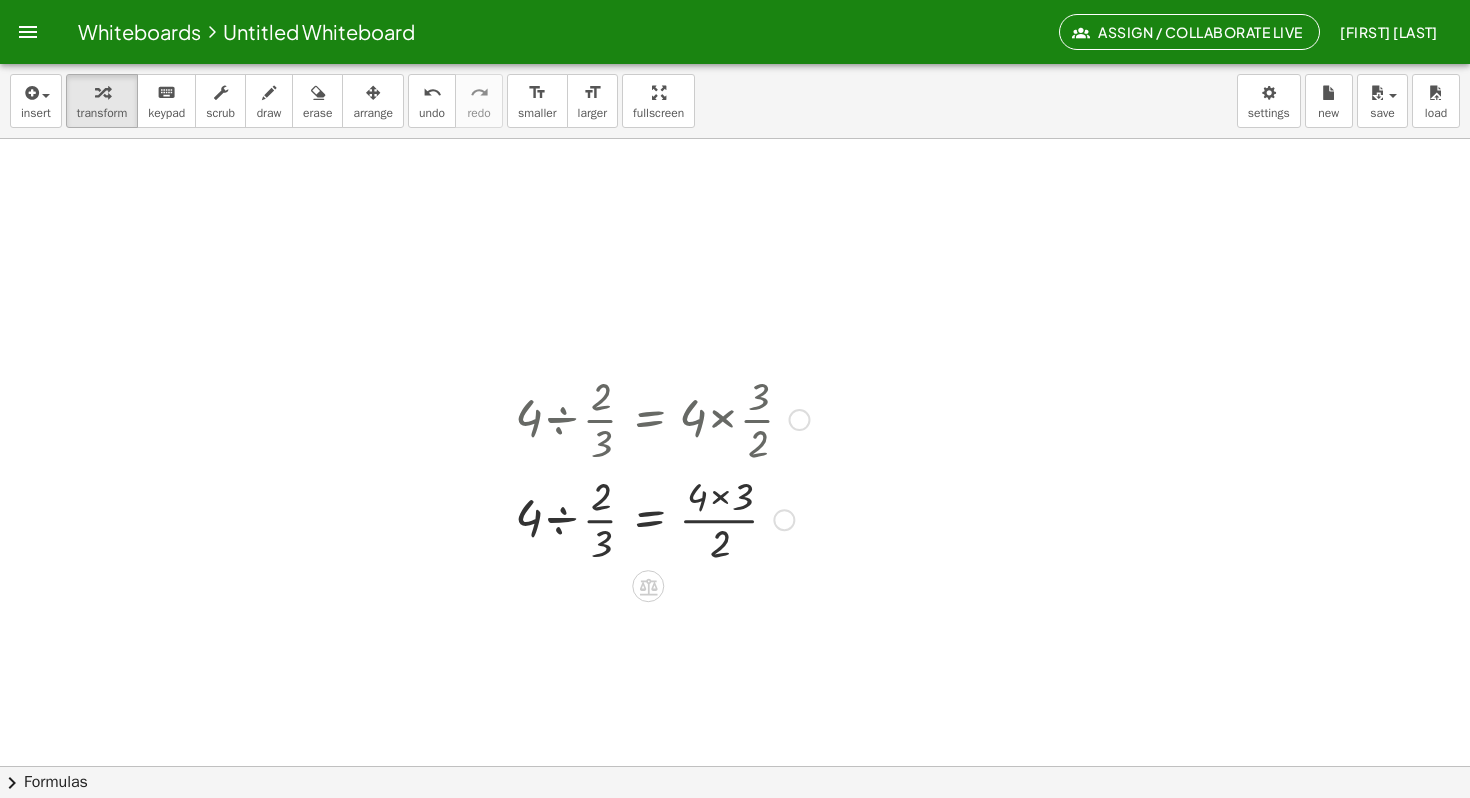 scroll, scrollTop: 27, scrollLeft: 0, axis: vertical 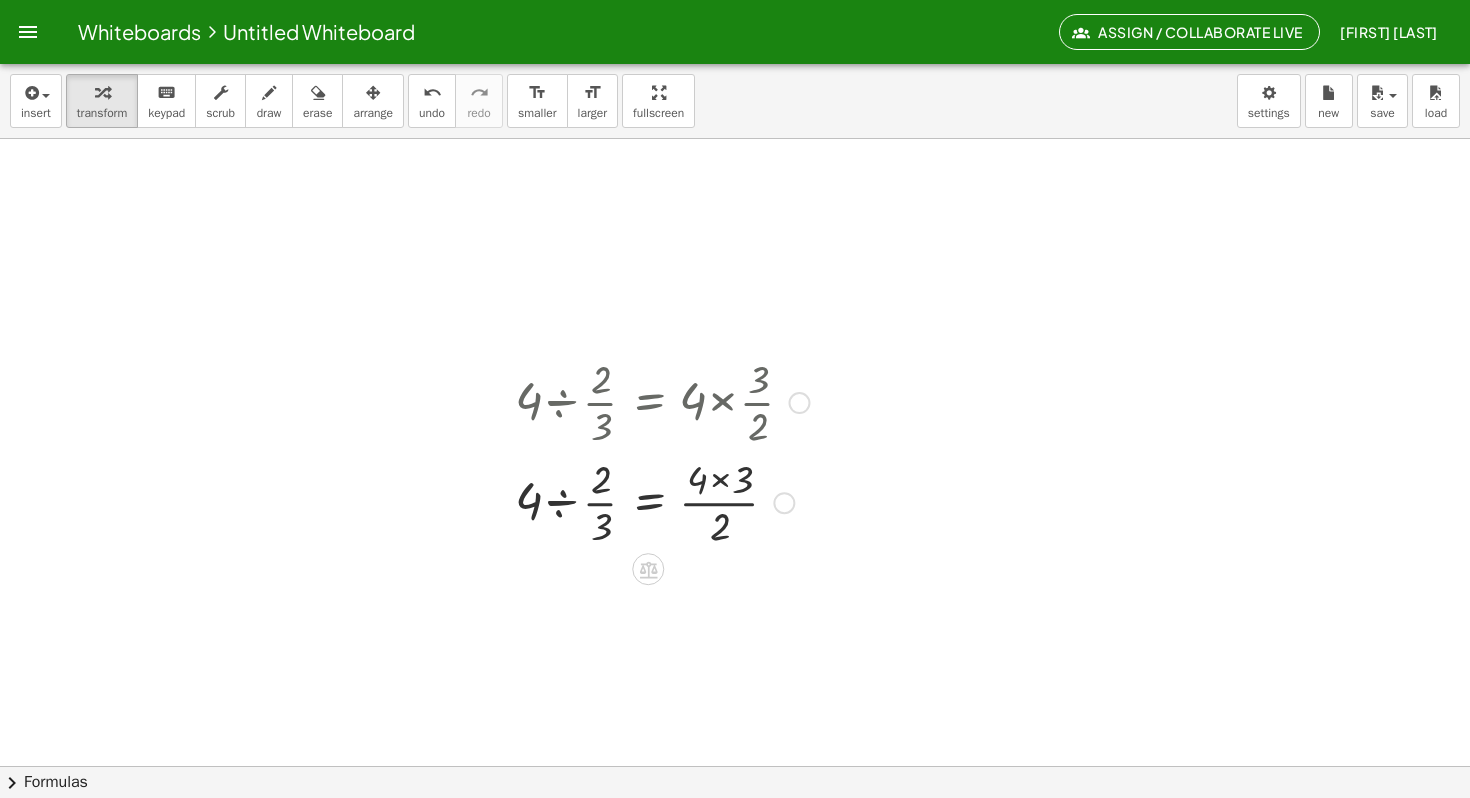 click at bounding box center [662, 501] 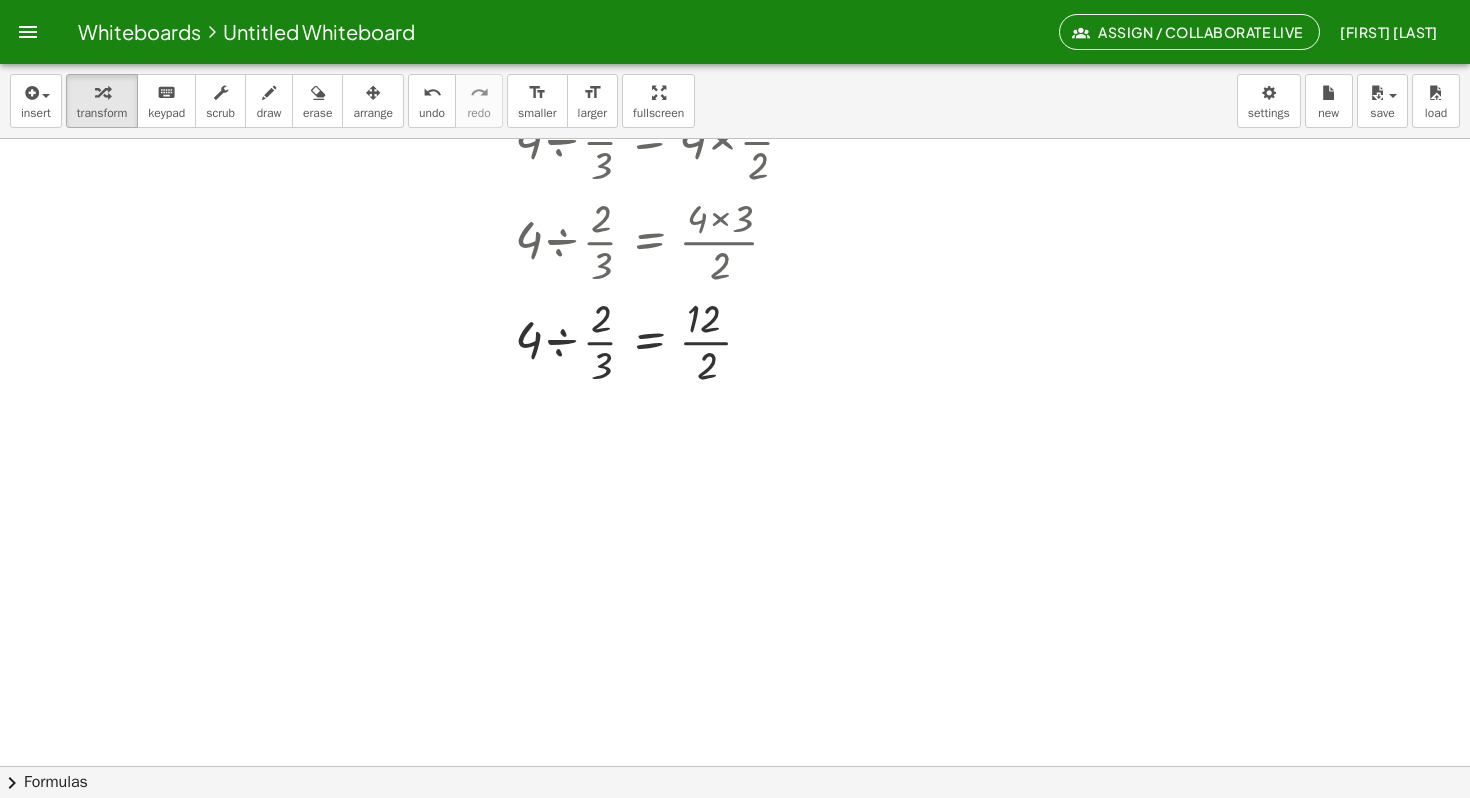 scroll, scrollTop: 290, scrollLeft: 0, axis: vertical 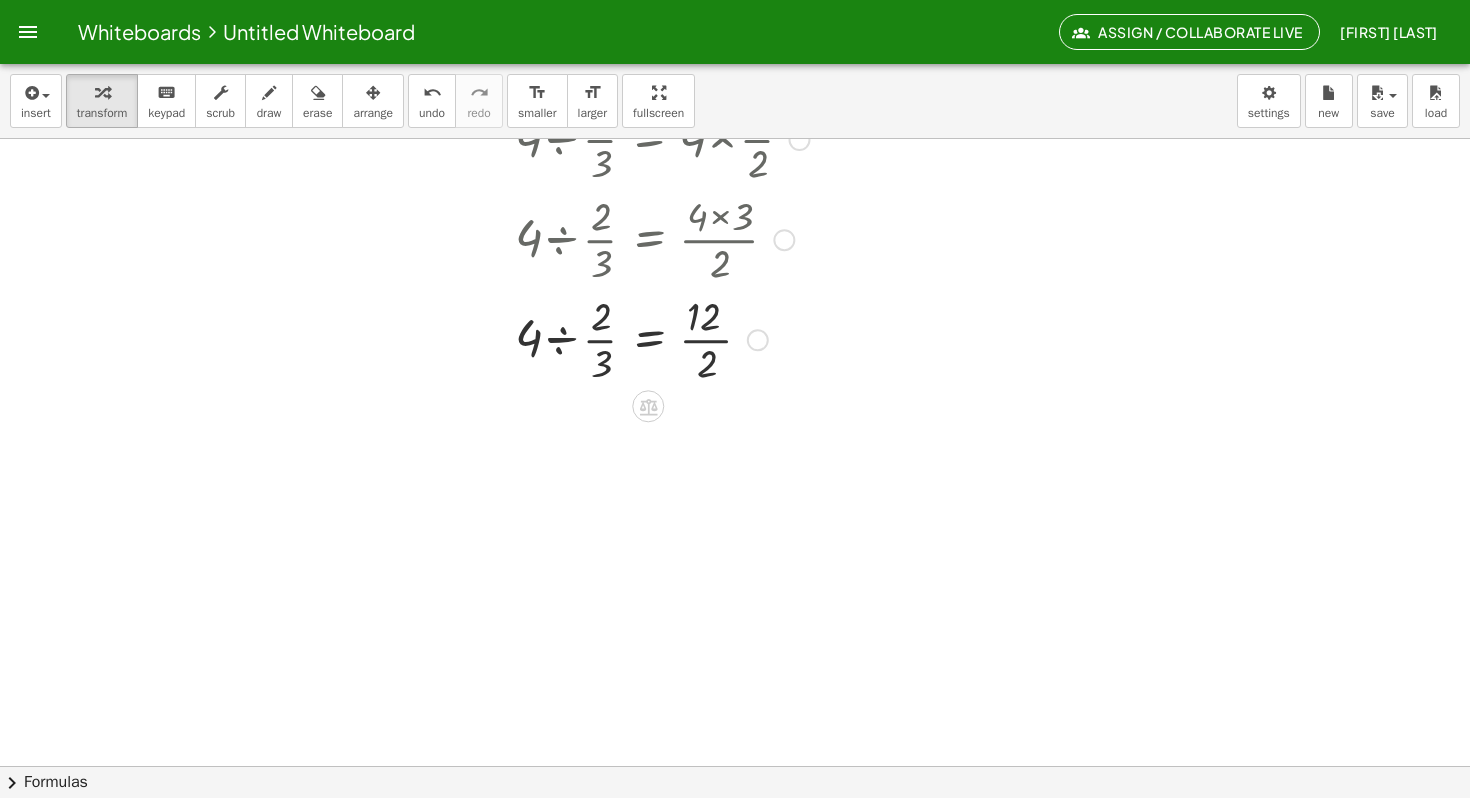 click at bounding box center [662, 338] 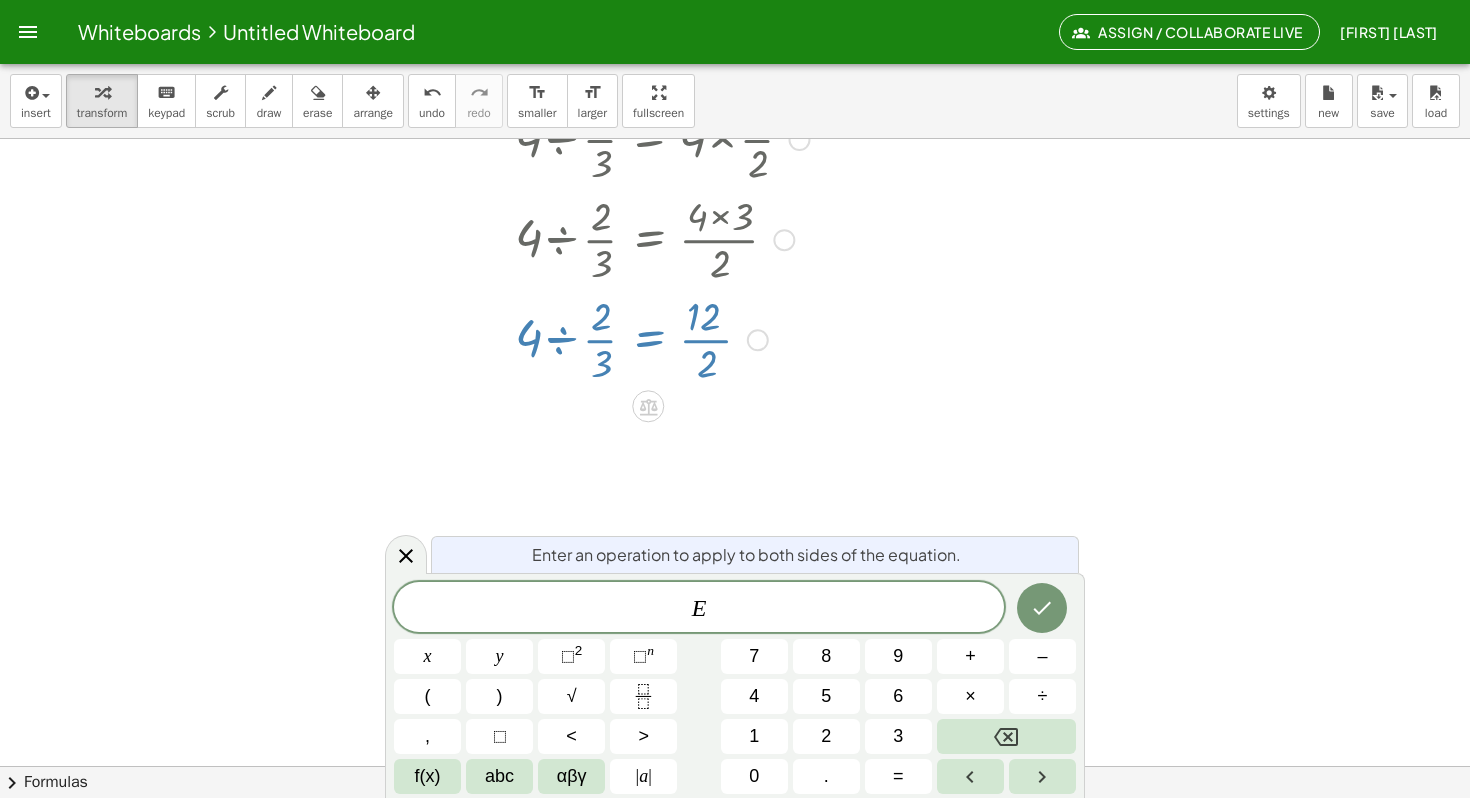 click at bounding box center (735, 540) 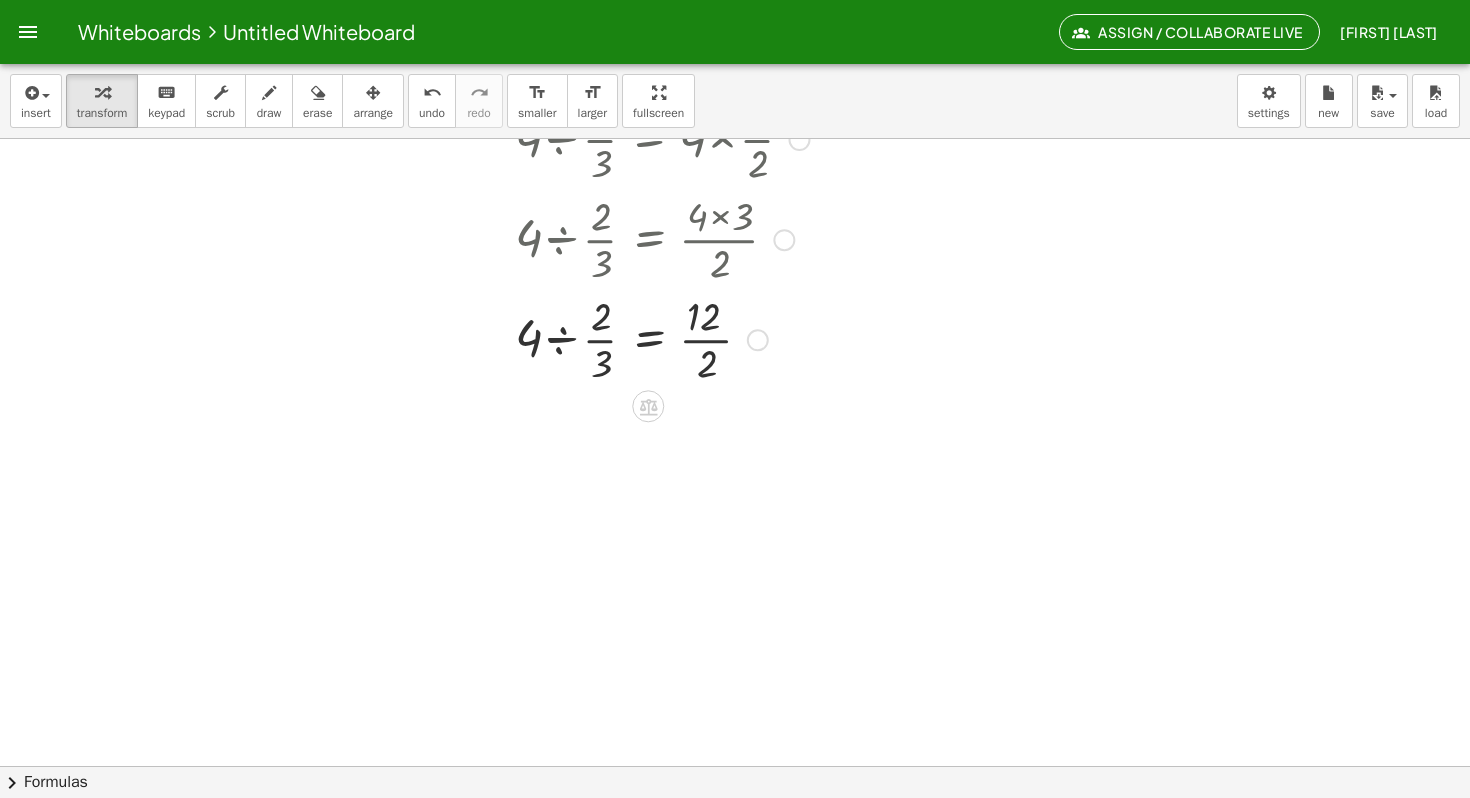 click at bounding box center [662, 338] 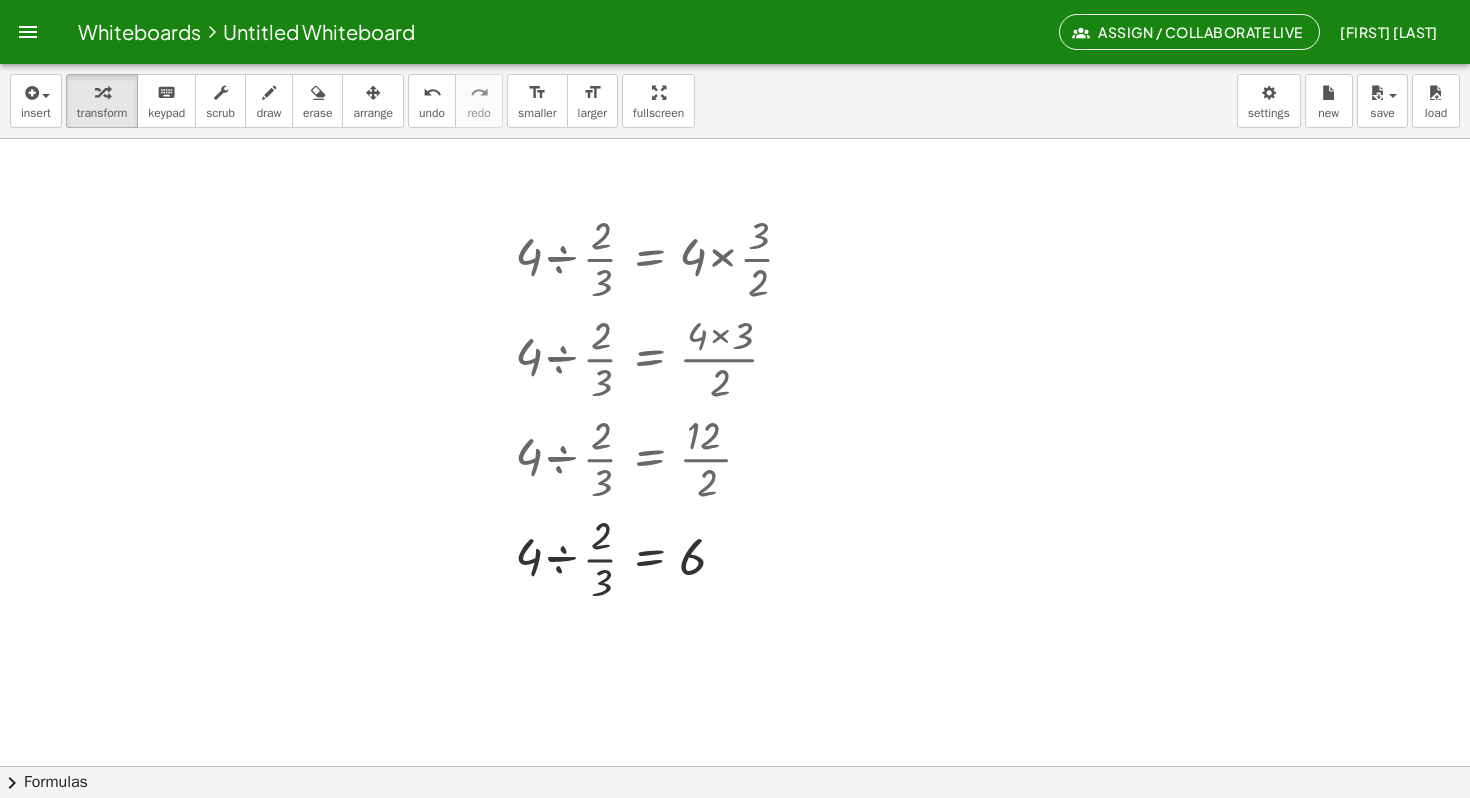 scroll, scrollTop: 141, scrollLeft: 0, axis: vertical 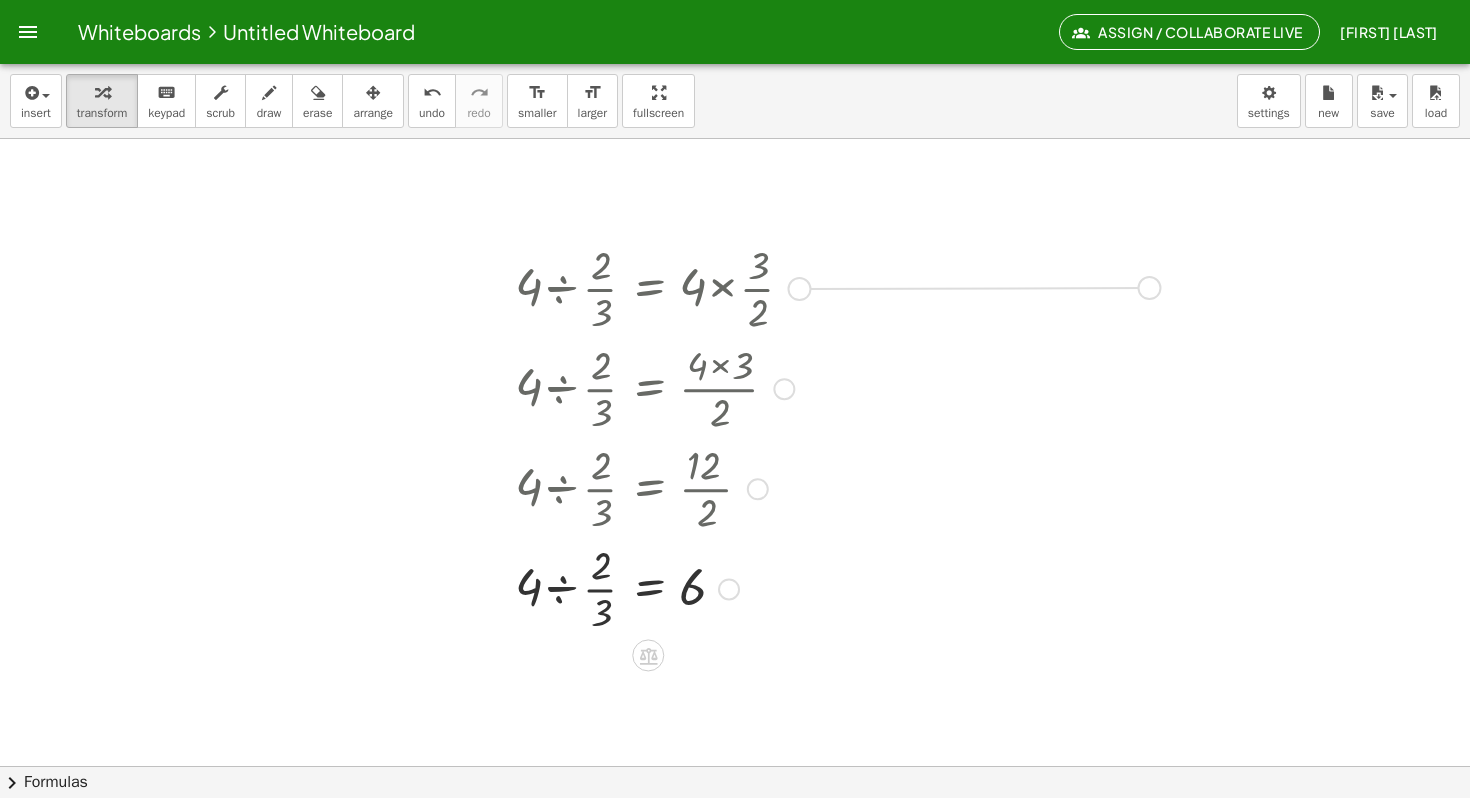 drag, startPoint x: 807, startPoint y: 286, endPoint x: 1163, endPoint y: 285, distance: 356.0014 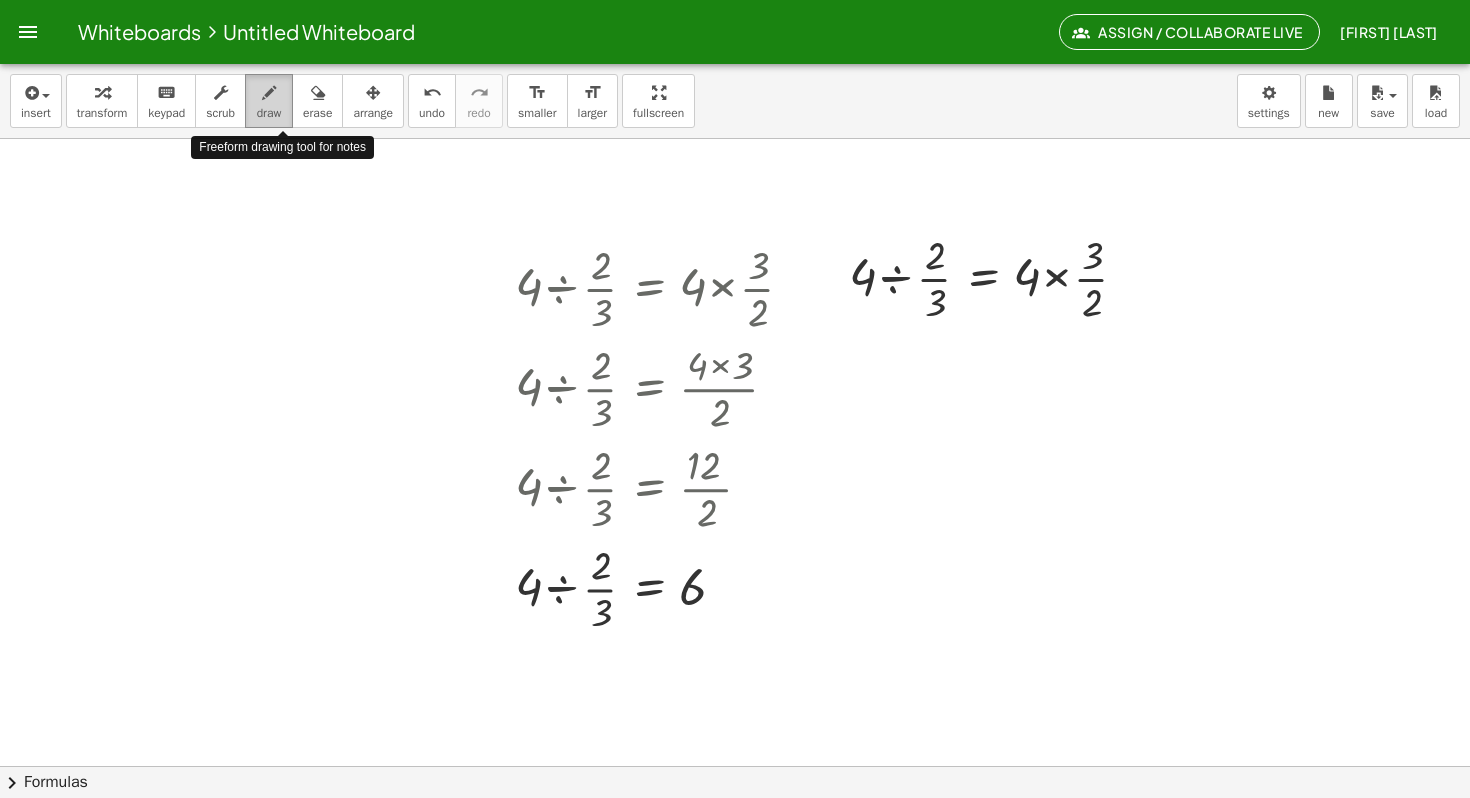 click at bounding box center [269, 93] 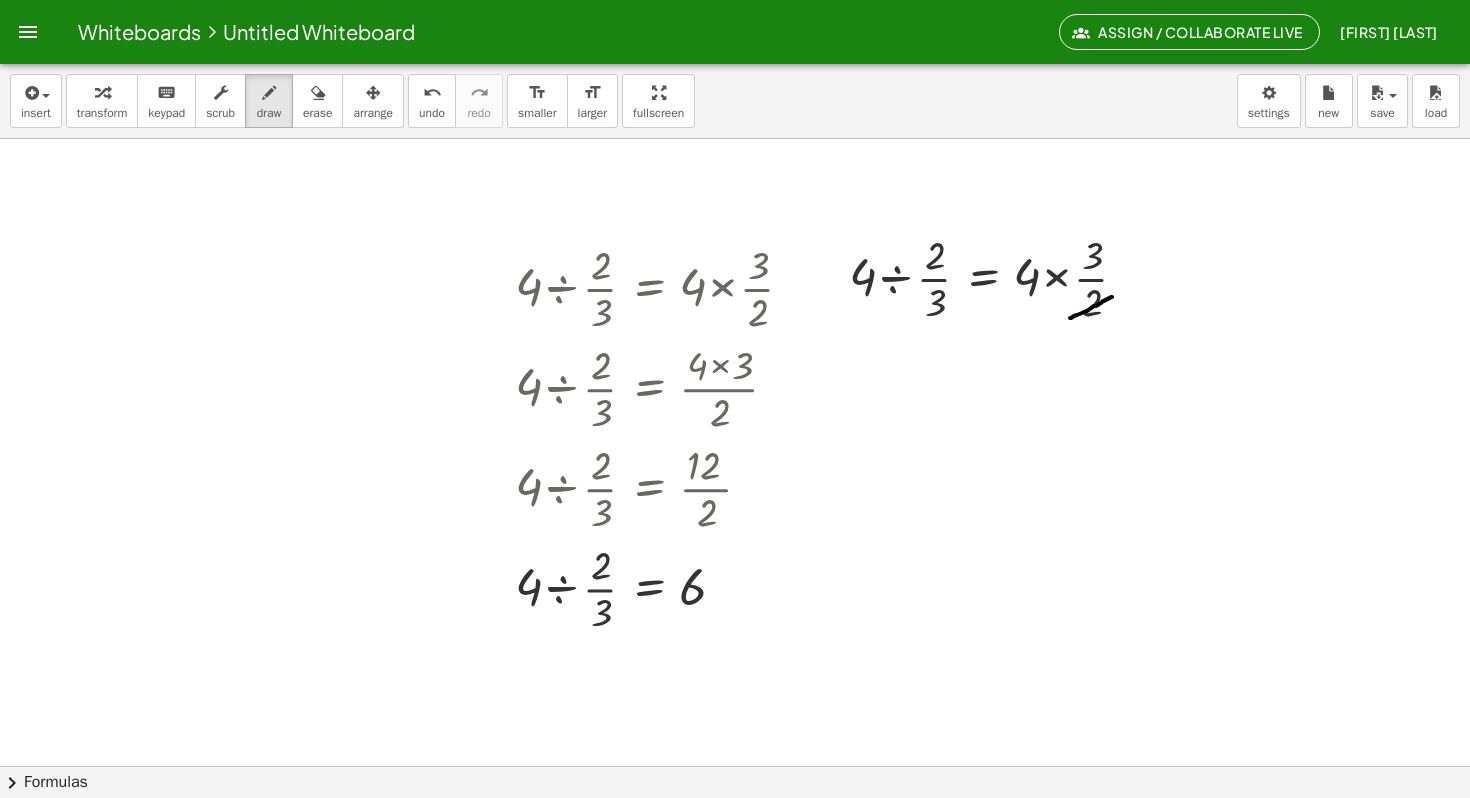 drag, startPoint x: 1070, startPoint y: 318, endPoint x: 1112, endPoint y: 297, distance: 46.957428 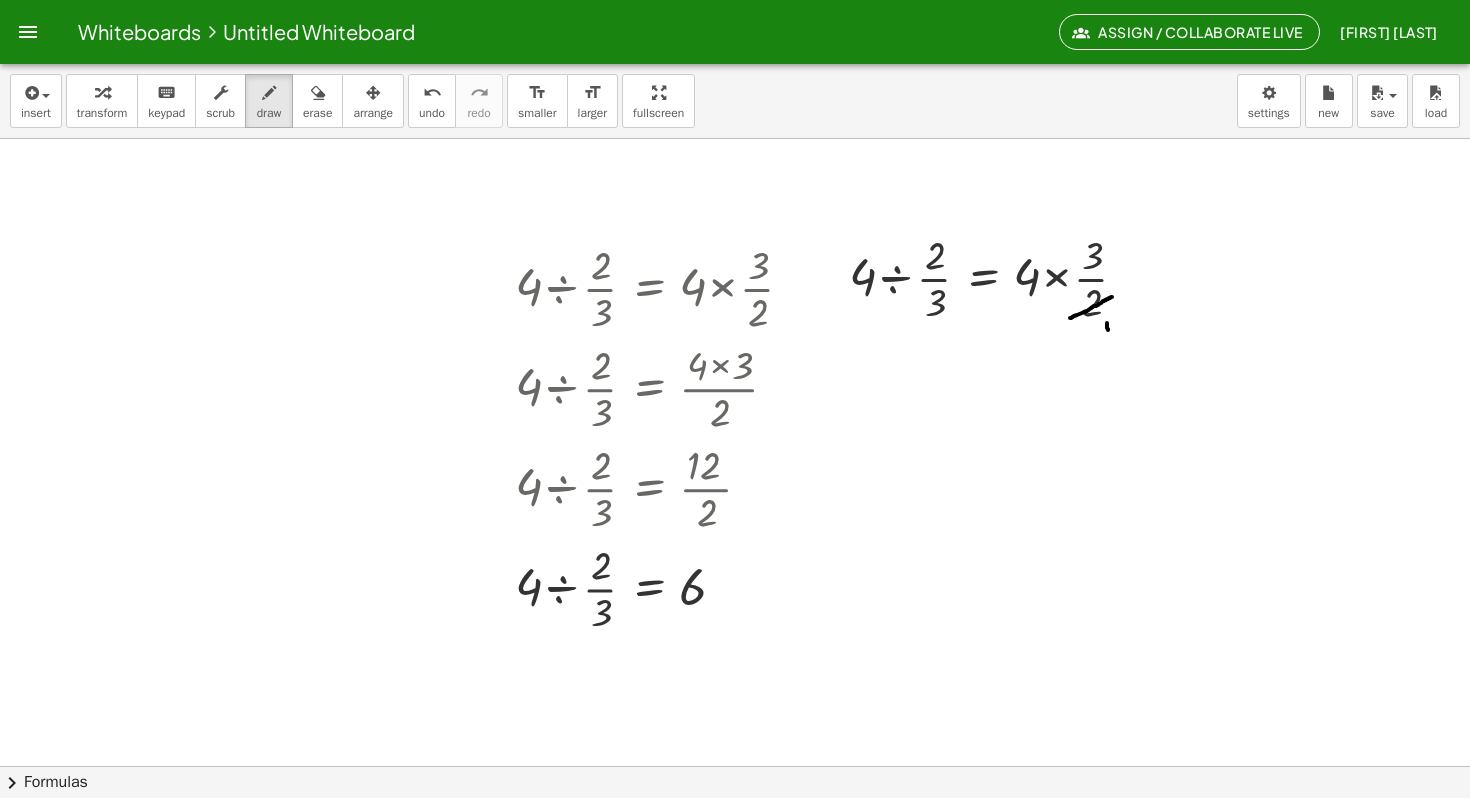 drag, startPoint x: 1107, startPoint y: 323, endPoint x: 1108, endPoint y: 335, distance: 12.0415945 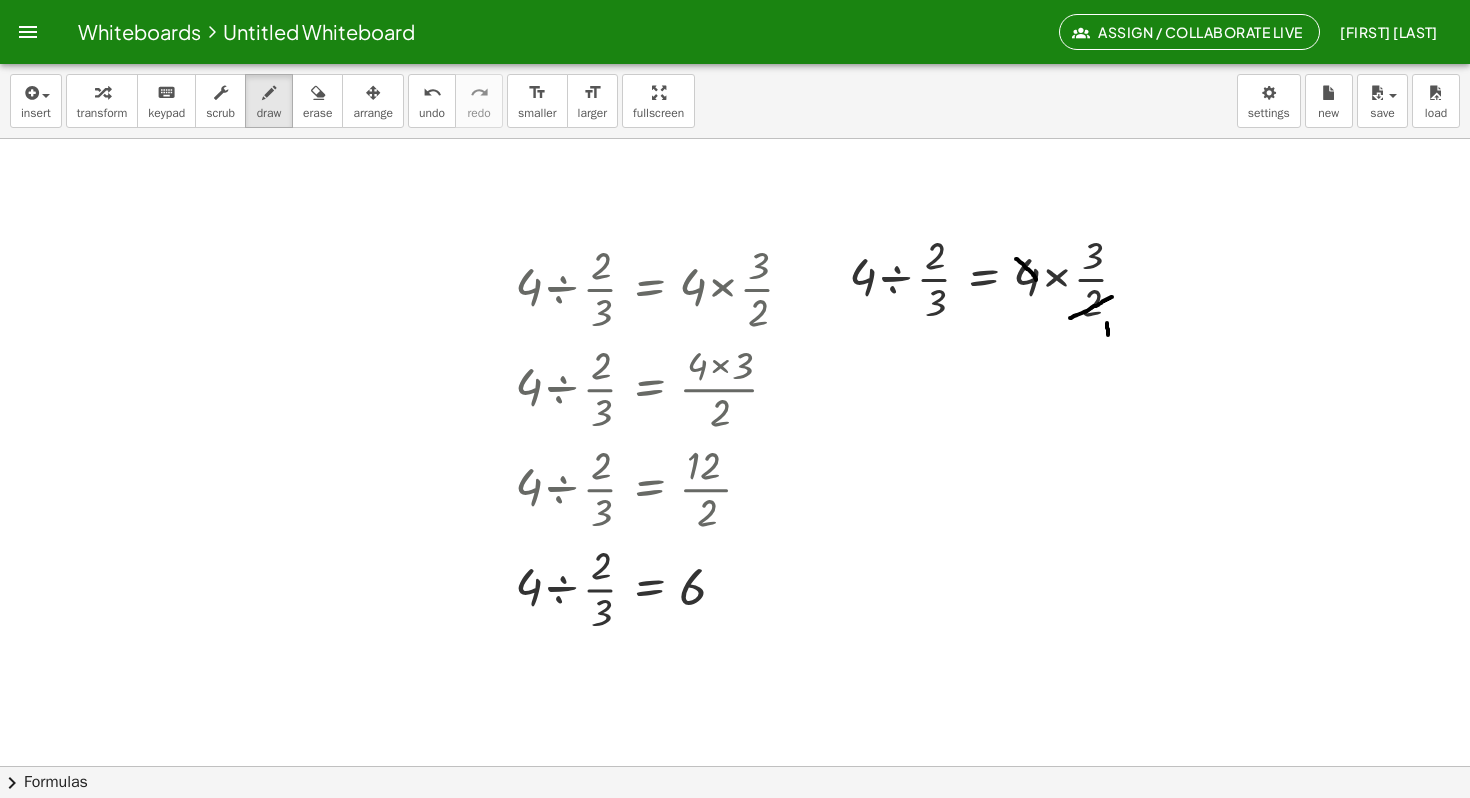 drag, startPoint x: 1016, startPoint y: 259, endPoint x: 1040, endPoint y: 285, distance: 35.383614 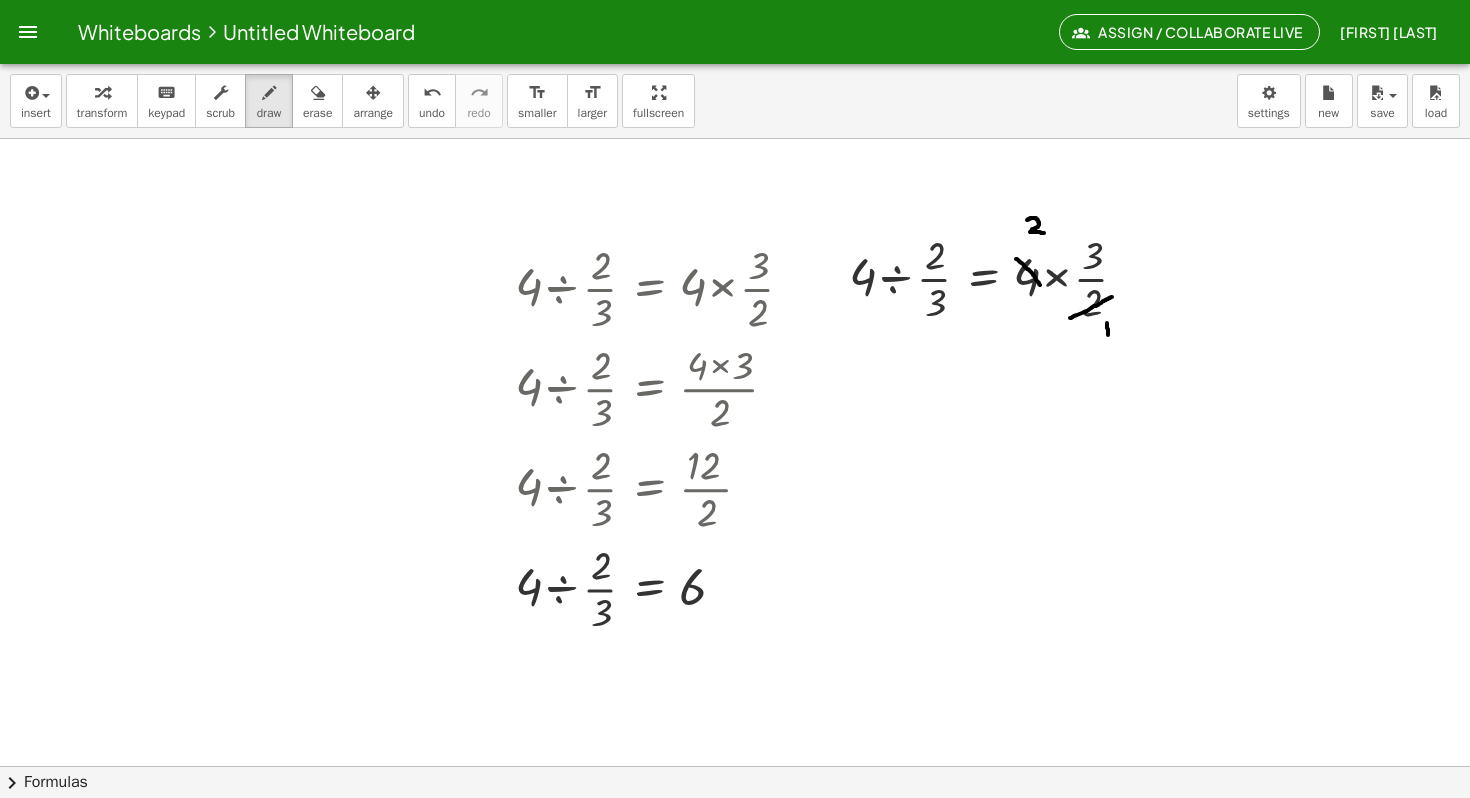 drag, startPoint x: 1027, startPoint y: 220, endPoint x: 1044, endPoint y: 233, distance: 21.400934 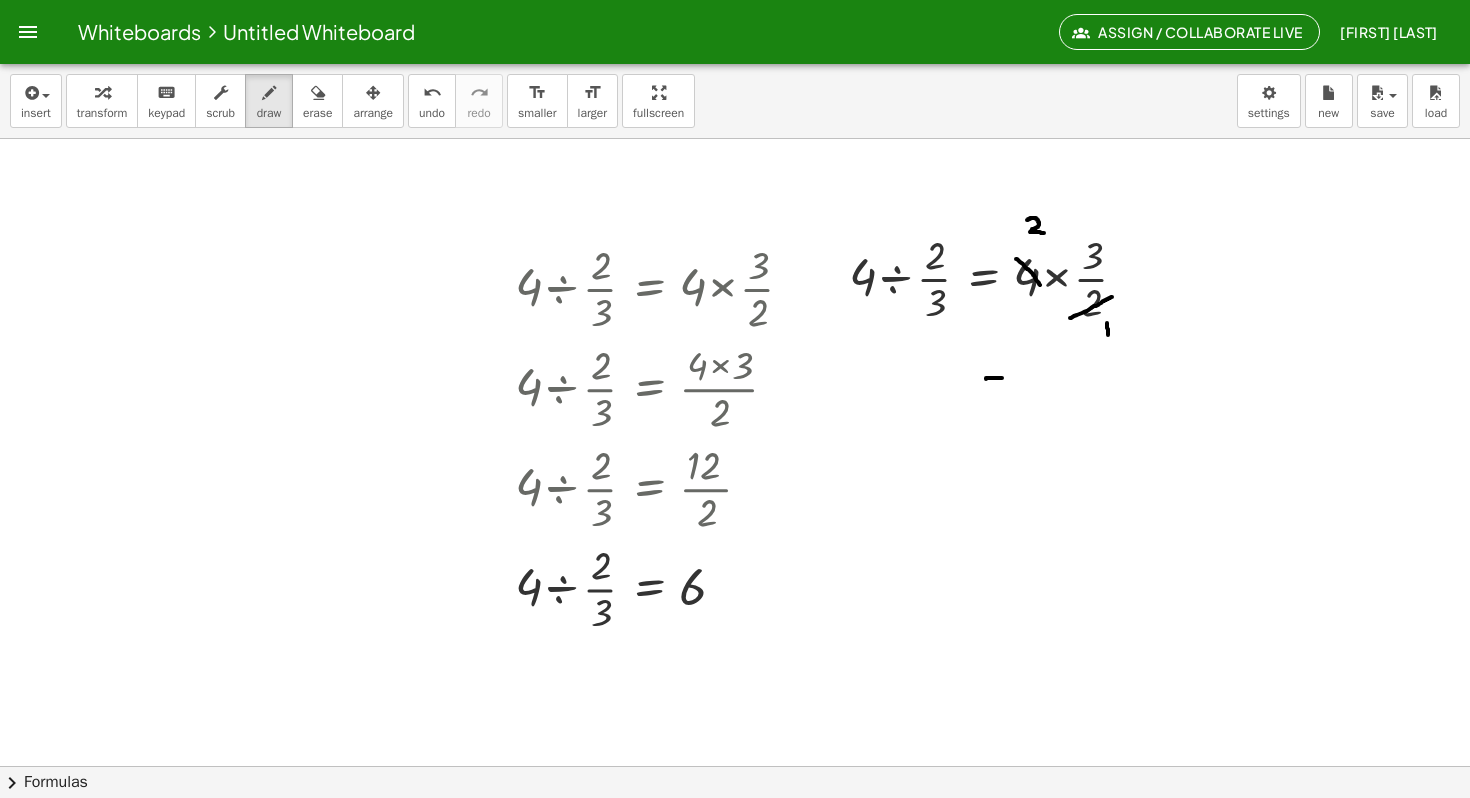 drag, startPoint x: 986, startPoint y: 379, endPoint x: 1016, endPoint y: 379, distance: 30 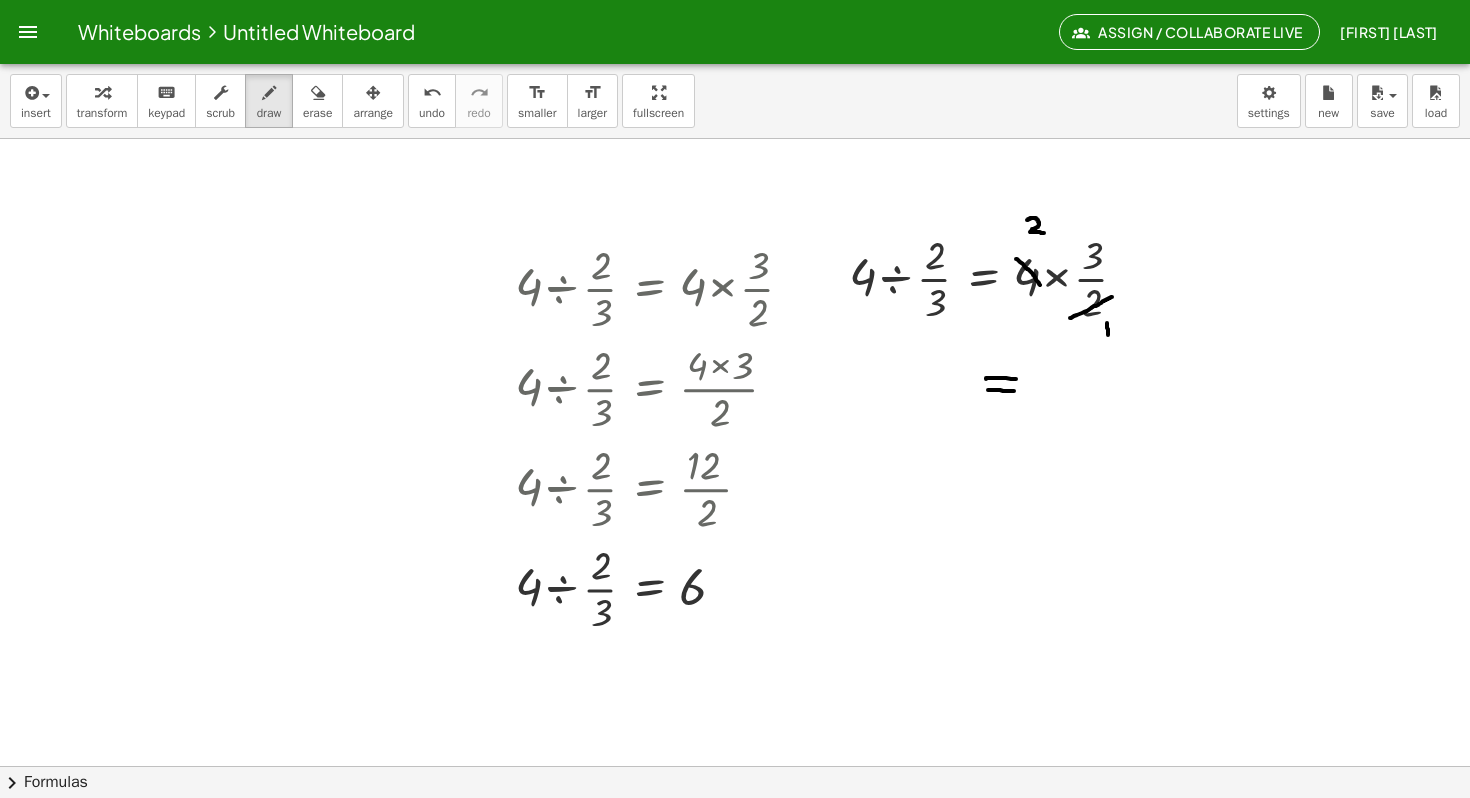 drag, startPoint x: 988, startPoint y: 390, endPoint x: 1014, endPoint y: 391, distance: 26.019224 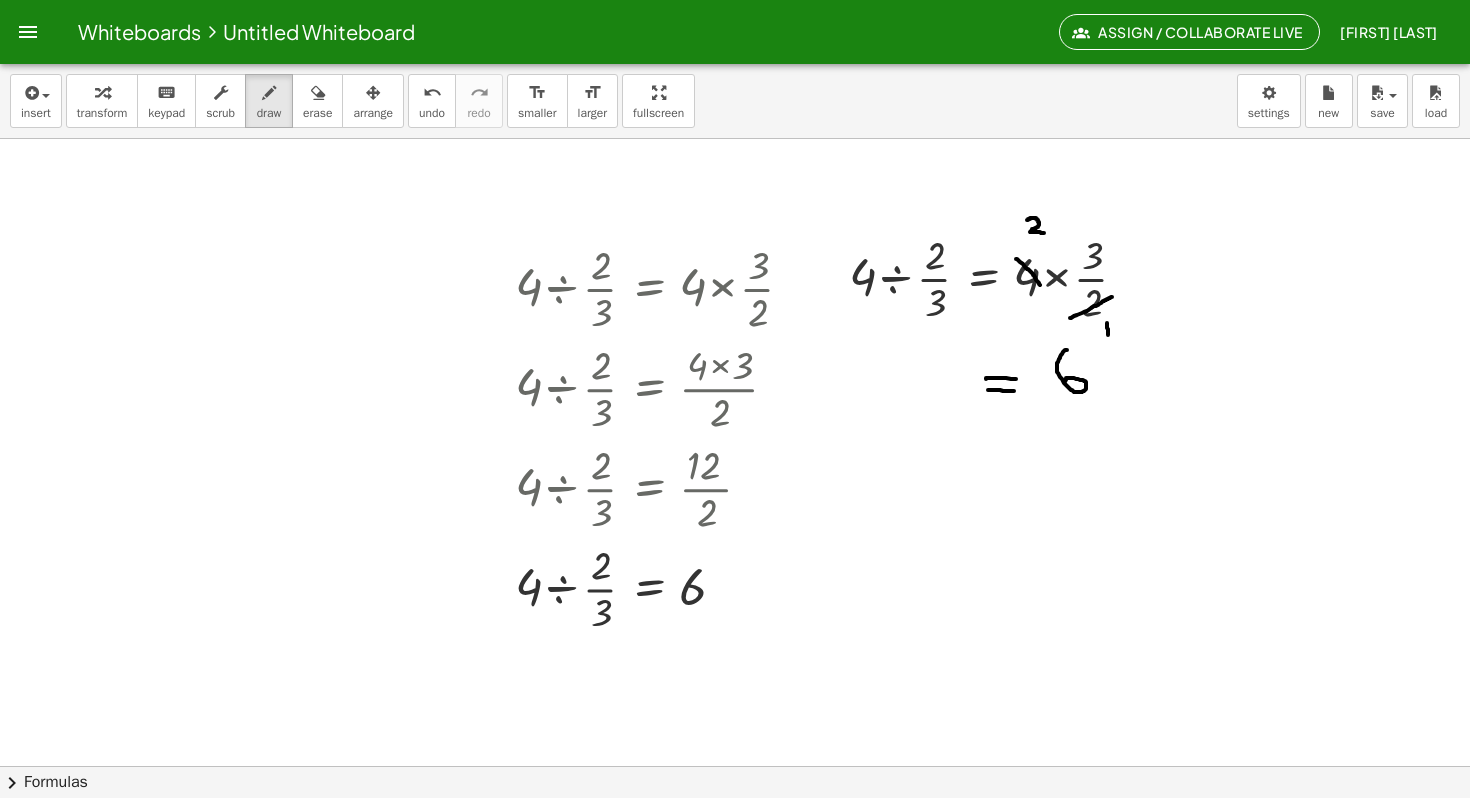 drag, startPoint x: 1067, startPoint y: 350, endPoint x: 1065, endPoint y: 382, distance: 32.06244 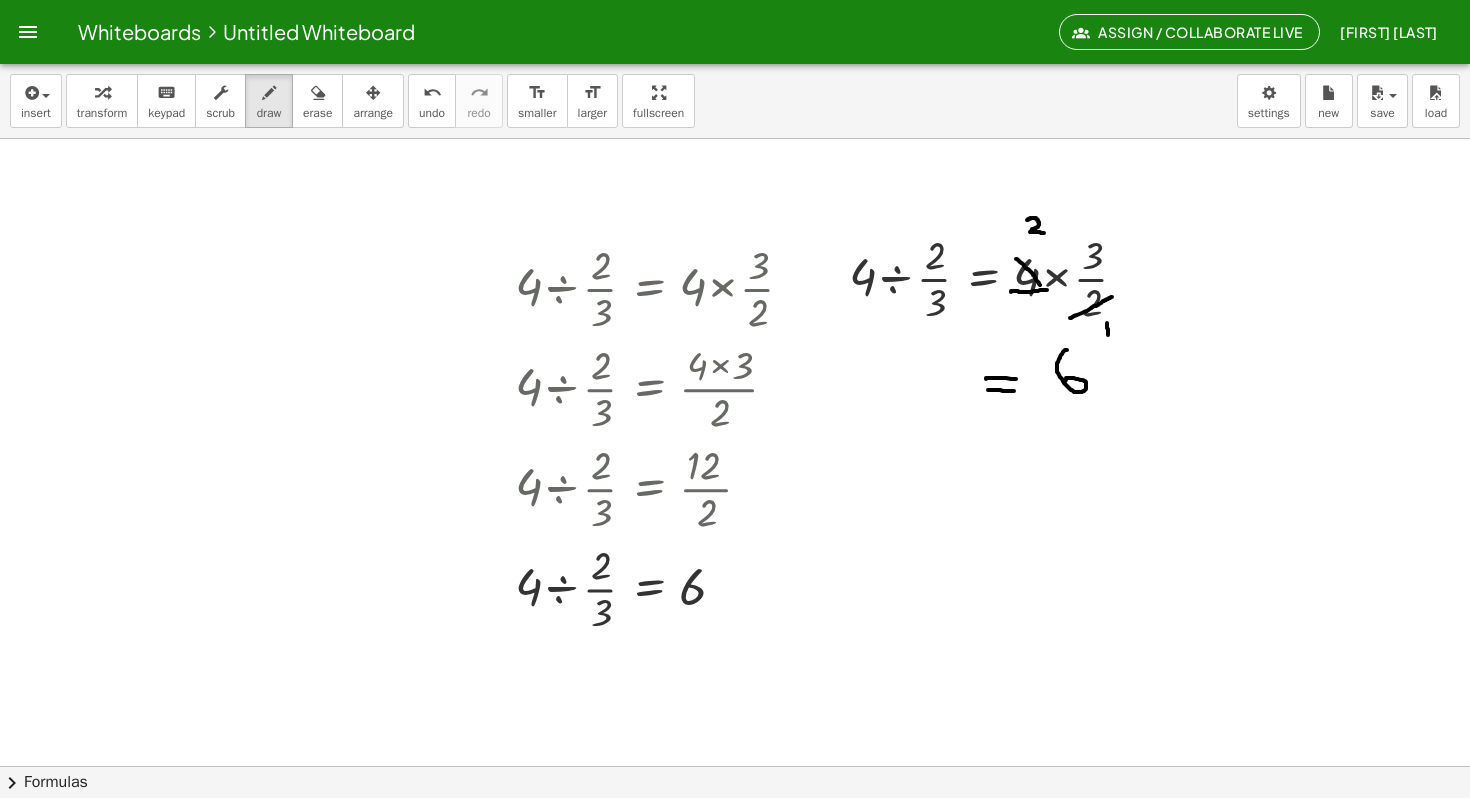 drag, startPoint x: 1011, startPoint y: 292, endPoint x: 1049, endPoint y: 289, distance: 38.118237 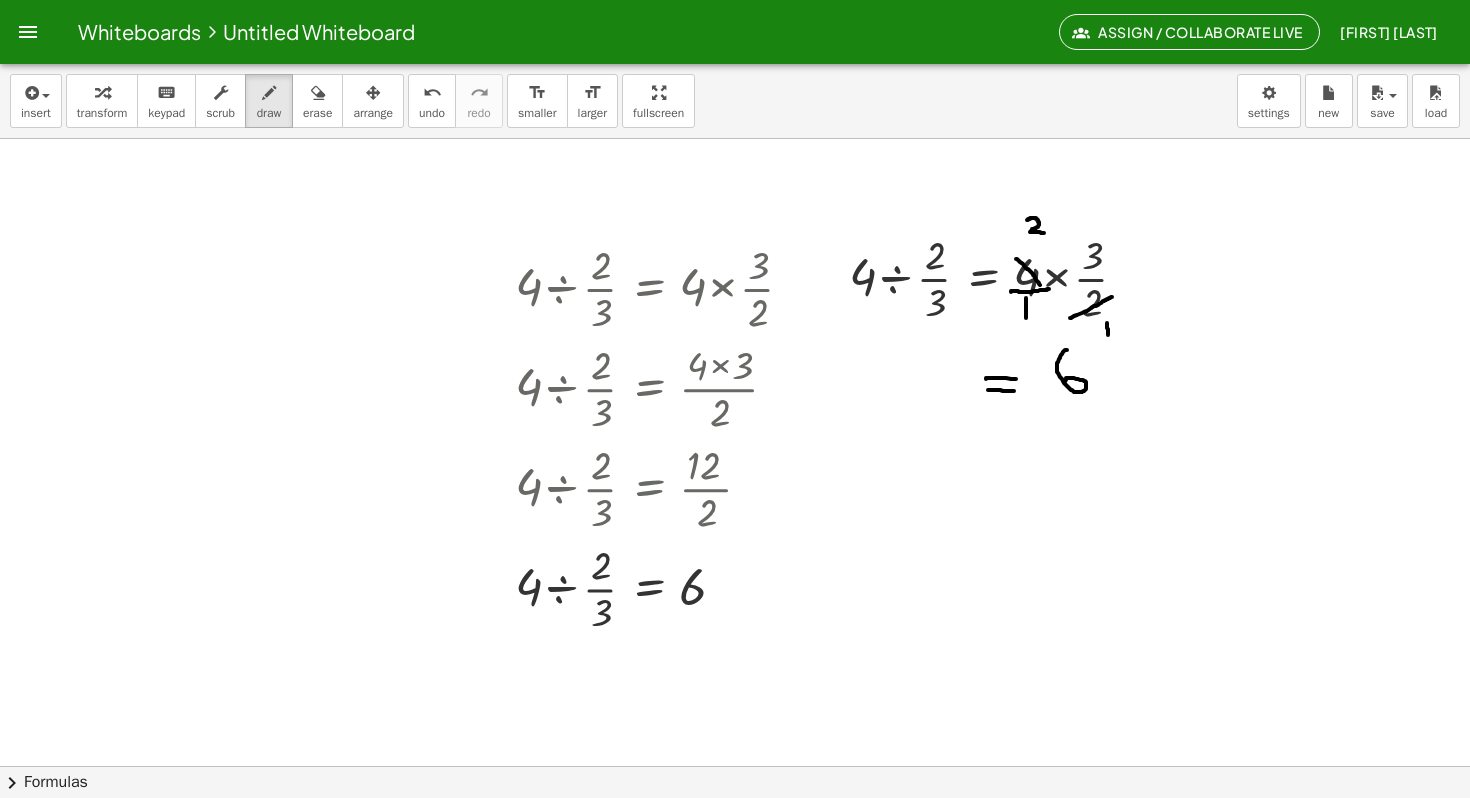 drag, startPoint x: 1026, startPoint y: 298, endPoint x: 1026, endPoint y: 318, distance: 20 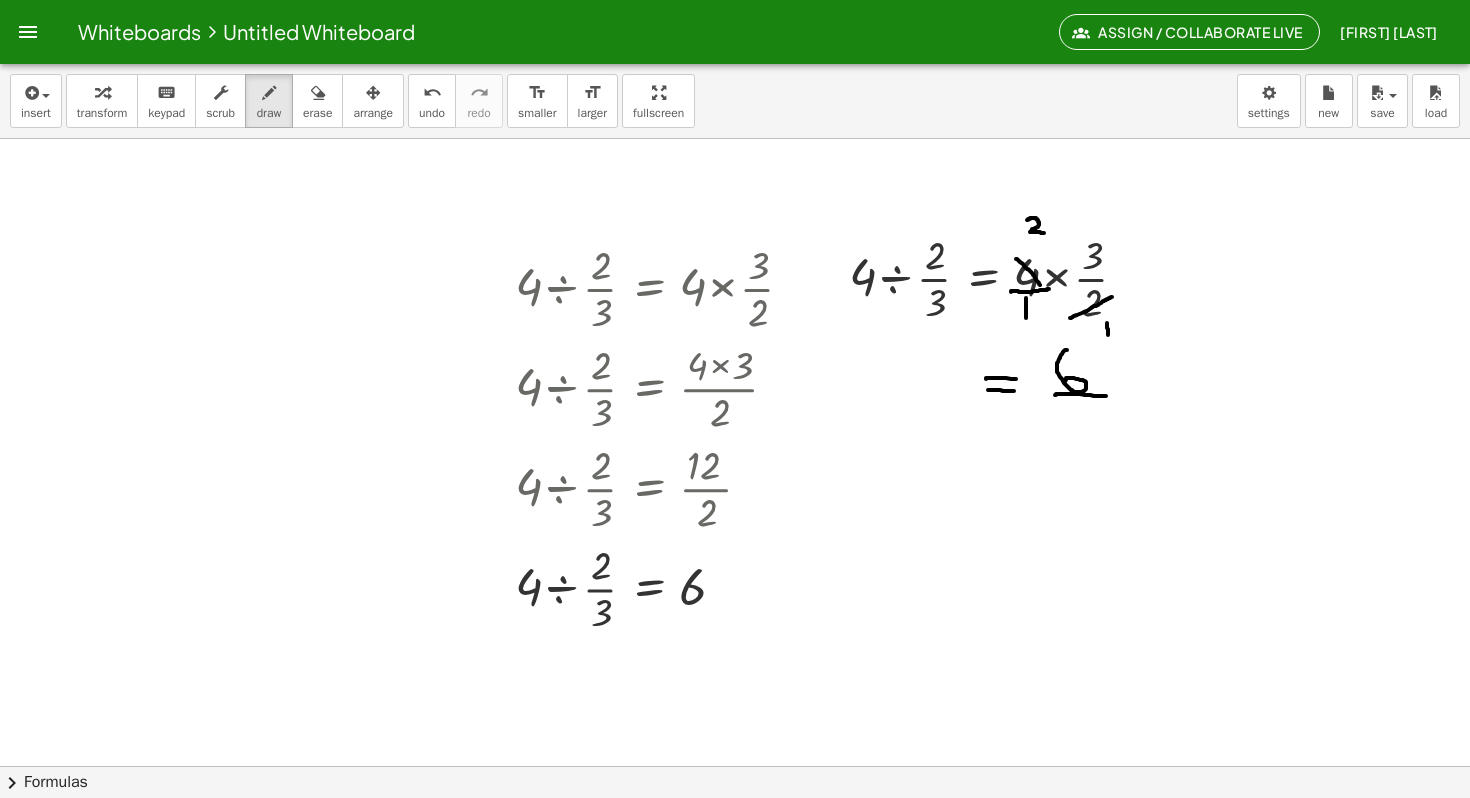 drag, startPoint x: 1055, startPoint y: 395, endPoint x: 1098, endPoint y: 398, distance: 43.104523 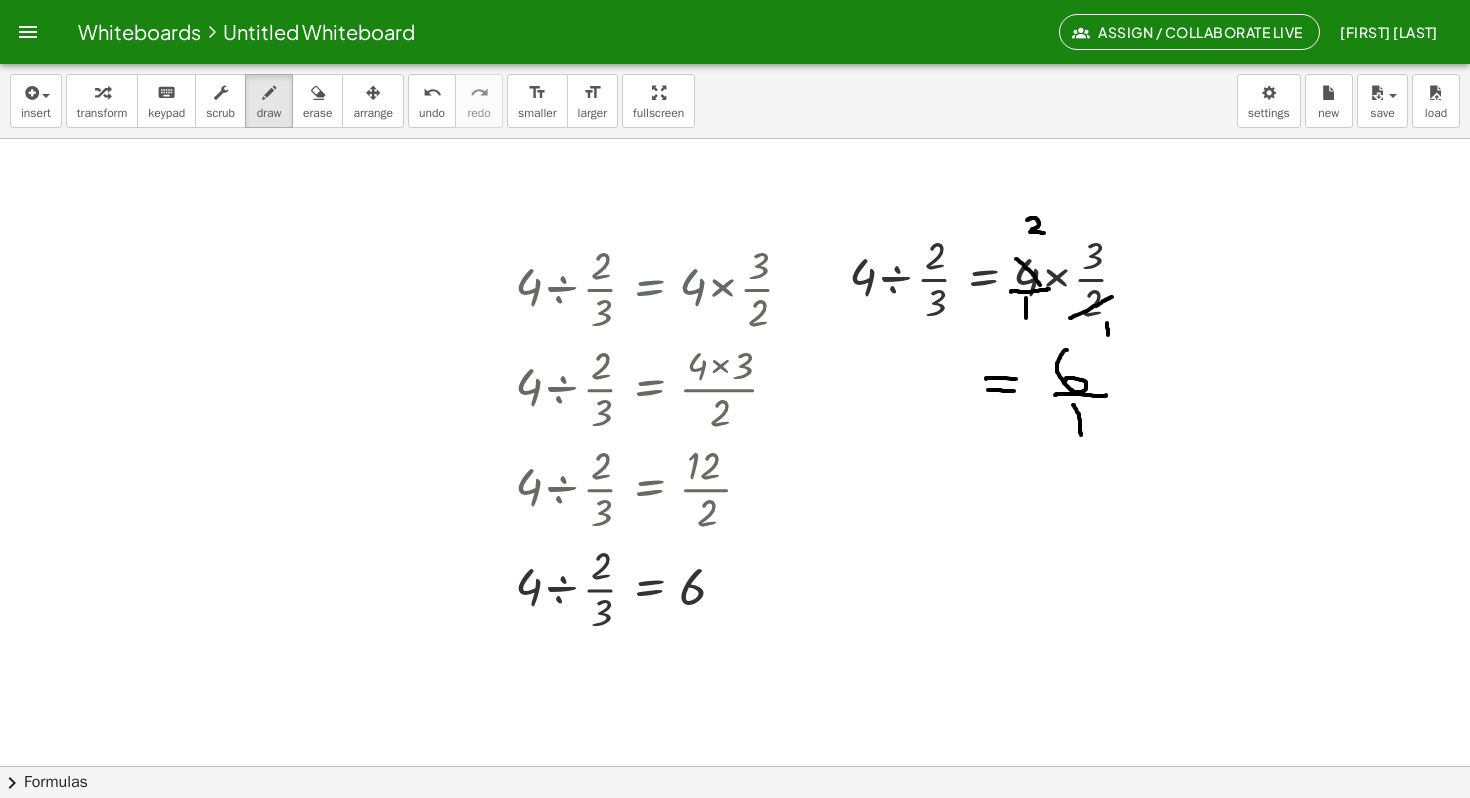 drag, startPoint x: 1073, startPoint y: 405, endPoint x: 1081, endPoint y: 435, distance: 31.04835 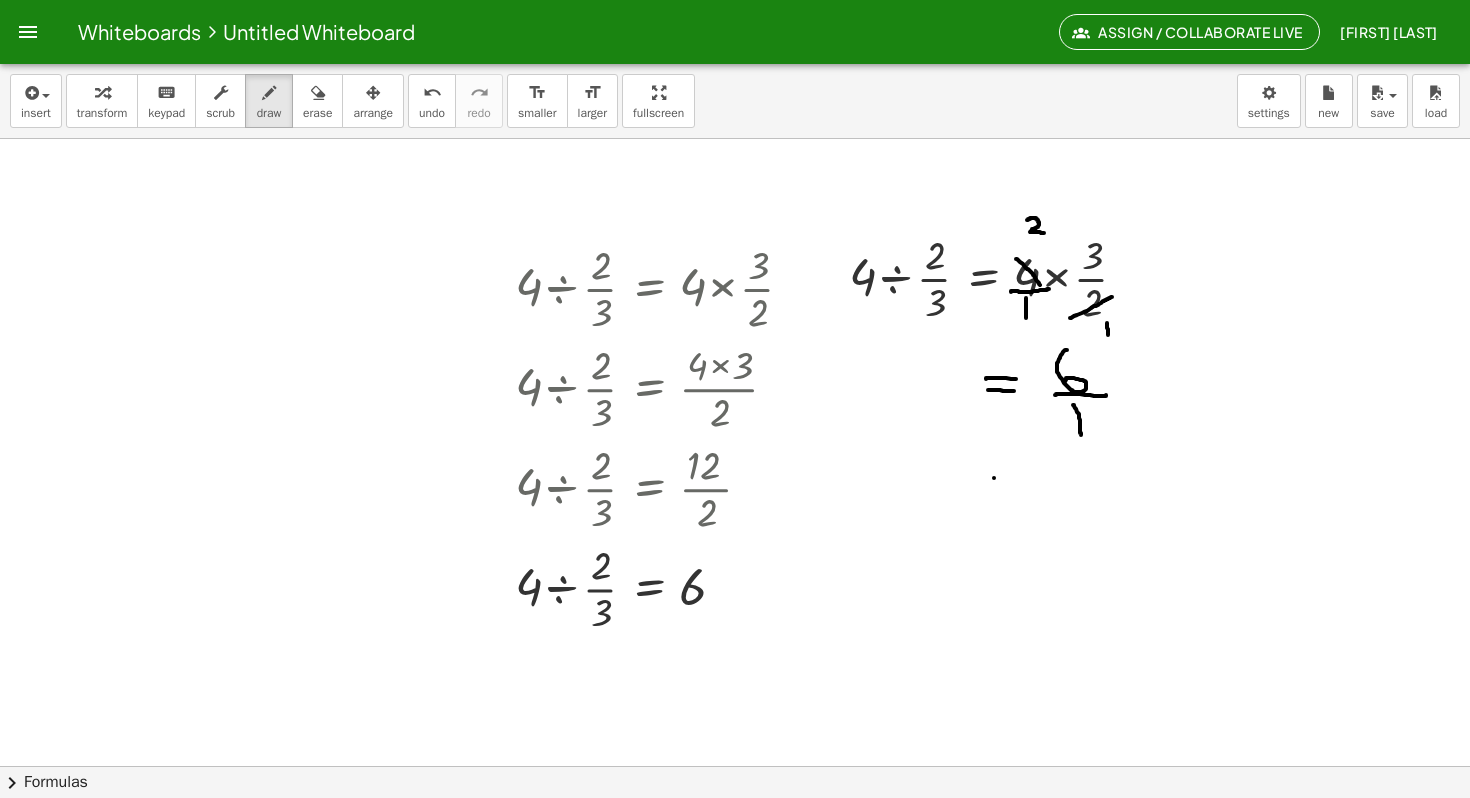 drag, startPoint x: 994, startPoint y: 478, endPoint x: 1008, endPoint y: 478, distance: 14 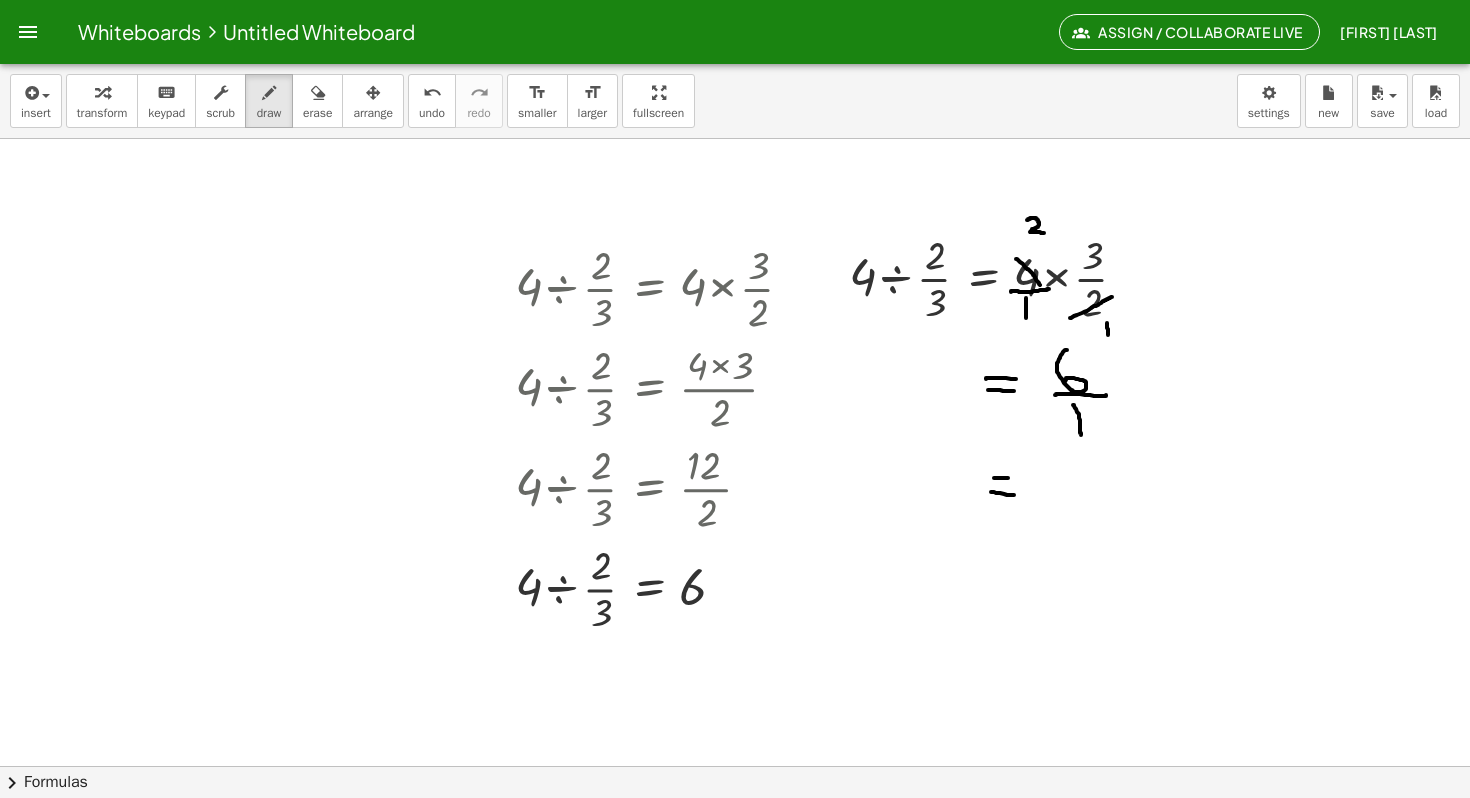 drag, startPoint x: 991, startPoint y: 492, endPoint x: 1014, endPoint y: 495, distance: 23.194826 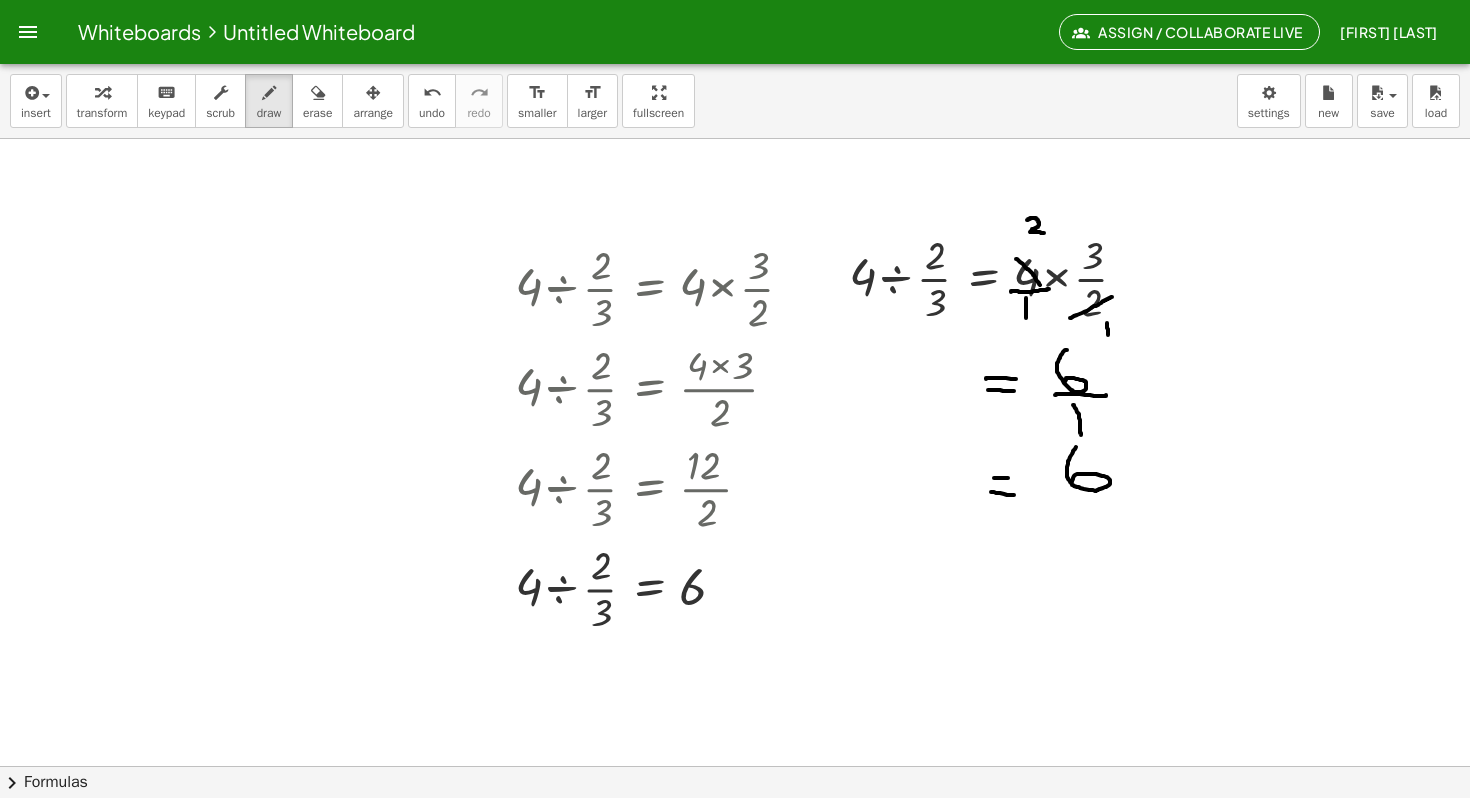 drag, startPoint x: 1073, startPoint y: 452, endPoint x: 1071, endPoint y: 483, distance: 31.06445 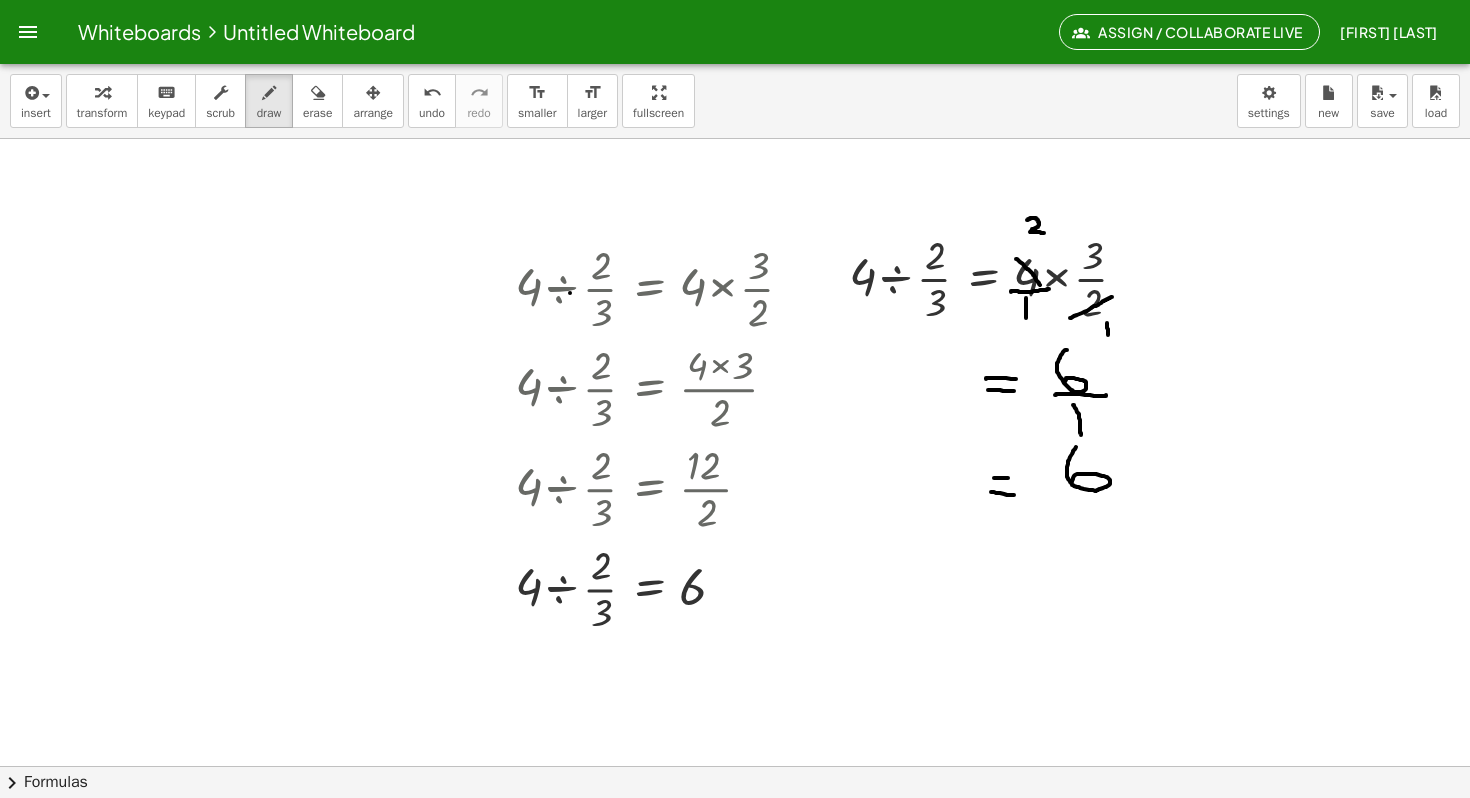 click at bounding box center (735, 689) 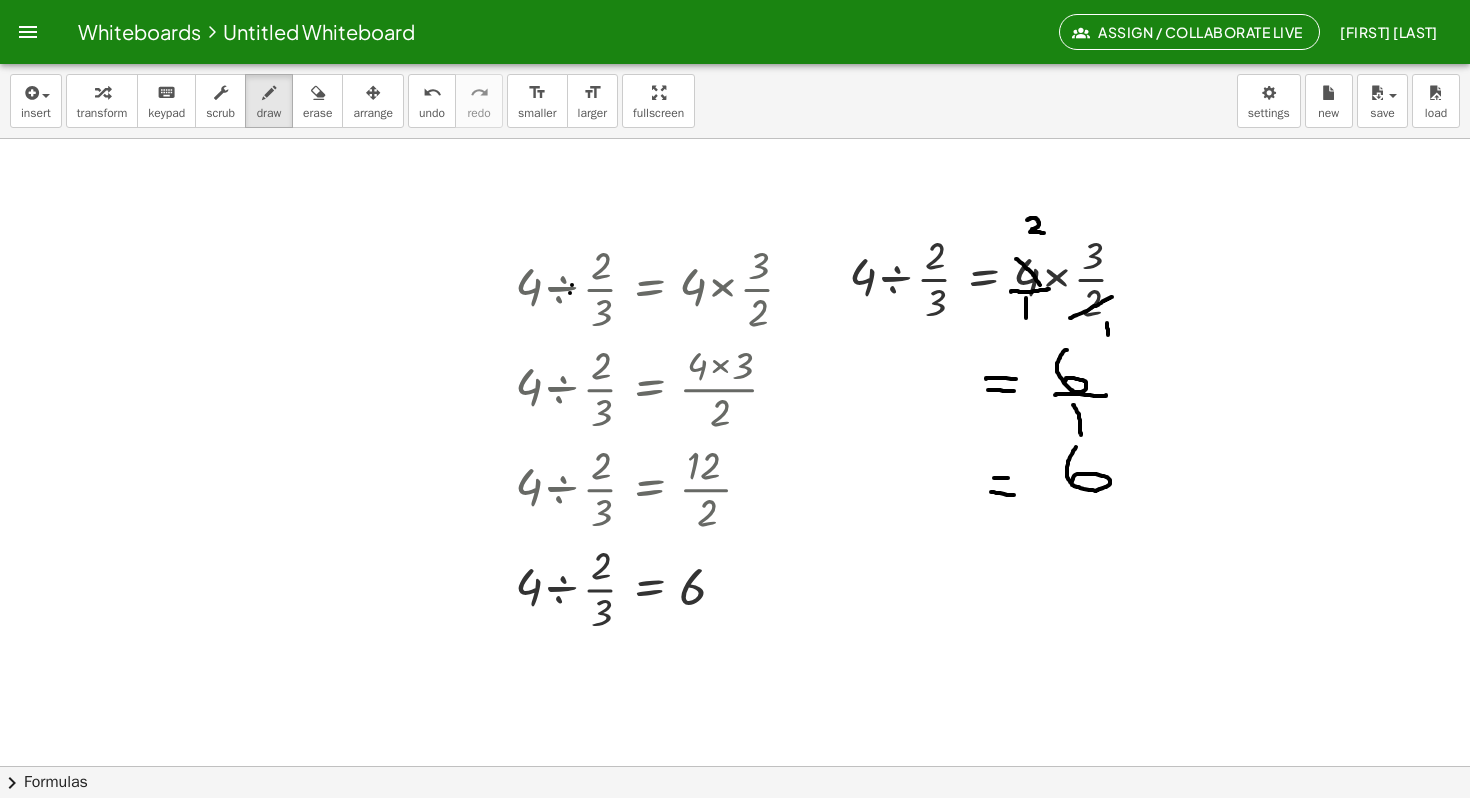 click at bounding box center [735, 689] 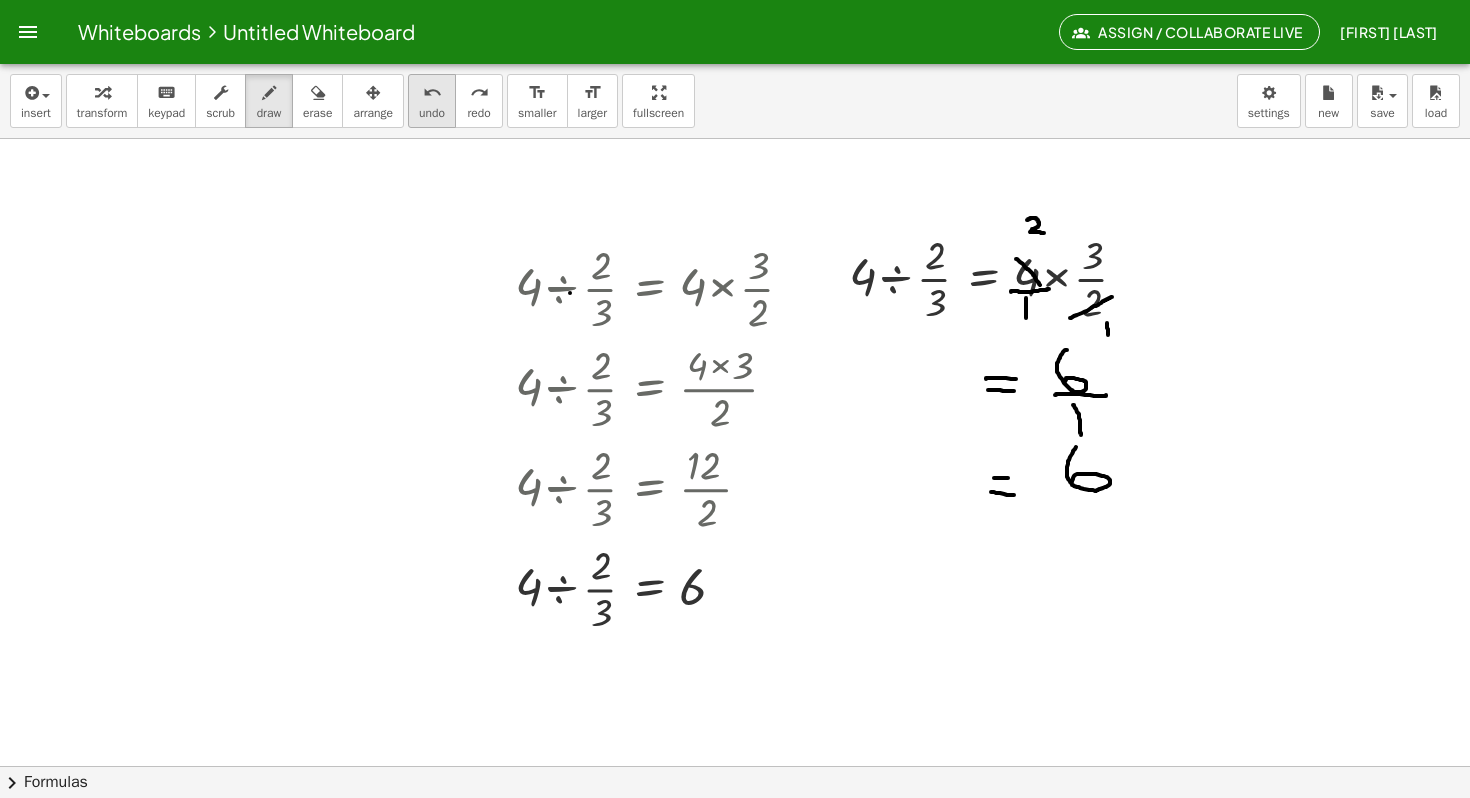 click on "undo" at bounding box center (432, 113) 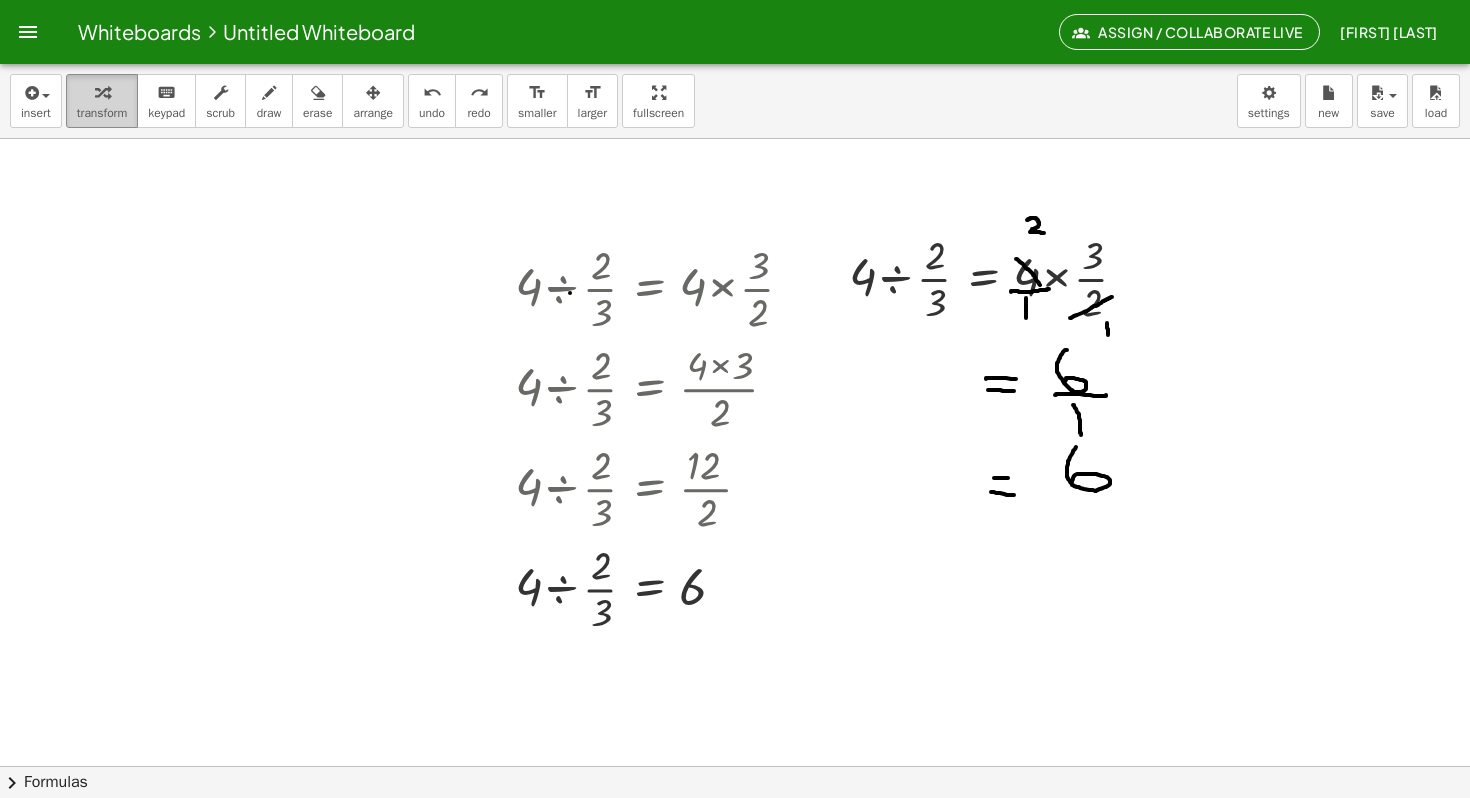 click on "transform" at bounding box center [102, 113] 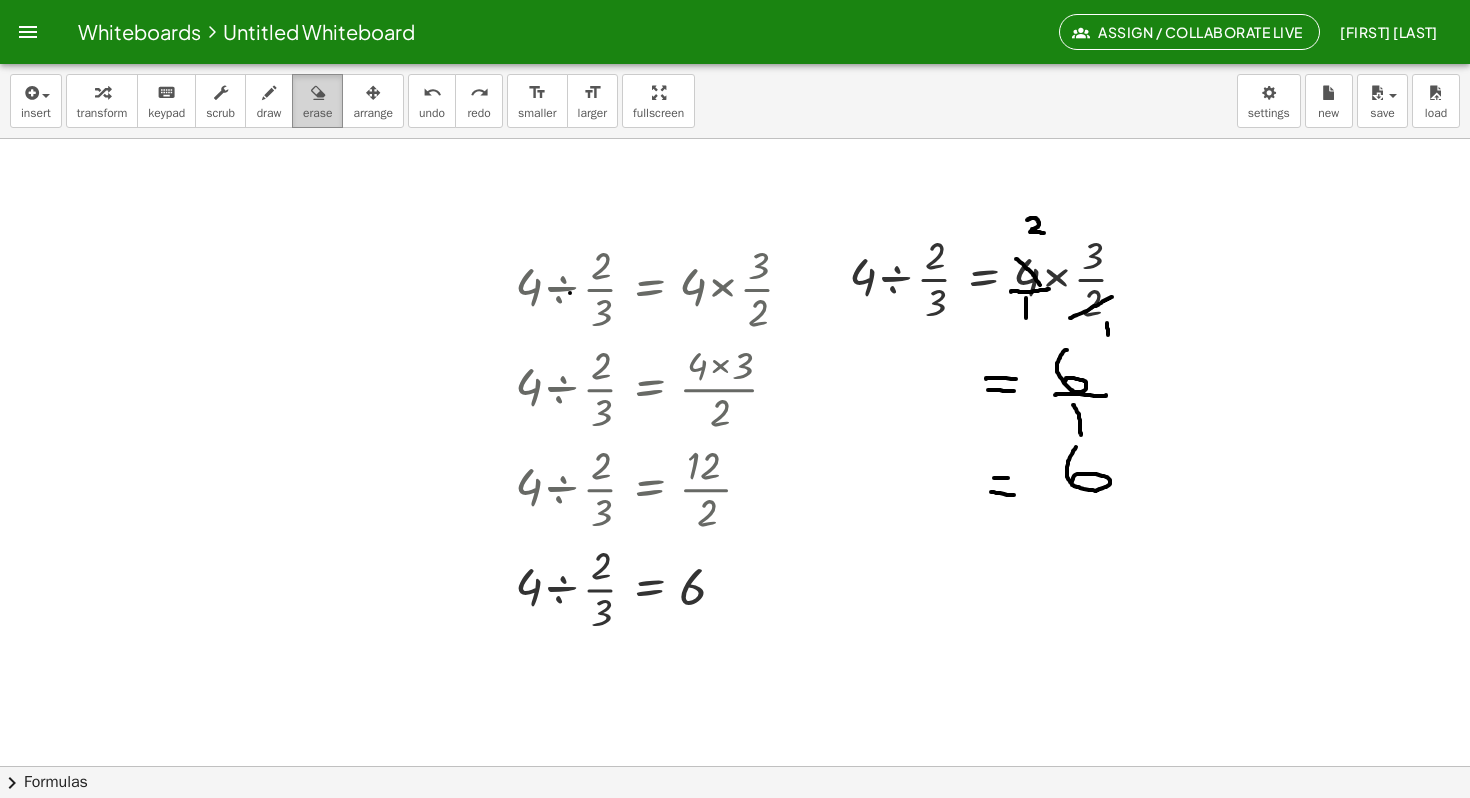 click on "erase" at bounding box center [317, 101] 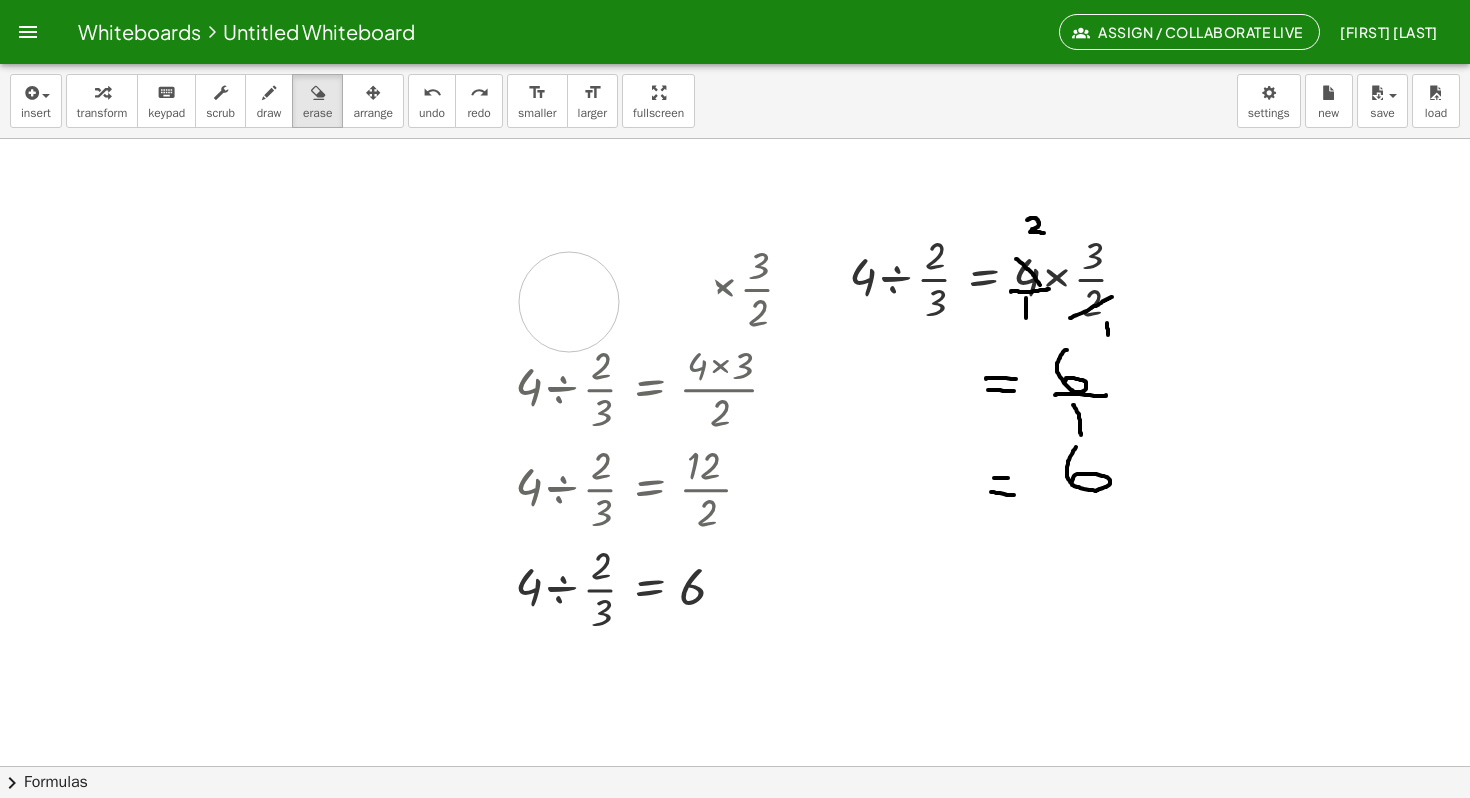 drag, startPoint x: 578, startPoint y: 297, endPoint x: 567, endPoint y: 301, distance: 11.7046995 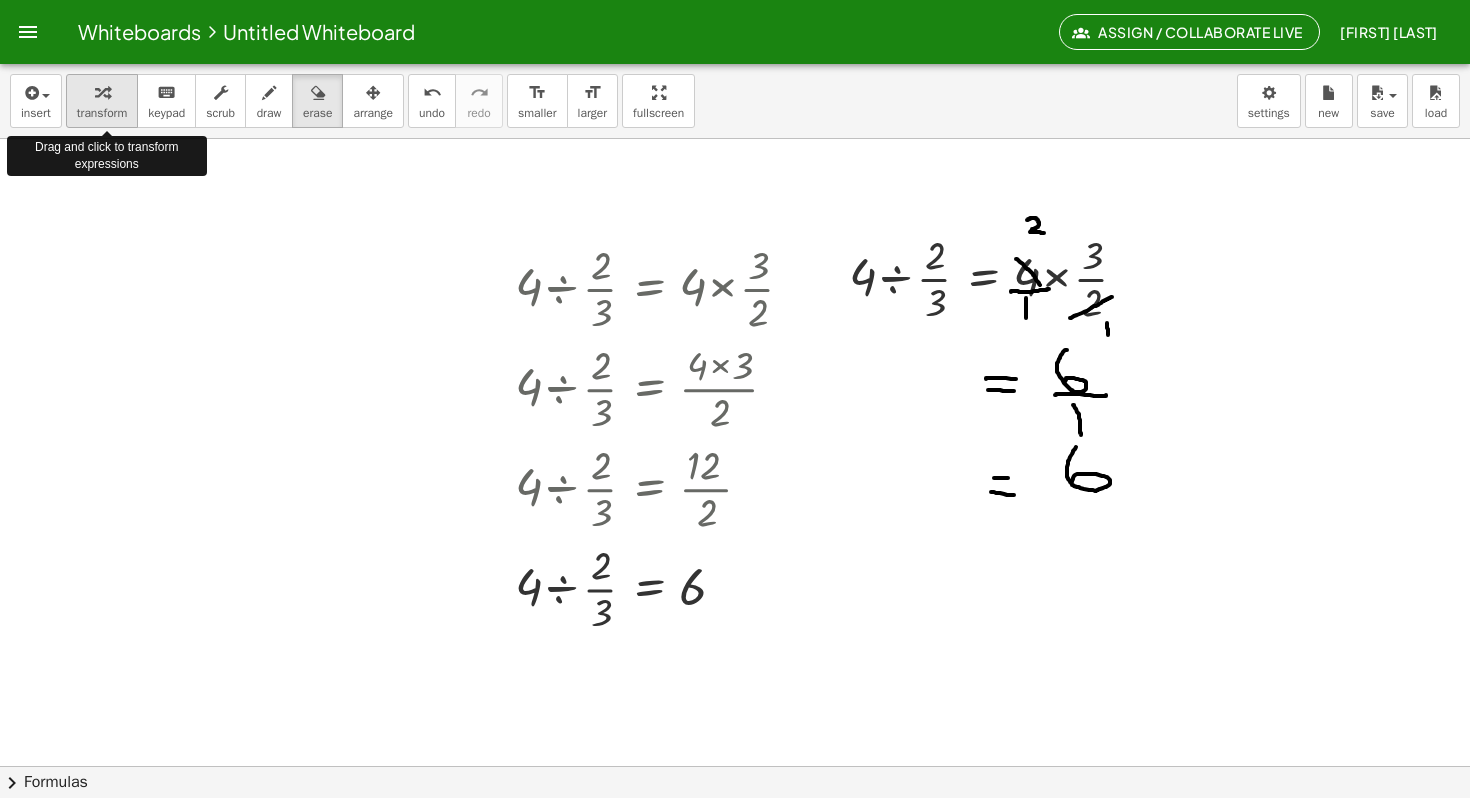 click at bounding box center (102, 93) 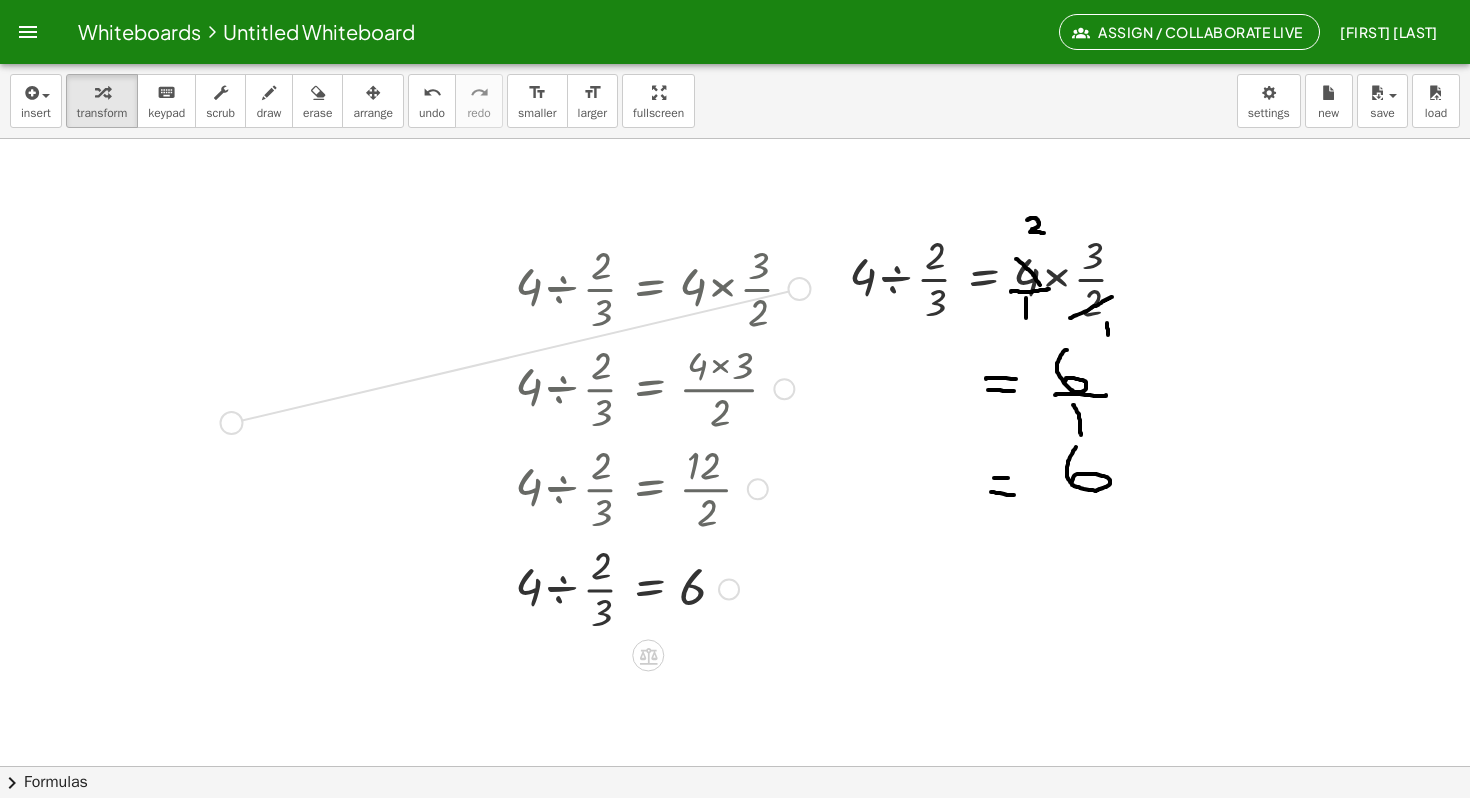 drag, startPoint x: 792, startPoint y: 290, endPoint x: 221, endPoint y: 427, distance: 587.20526 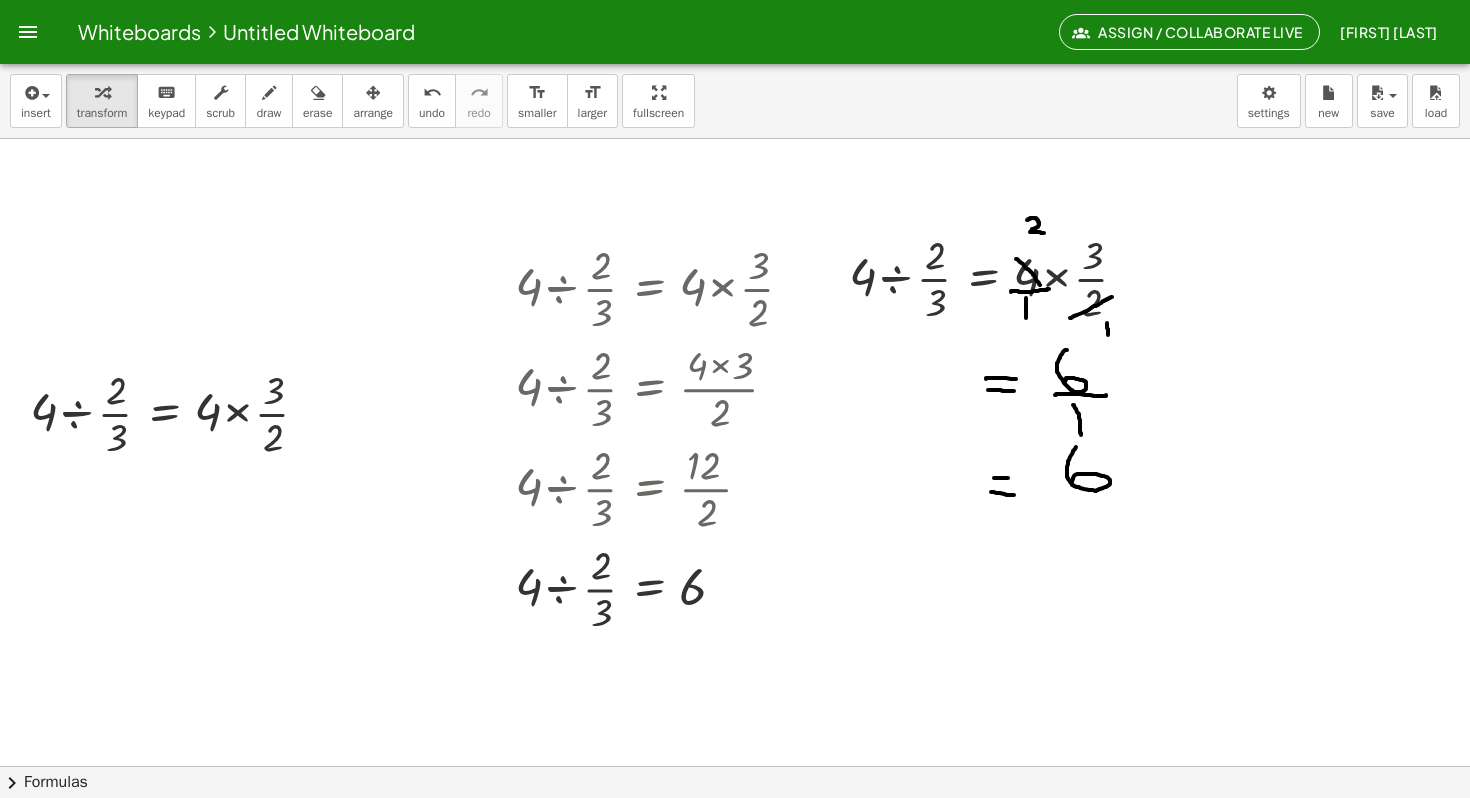 click at bounding box center (735, 689) 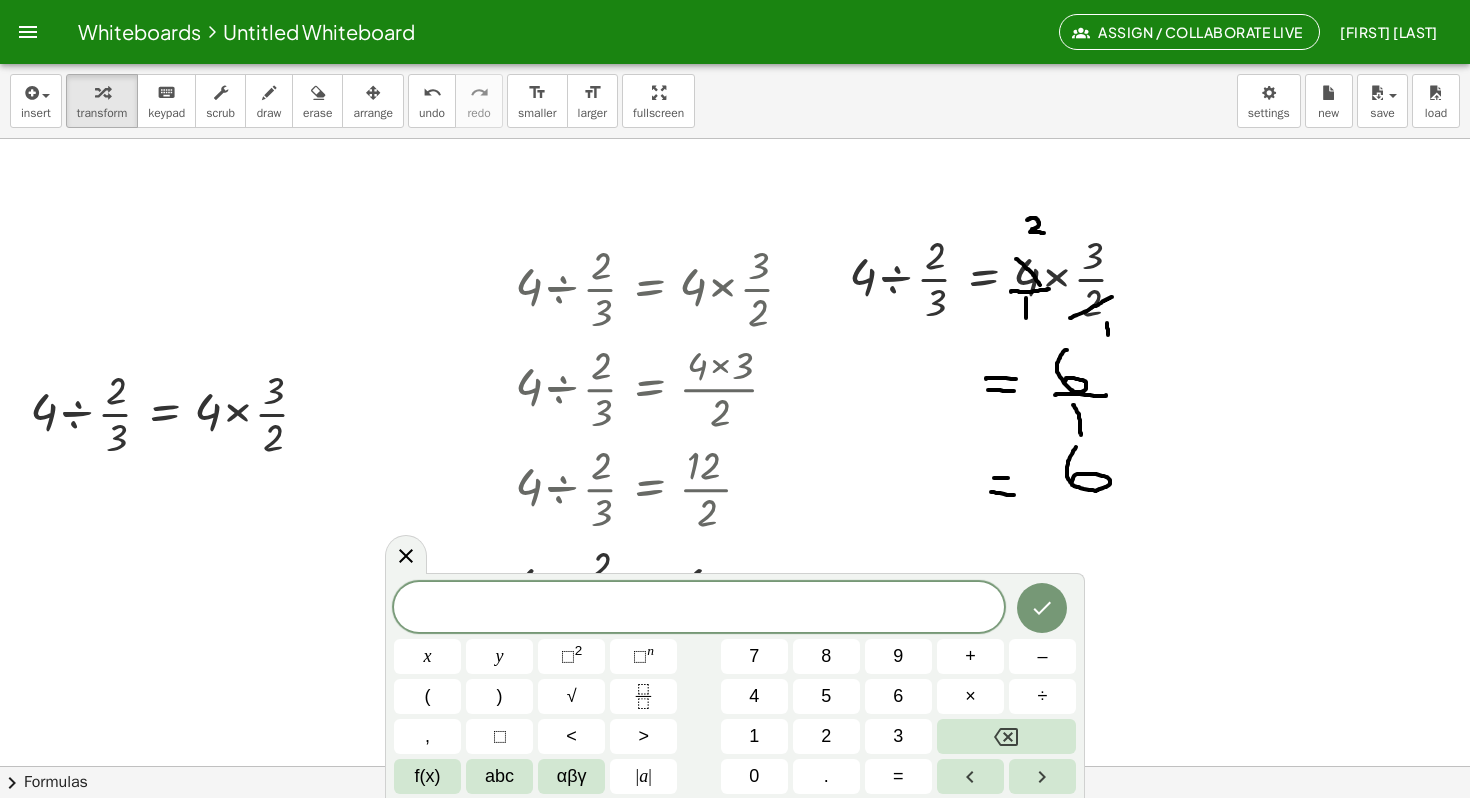 click at bounding box center (735, 689) 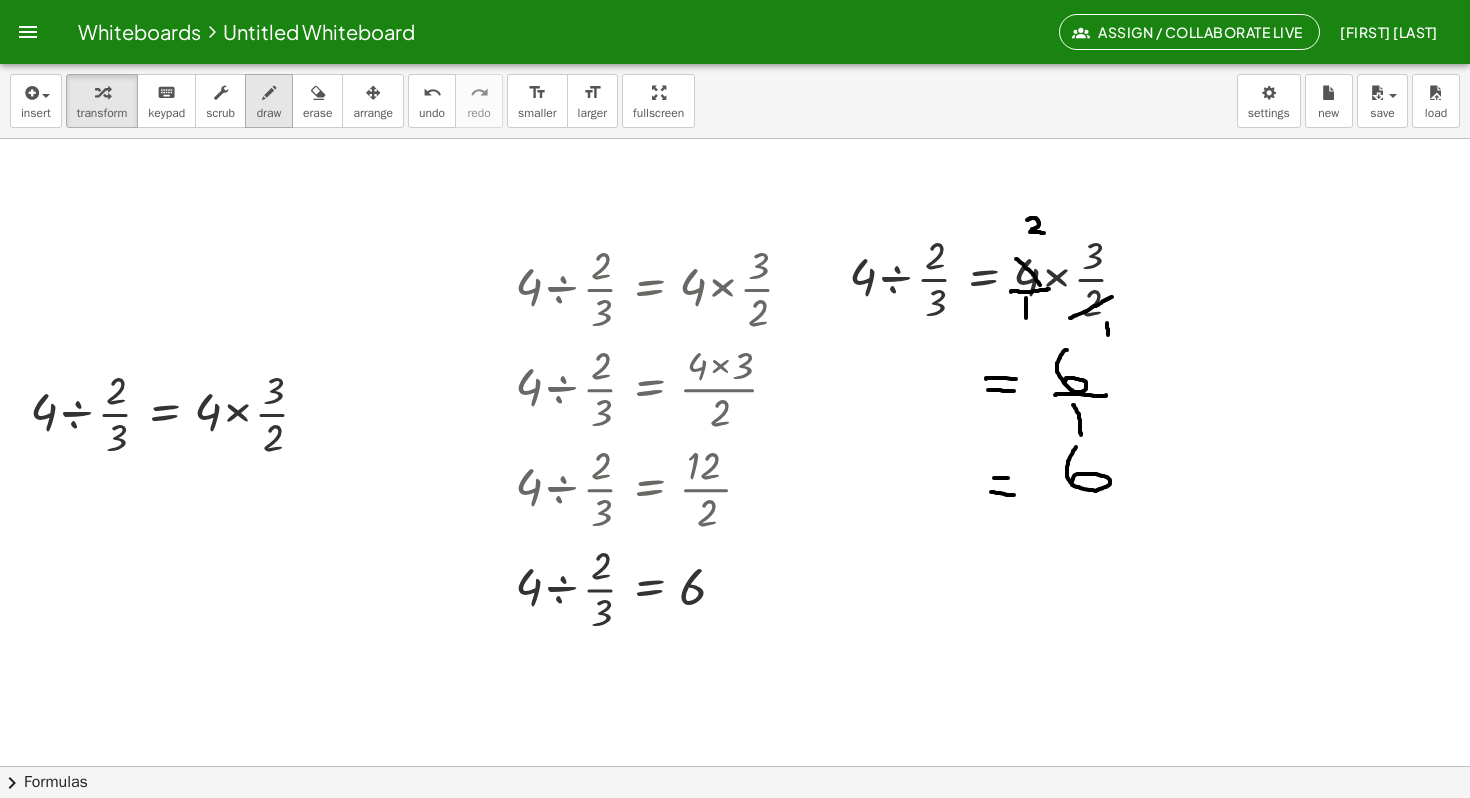 click on "draw" at bounding box center [269, 113] 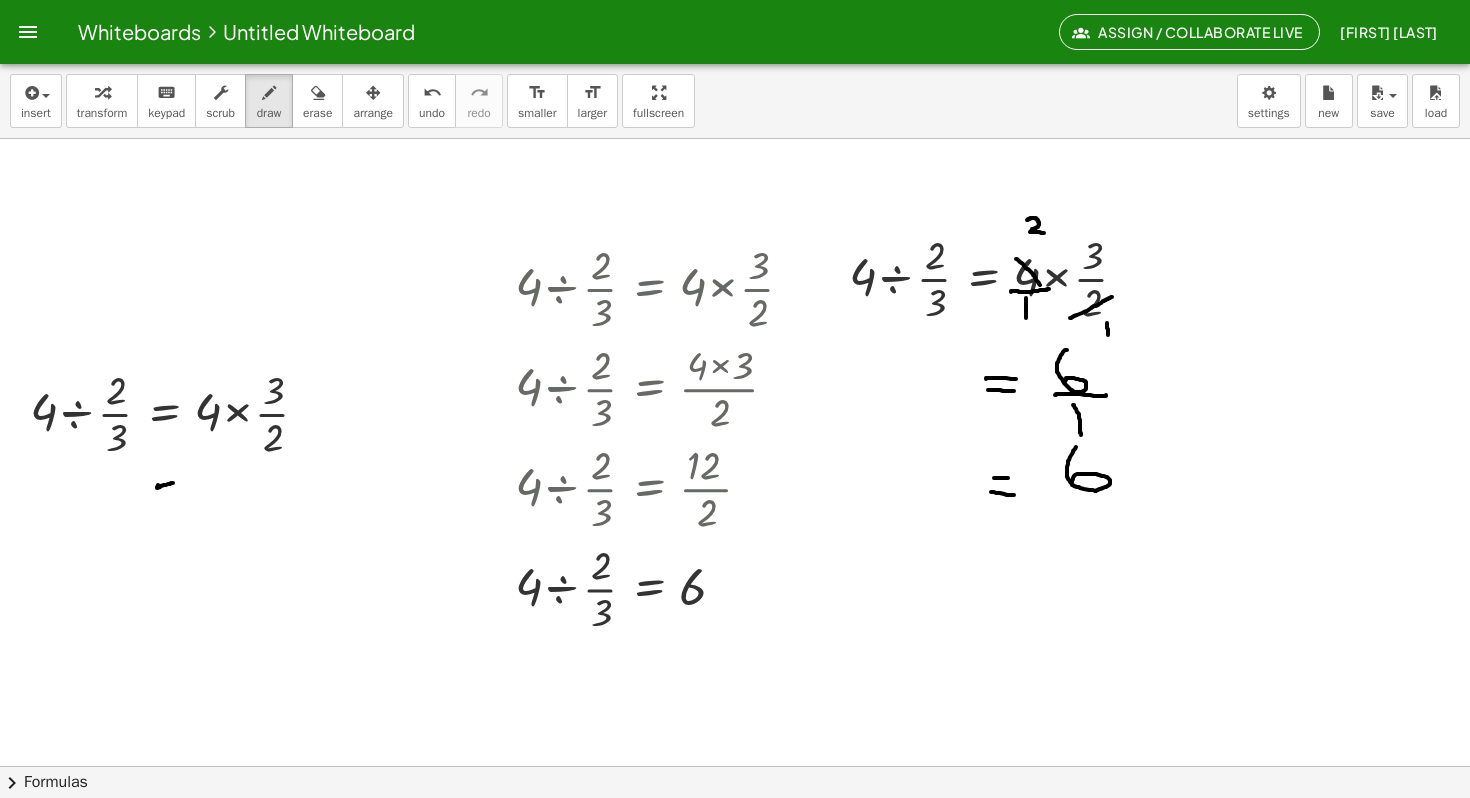 drag, startPoint x: 158, startPoint y: 485, endPoint x: 173, endPoint y: 484, distance: 15.033297 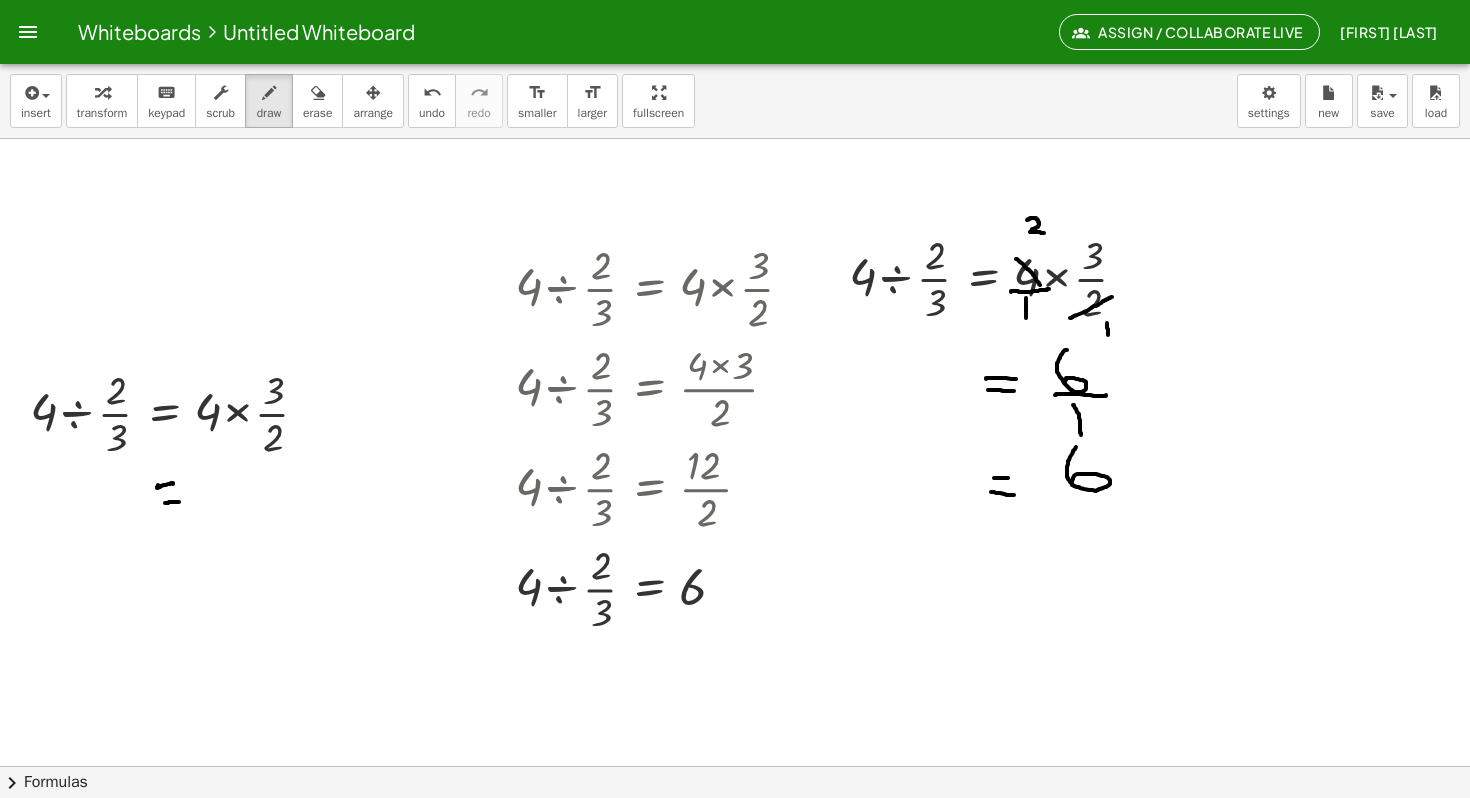 drag, startPoint x: 165, startPoint y: 503, endPoint x: 182, endPoint y: 503, distance: 17 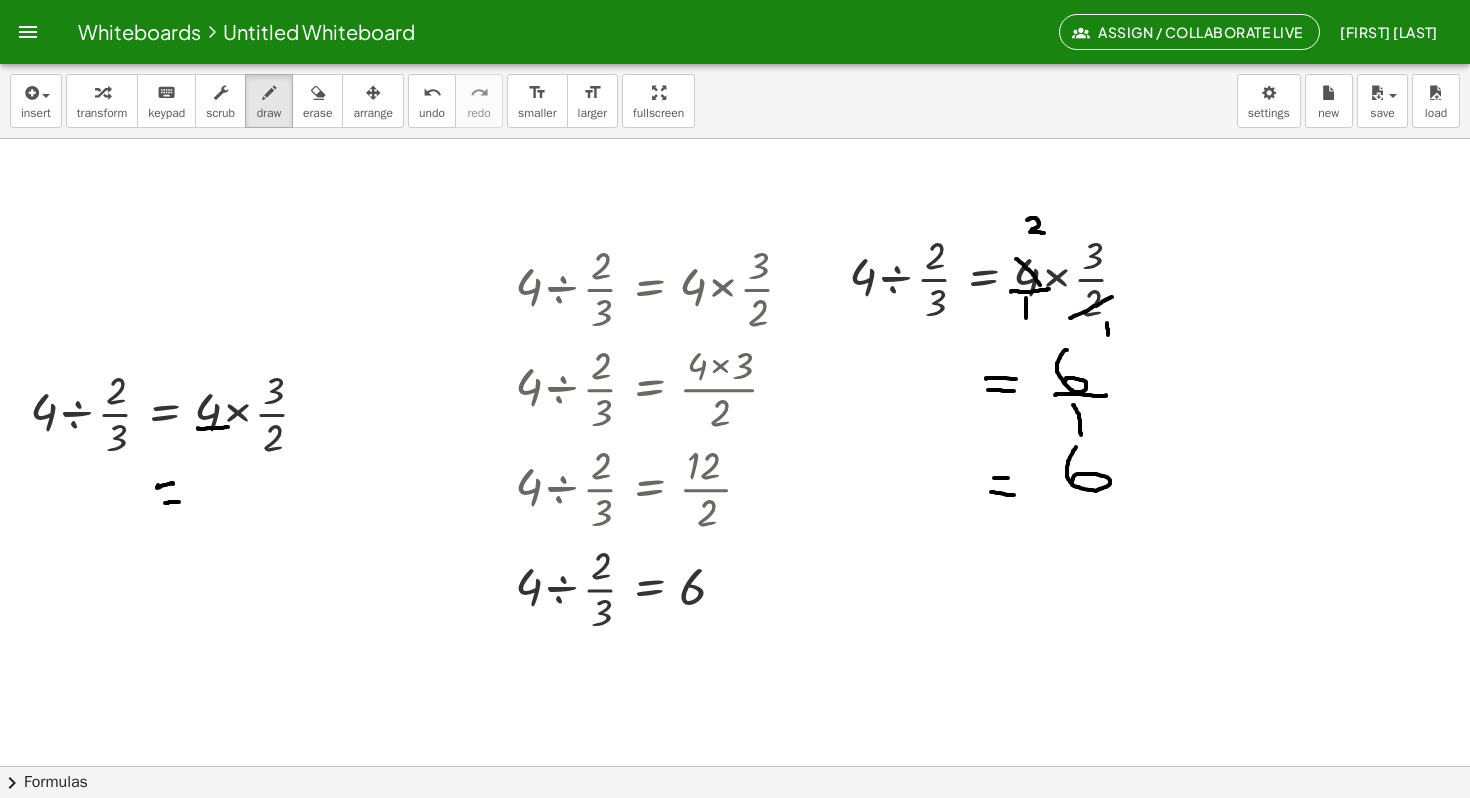 drag, startPoint x: 199, startPoint y: 429, endPoint x: 224, endPoint y: 432, distance: 25.179358 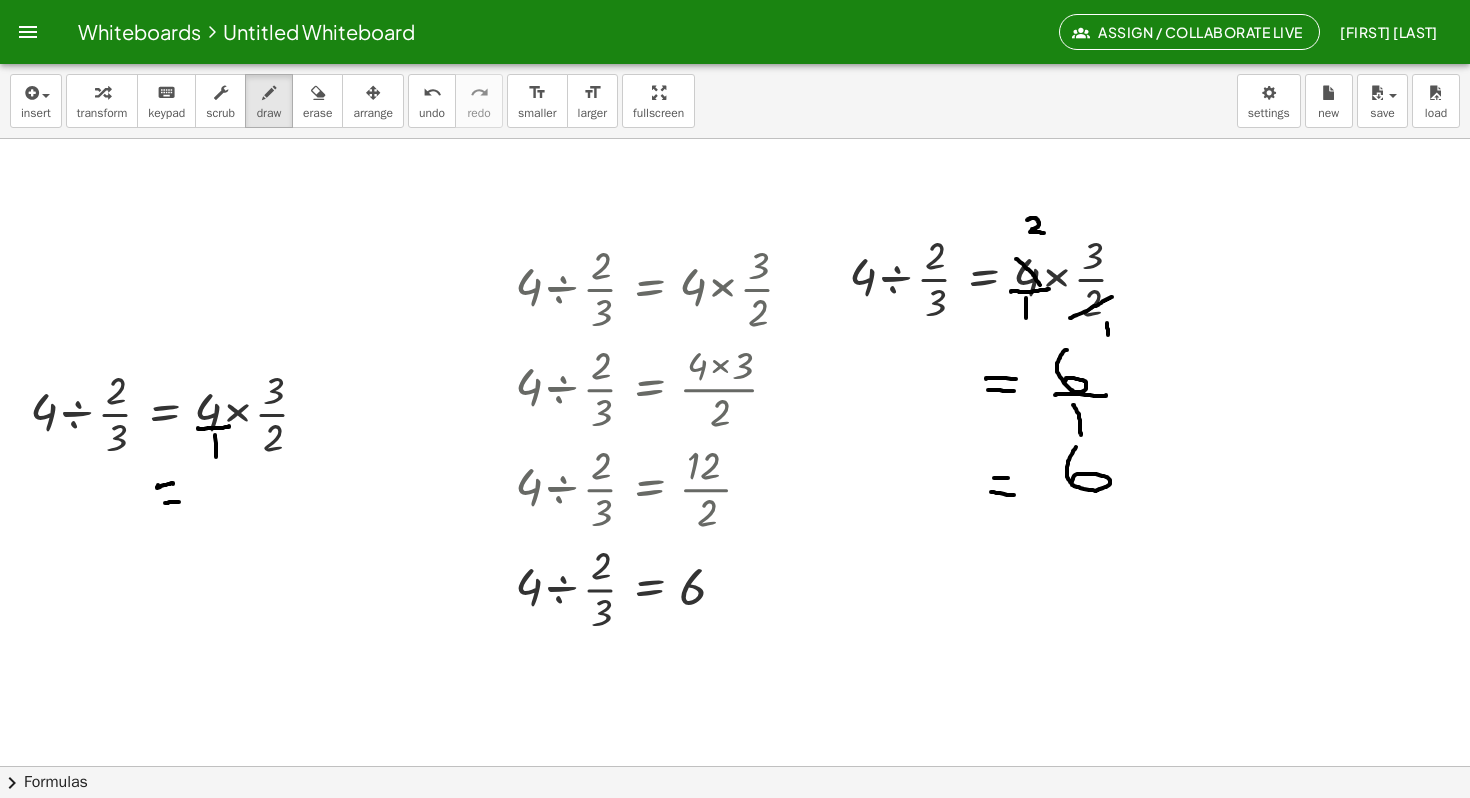 drag, startPoint x: 215, startPoint y: 436, endPoint x: 218, endPoint y: 464, distance: 28.160255 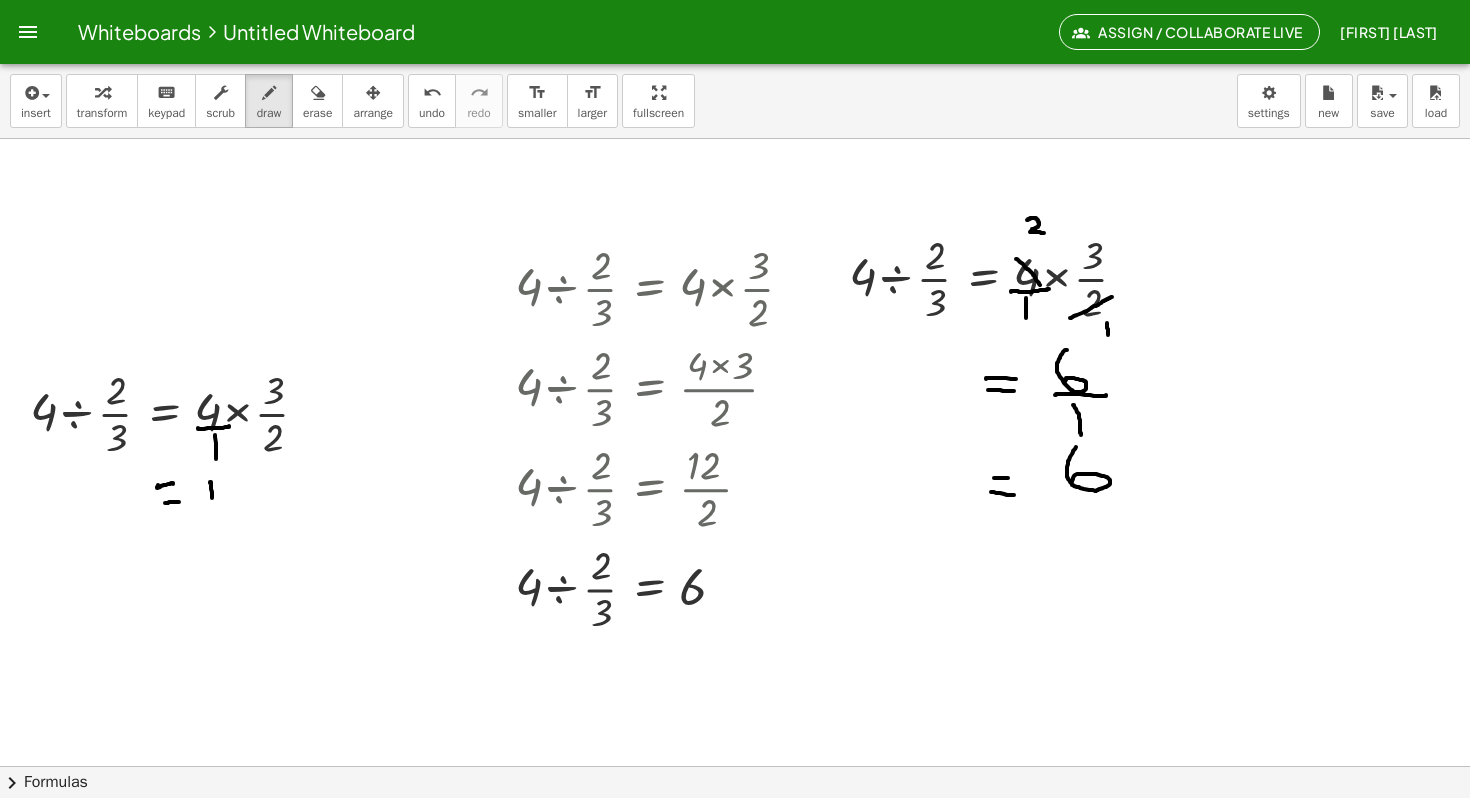 drag, startPoint x: 210, startPoint y: 483, endPoint x: 215, endPoint y: 493, distance: 11.18034 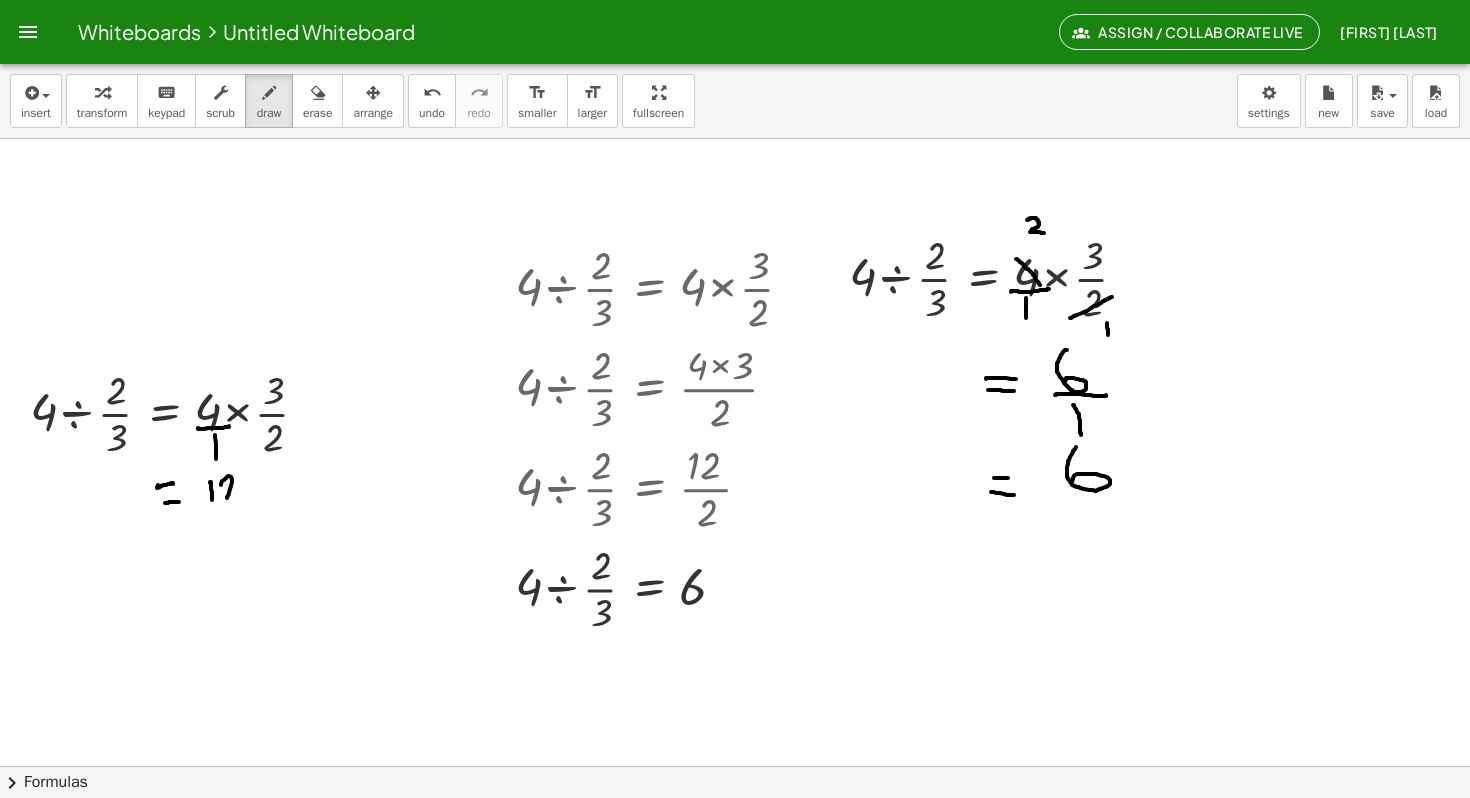 drag, startPoint x: 227, startPoint y: 477, endPoint x: 245, endPoint y: 495, distance: 25.455845 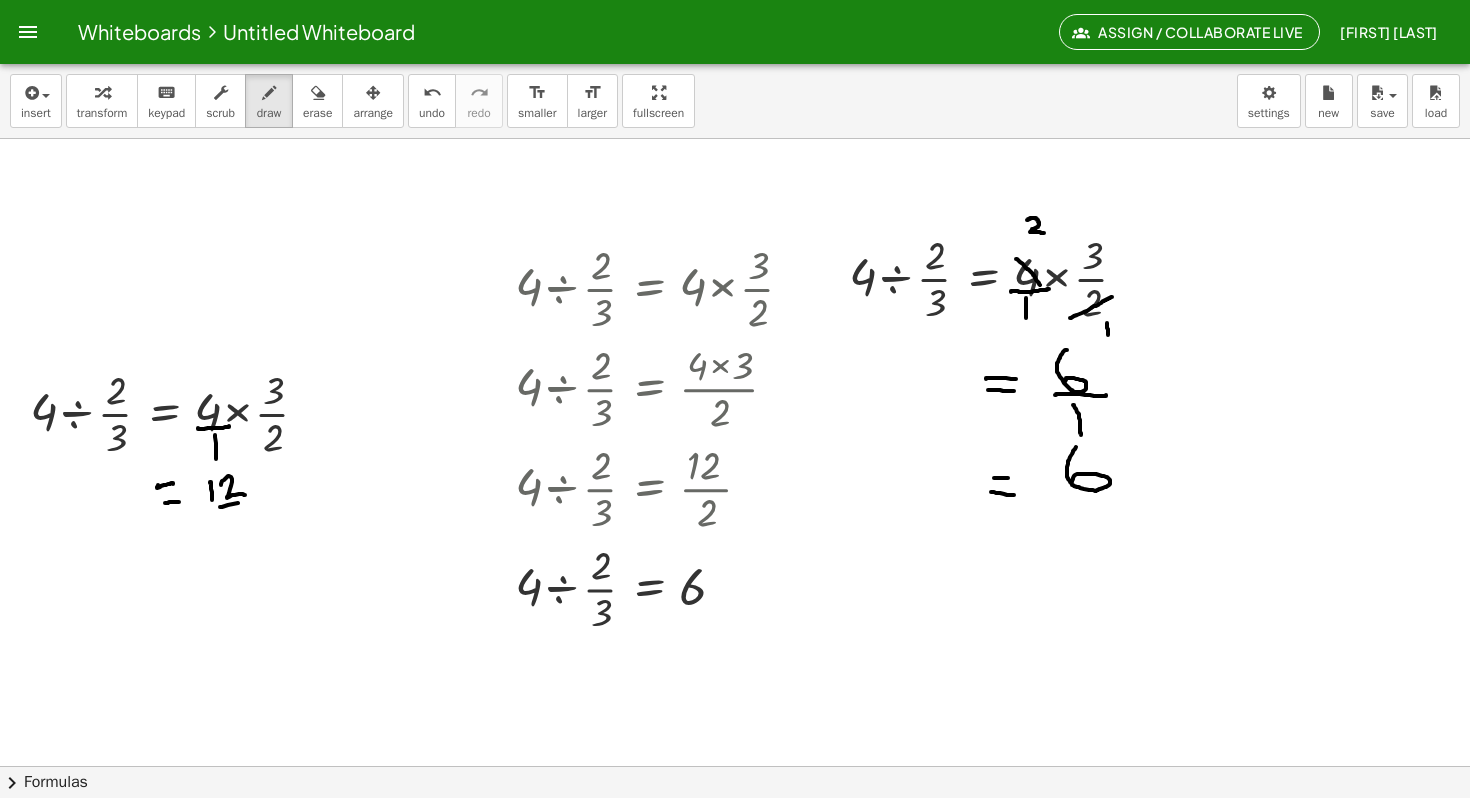 drag, startPoint x: 220, startPoint y: 507, endPoint x: 250, endPoint y: 502, distance: 30.413813 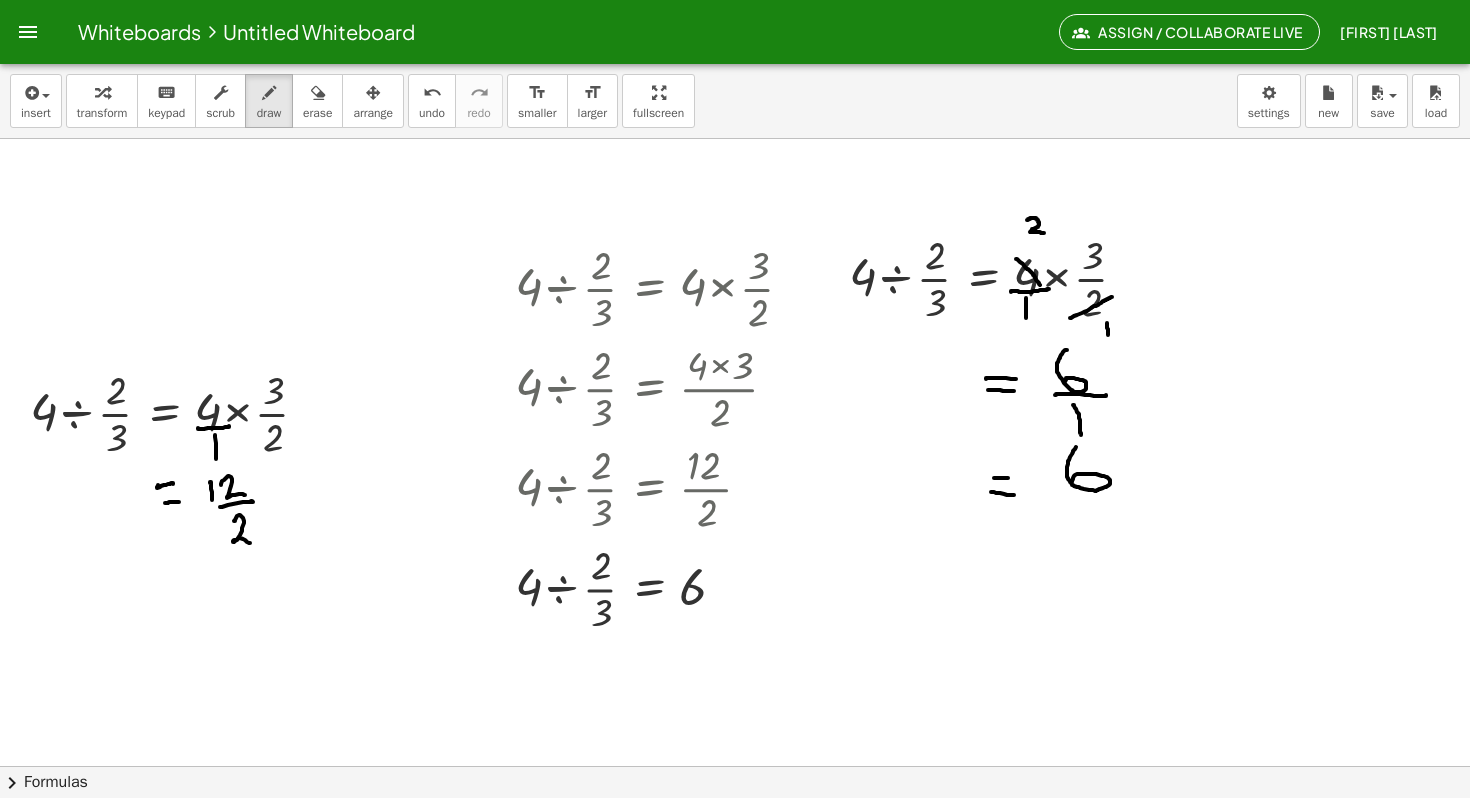 drag, startPoint x: 234, startPoint y: 521, endPoint x: 245, endPoint y: 546, distance: 27.313 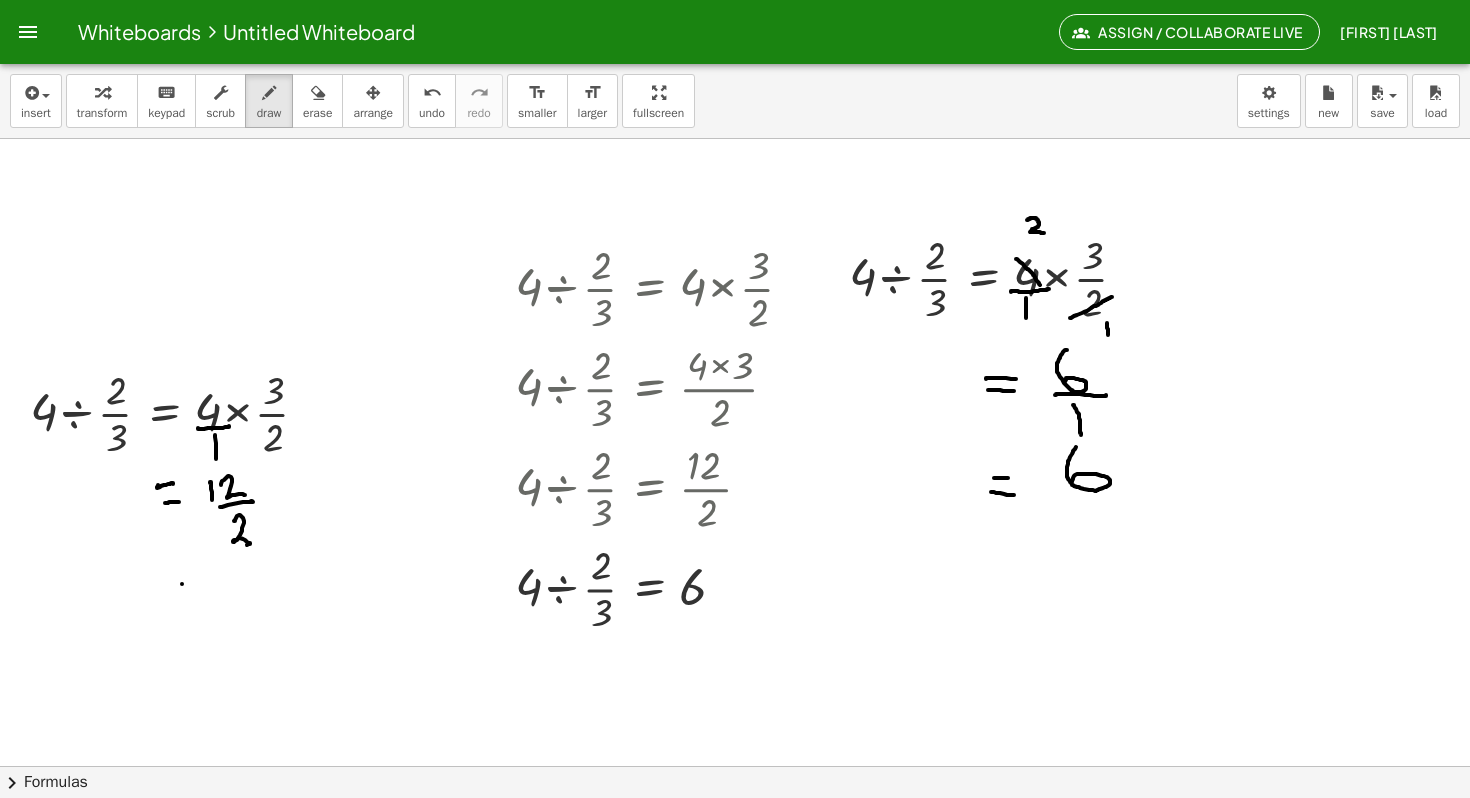 click at bounding box center (735, 689) 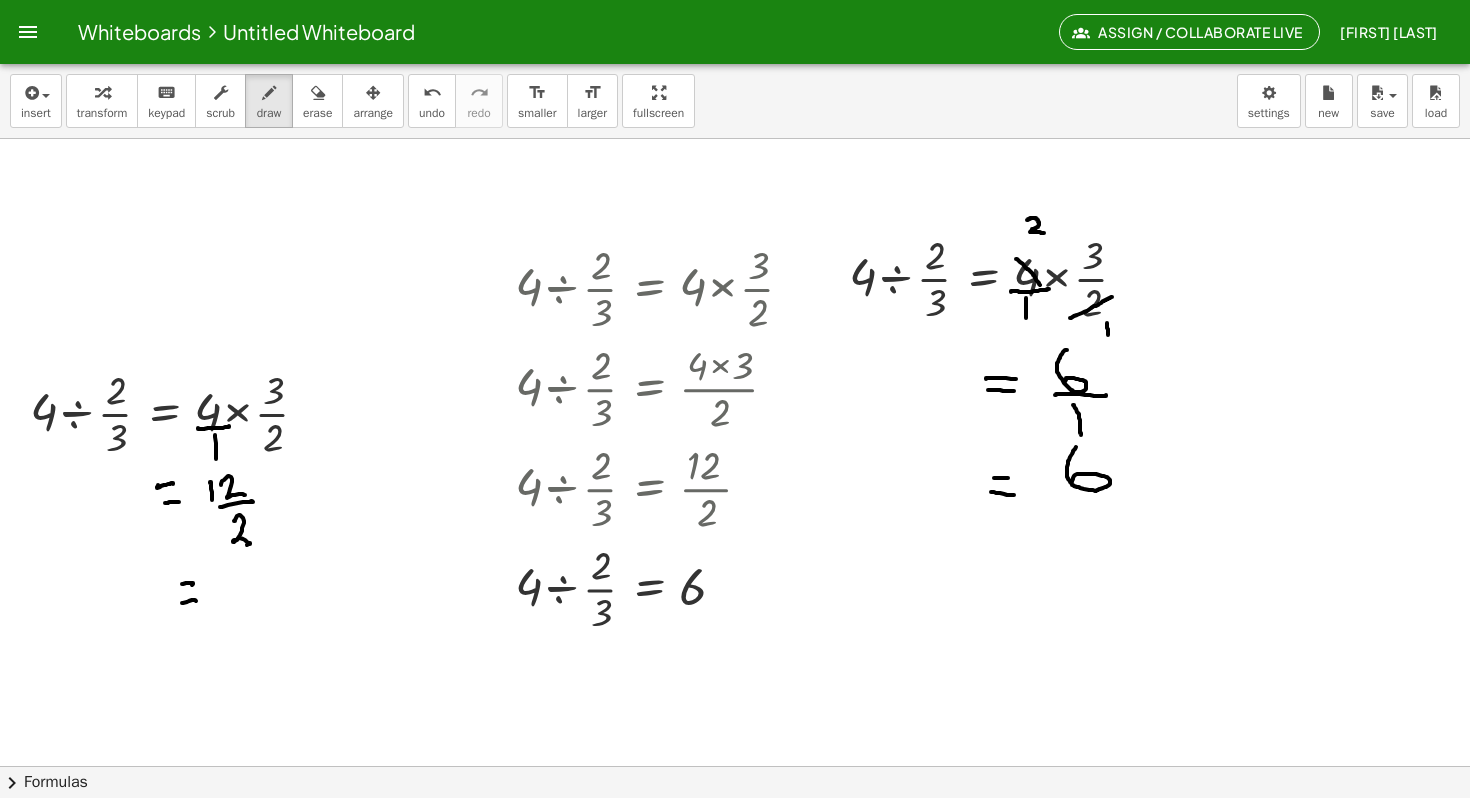 drag, startPoint x: 187, startPoint y: 602, endPoint x: 203, endPoint y: 603, distance: 16.03122 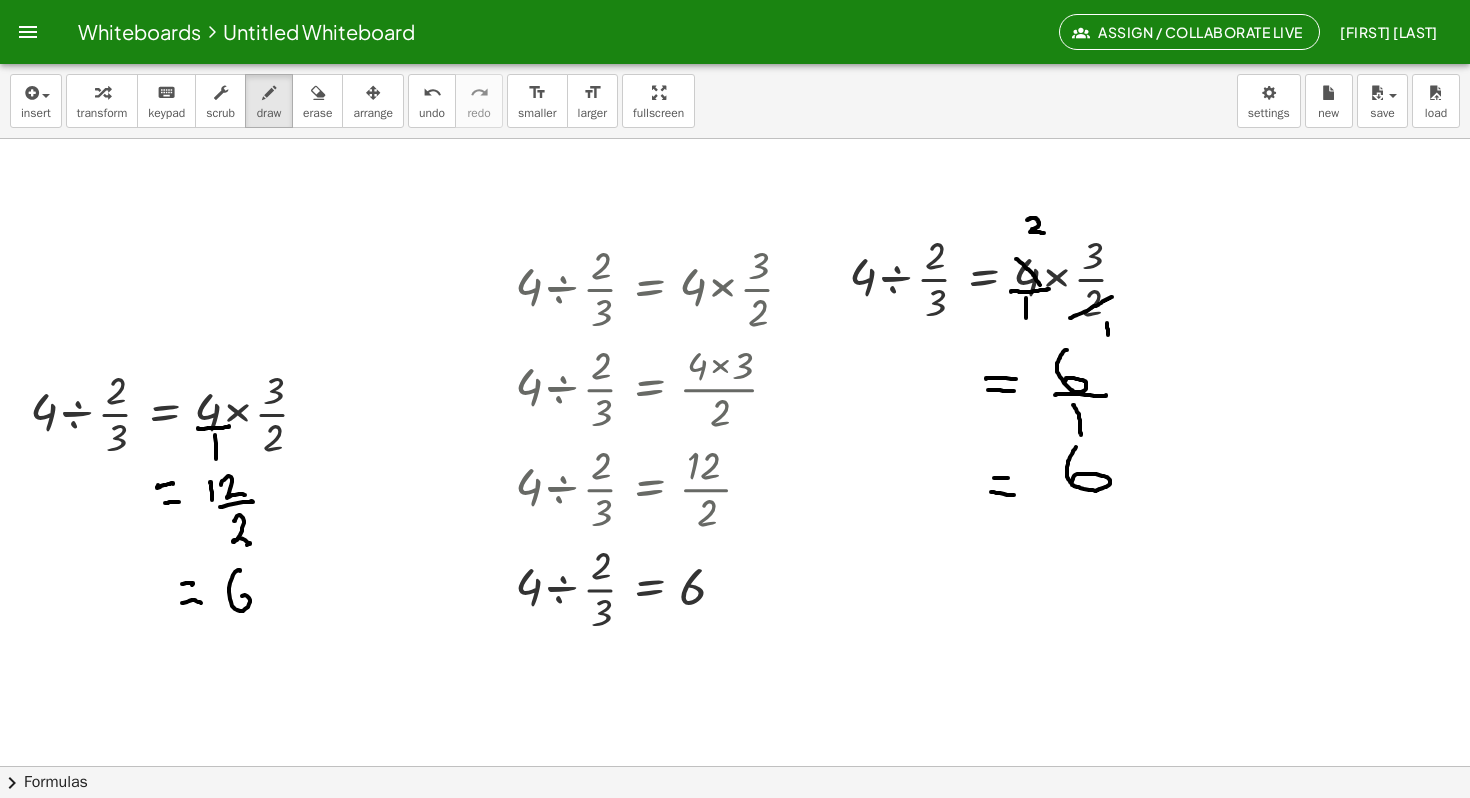 drag, startPoint x: 233, startPoint y: 575, endPoint x: 233, endPoint y: 600, distance: 25 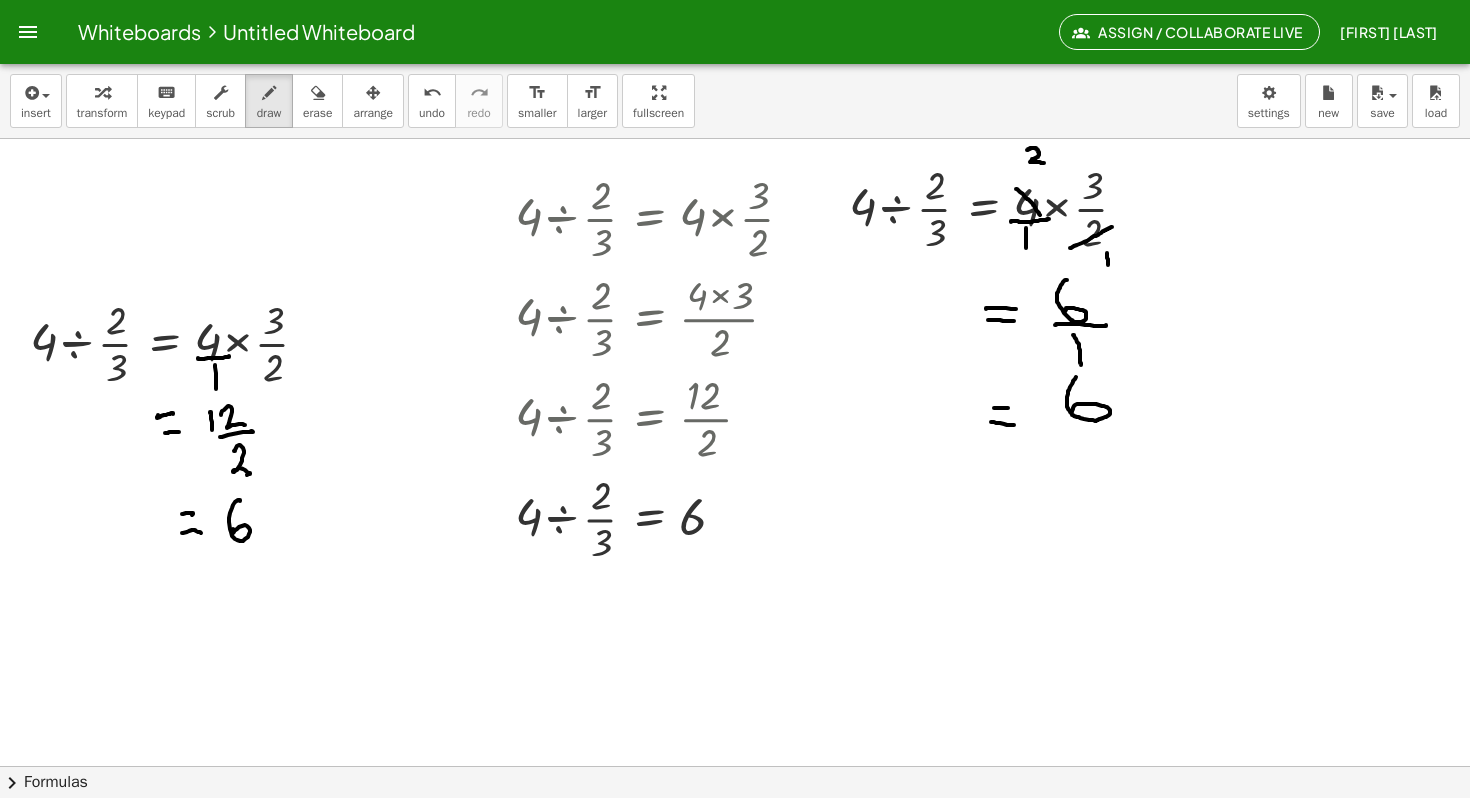 scroll, scrollTop: 206, scrollLeft: 0, axis: vertical 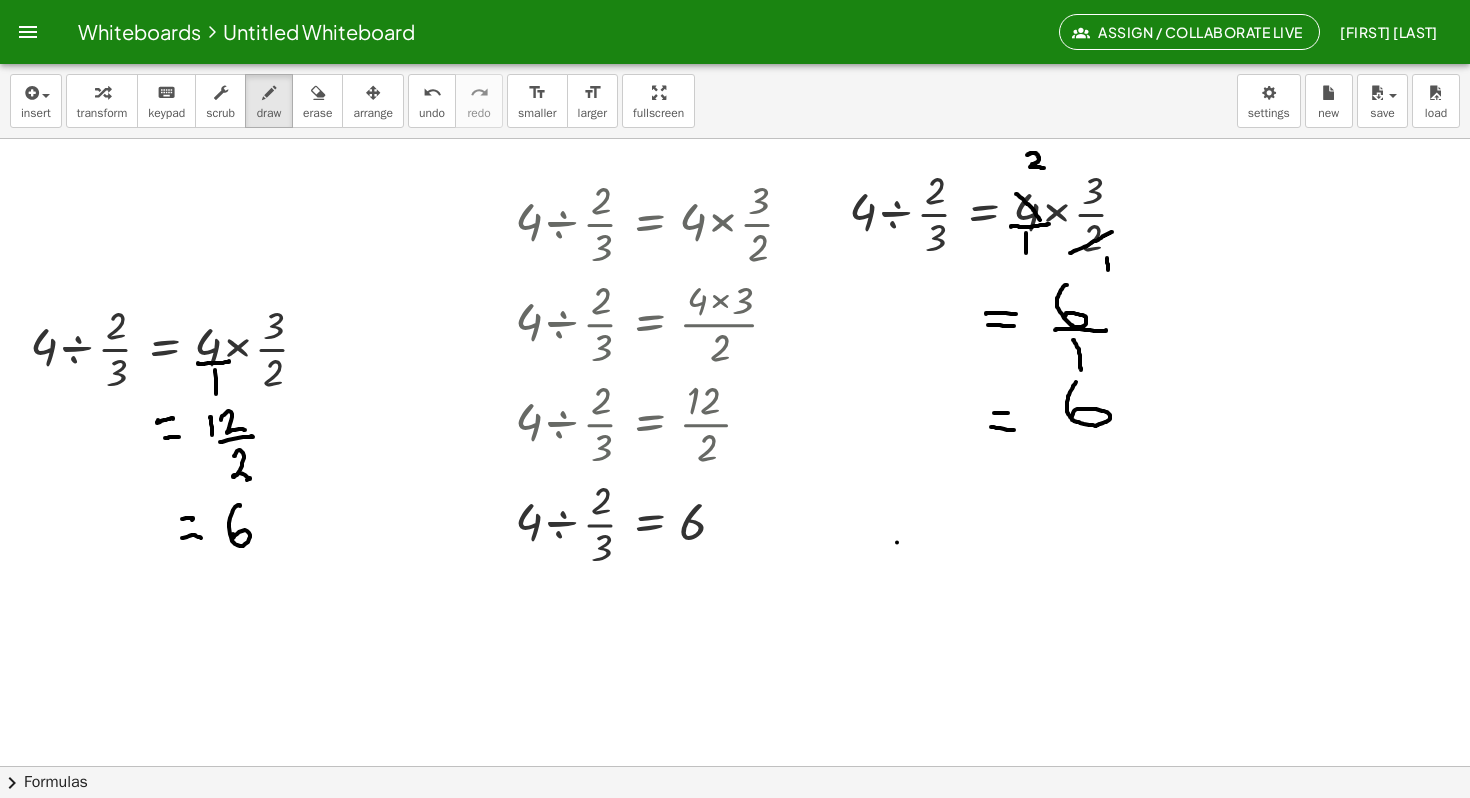 click at bounding box center (735, 624) 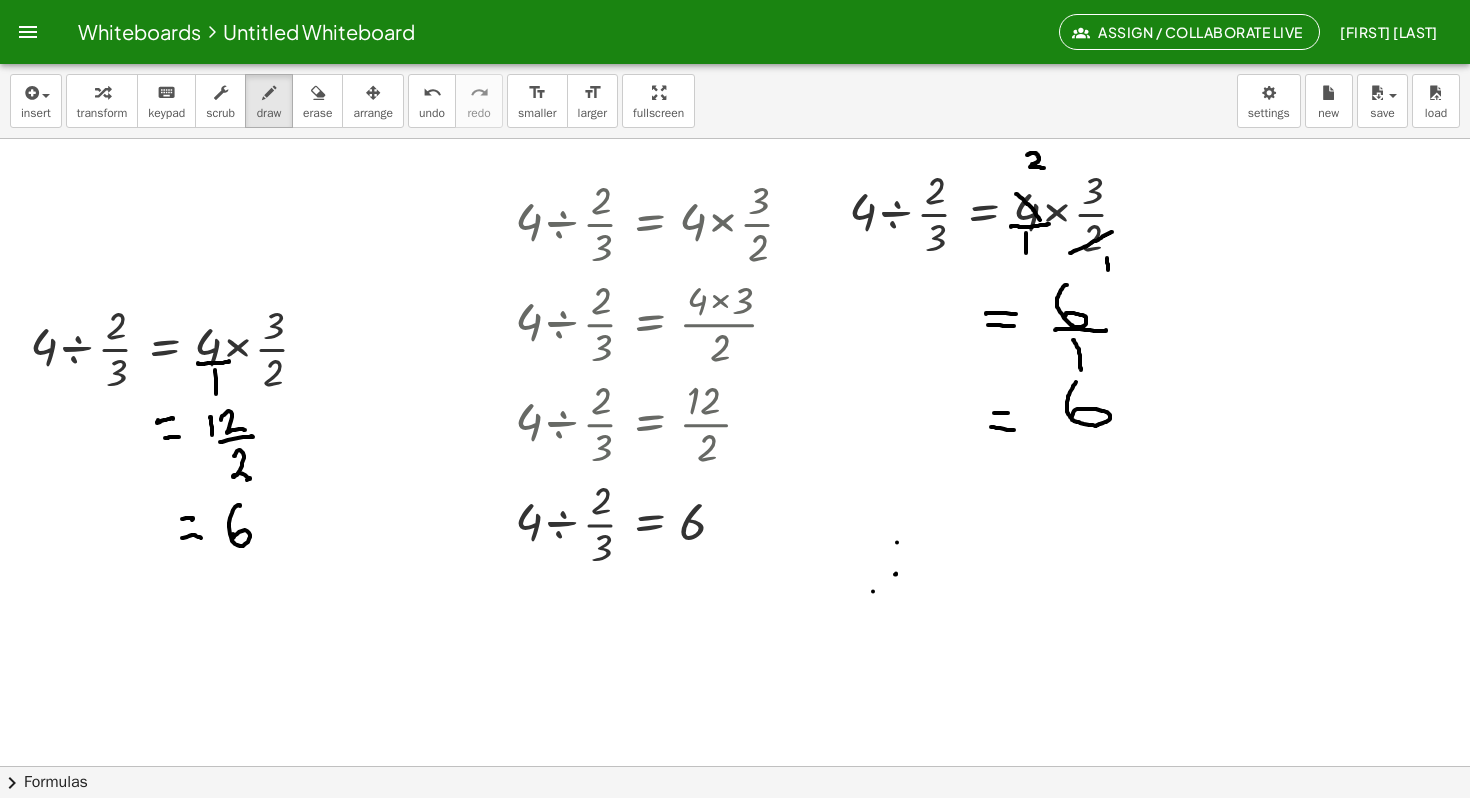 click at bounding box center [735, 624] 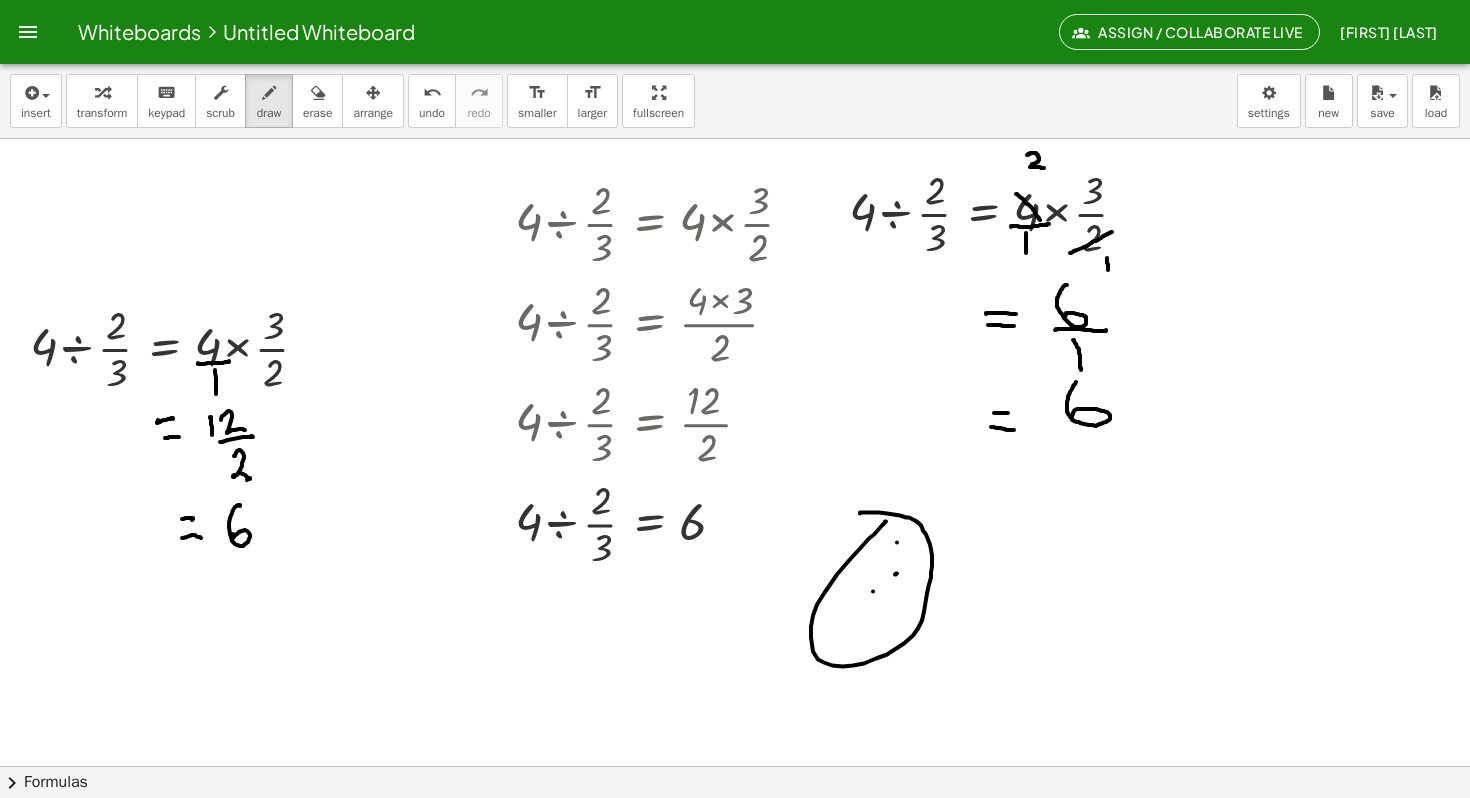drag, startPoint x: 886, startPoint y: 521, endPoint x: 858, endPoint y: 516, distance: 28.442924 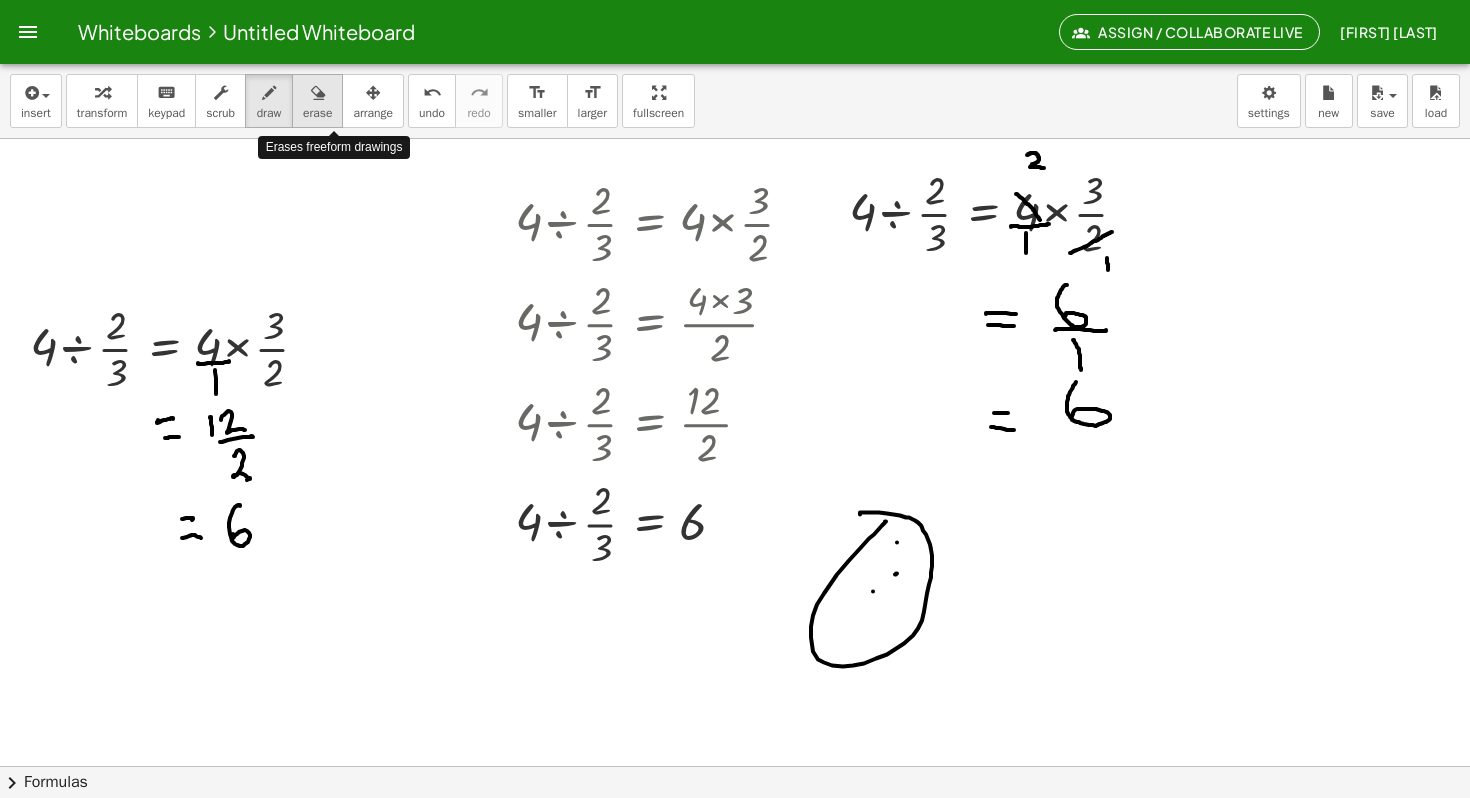 click at bounding box center (318, 93) 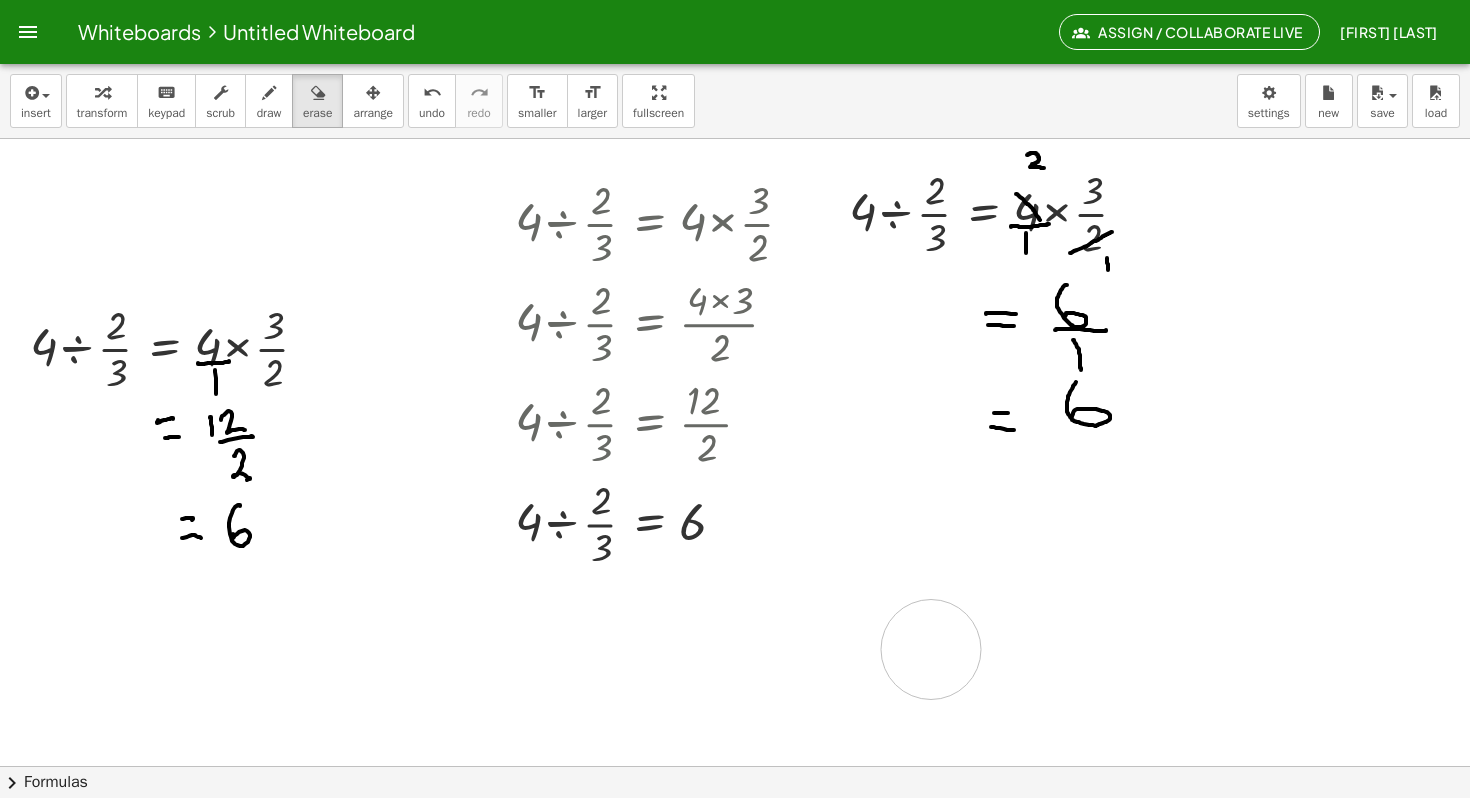 drag, startPoint x: 860, startPoint y: 525, endPoint x: 841, endPoint y: 586, distance: 63.89053 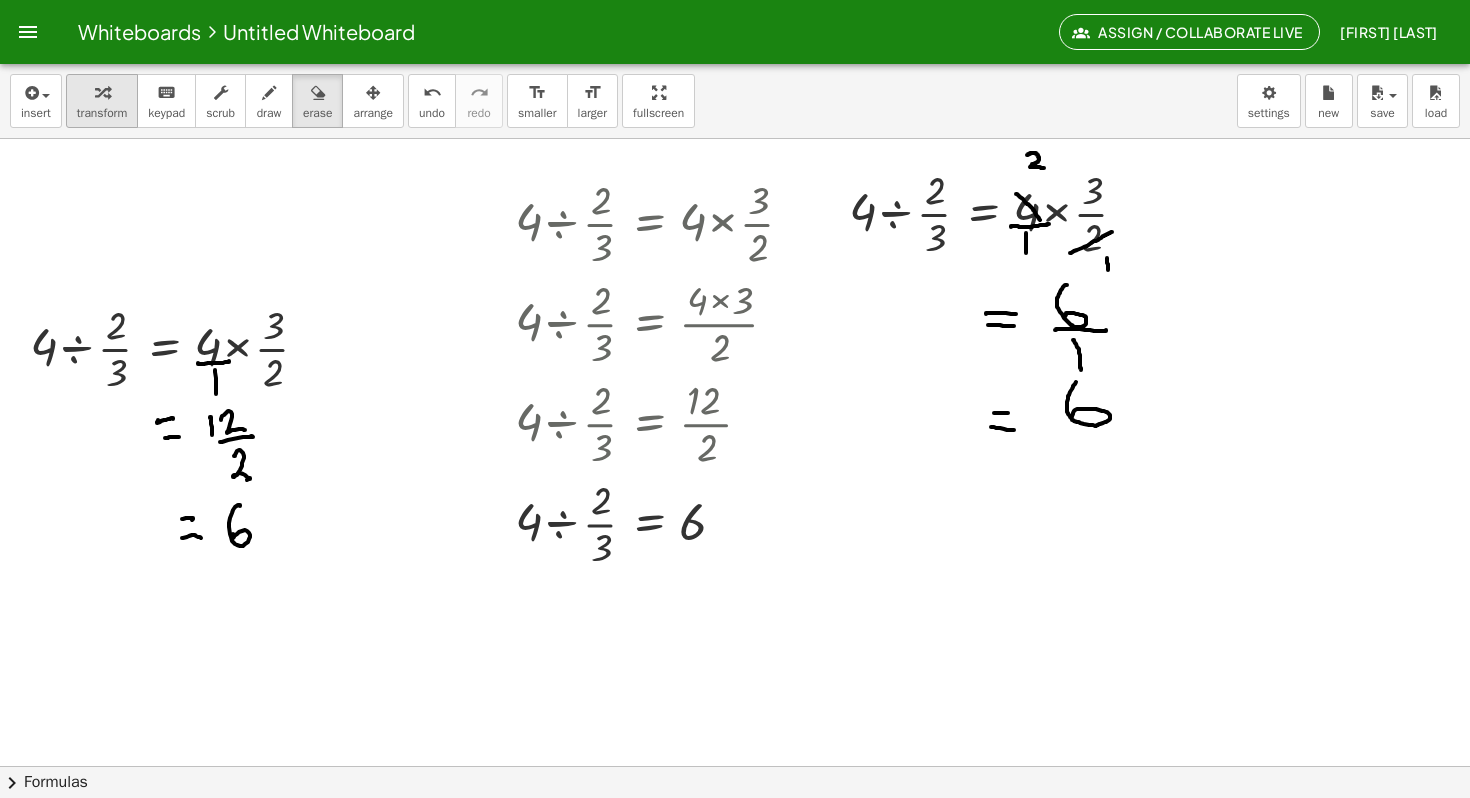 click at bounding box center [102, 93] 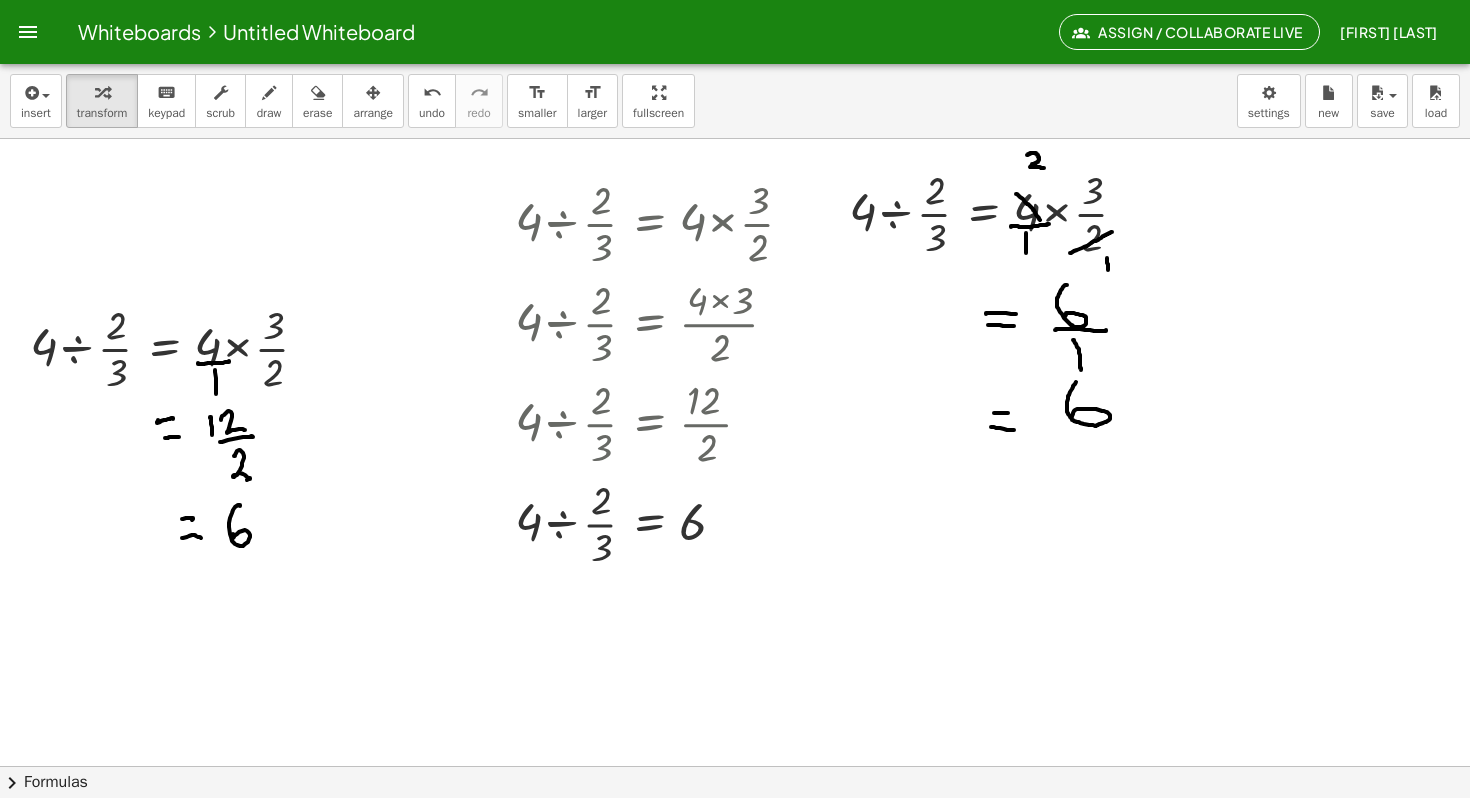 click at bounding box center (735, 624) 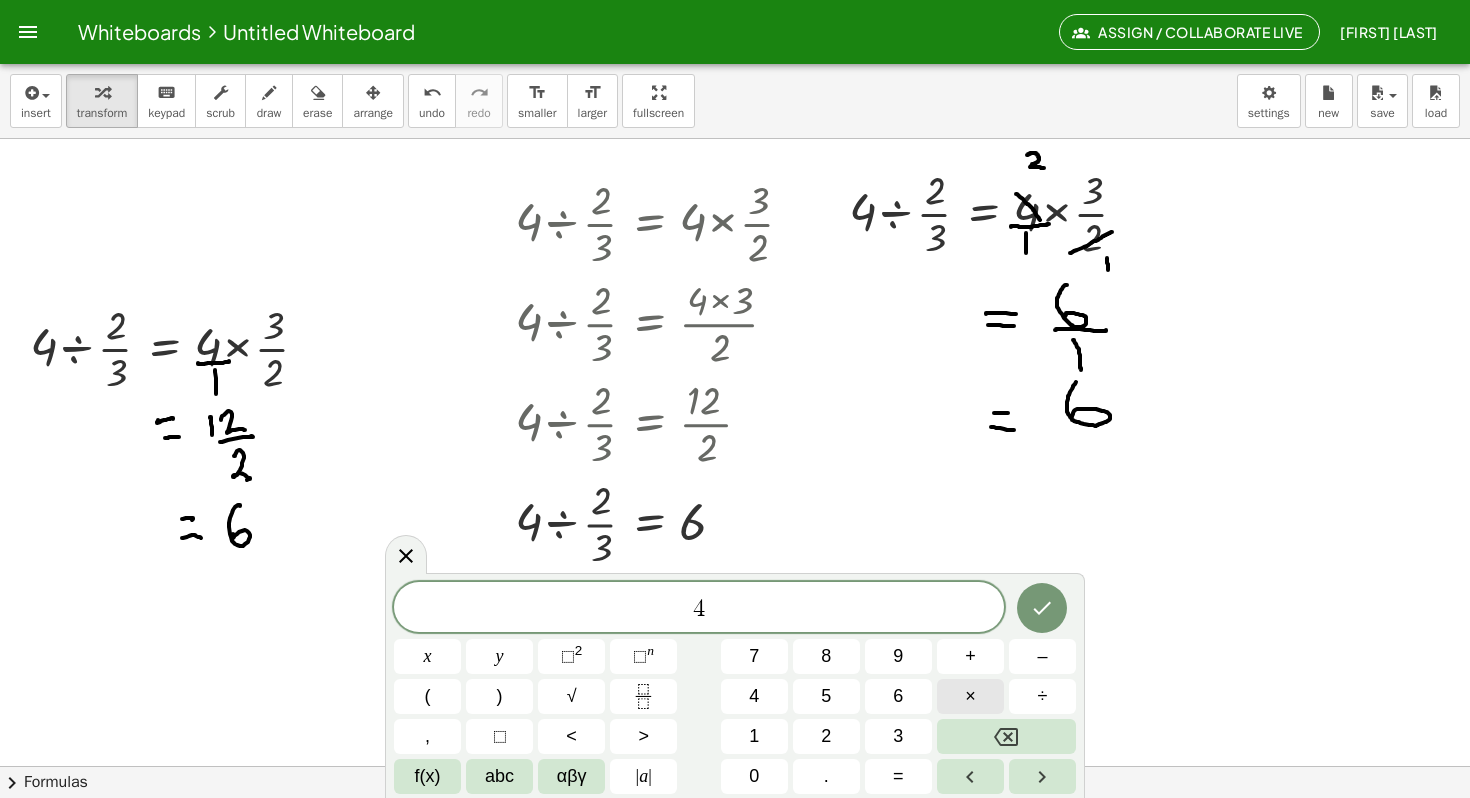 click on "×" at bounding box center [970, 696] 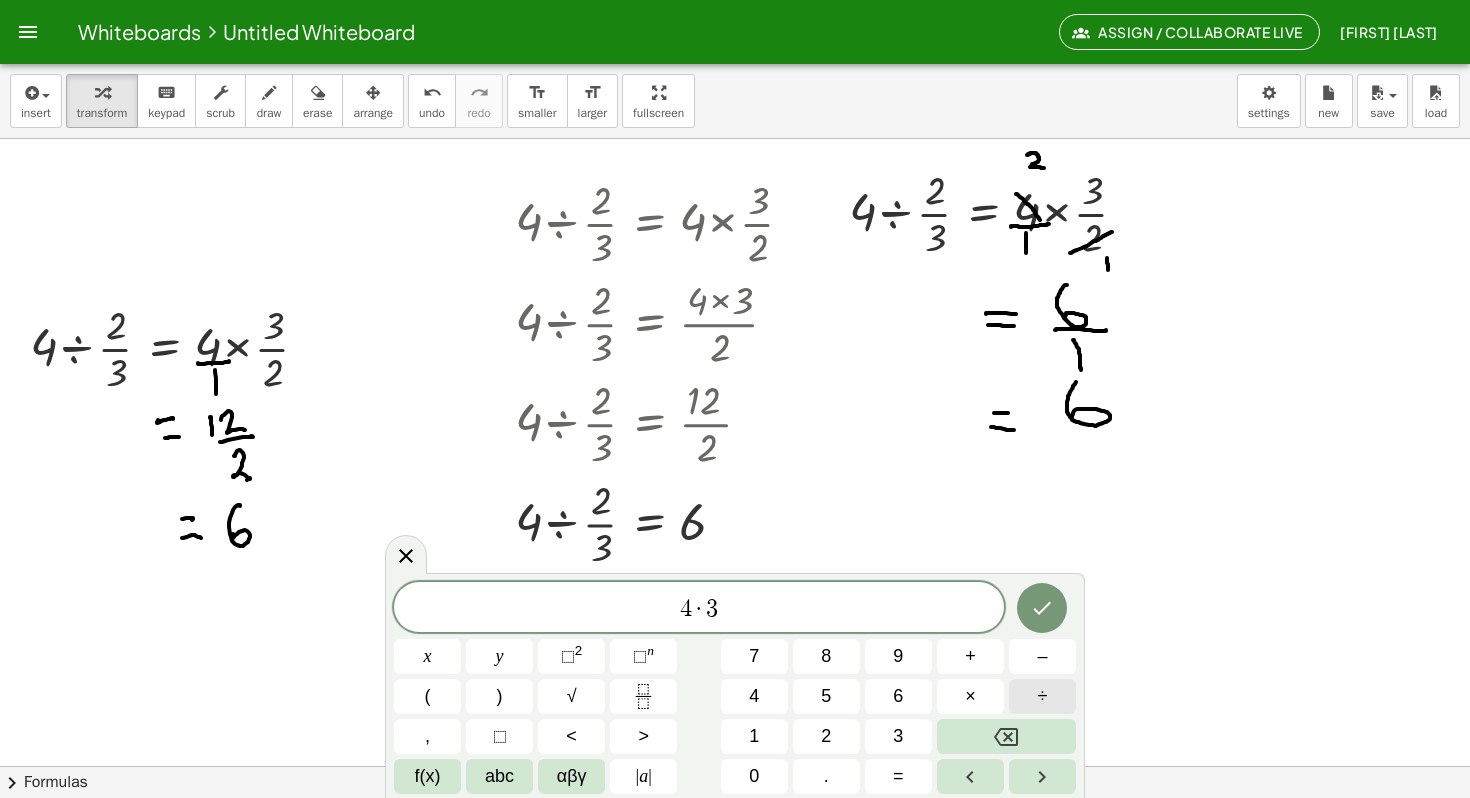 click on "÷" at bounding box center (1042, 696) 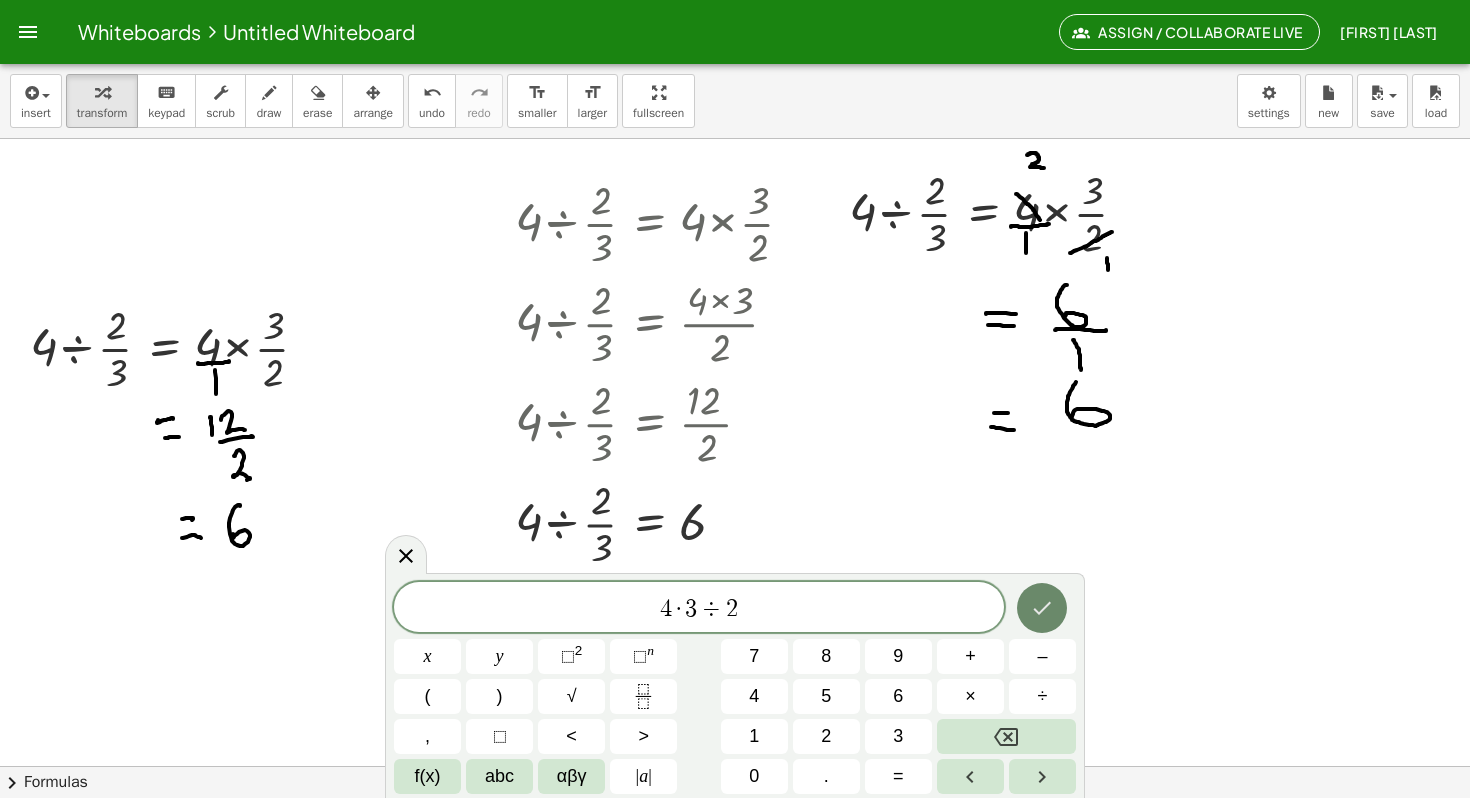 click 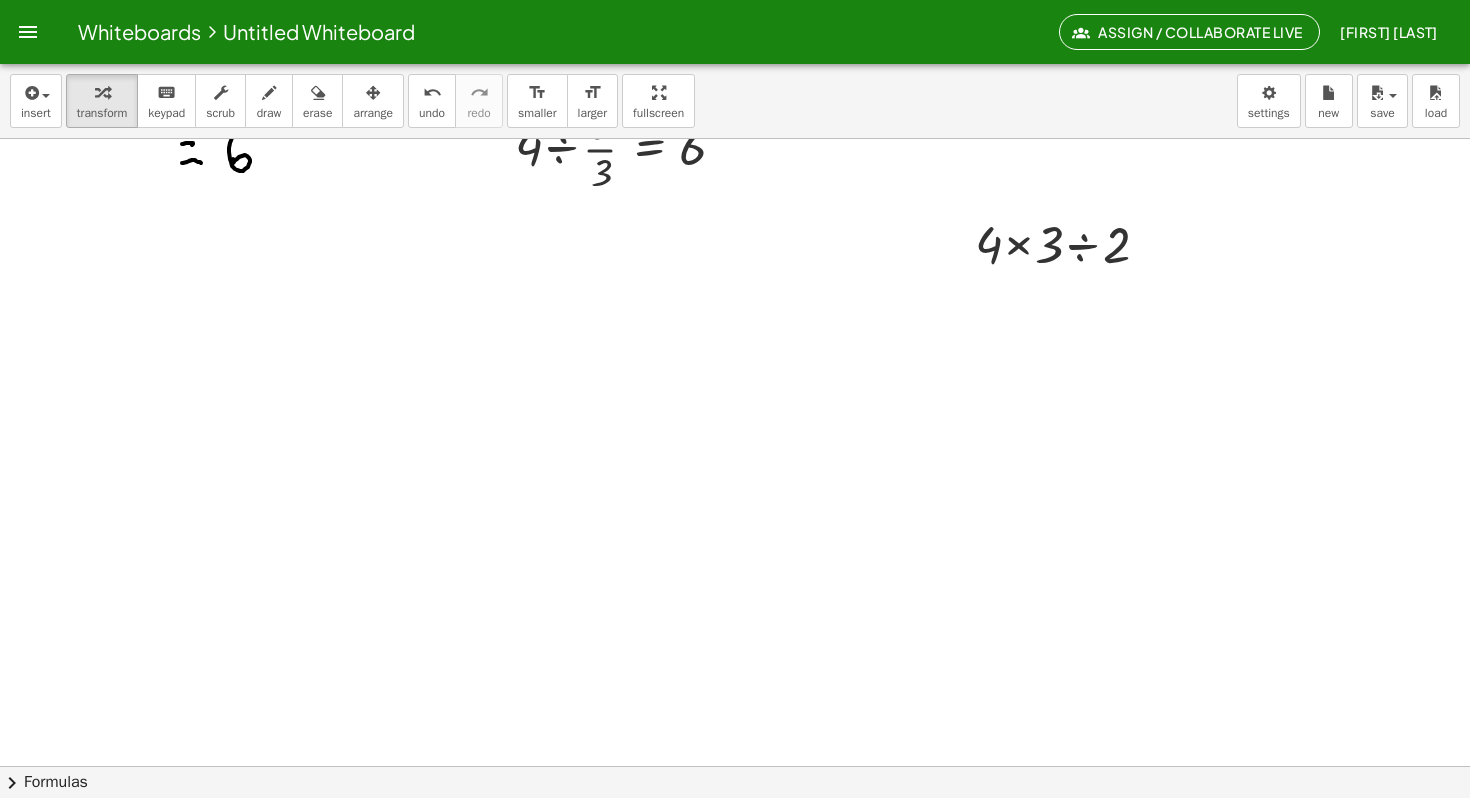 scroll, scrollTop: 505, scrollLeft: 0, axis: vertical 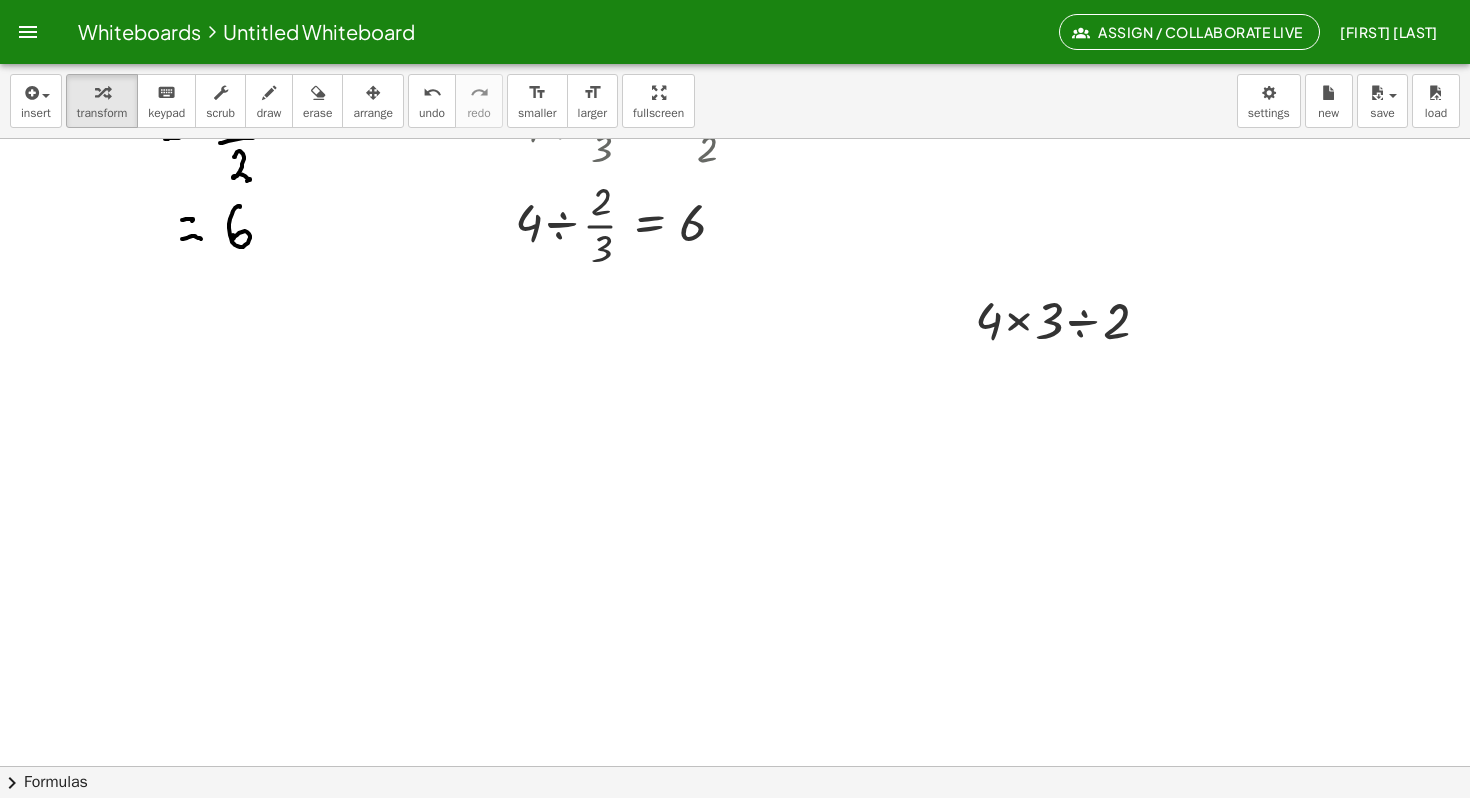 click at bounding box center (735, 325) 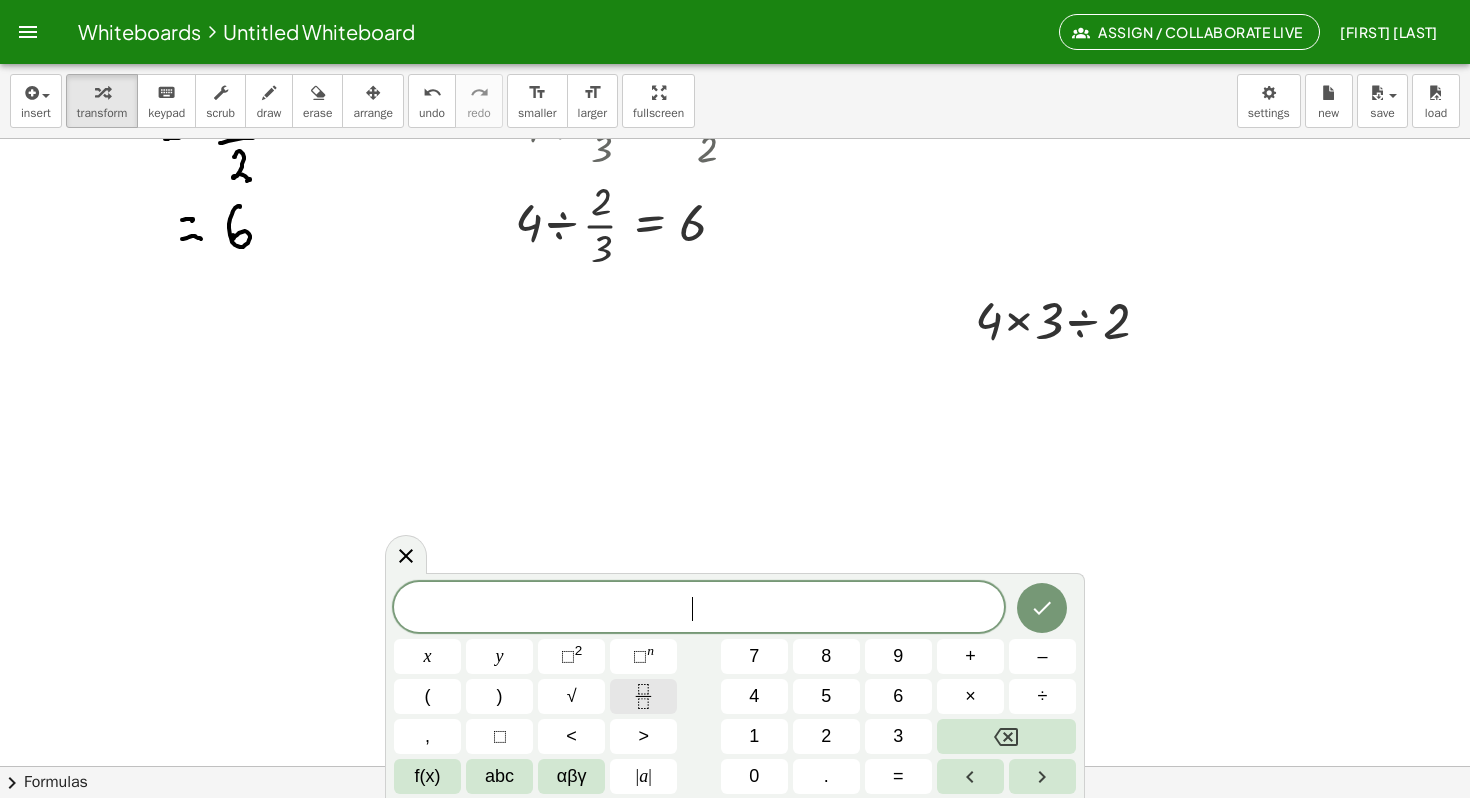 click 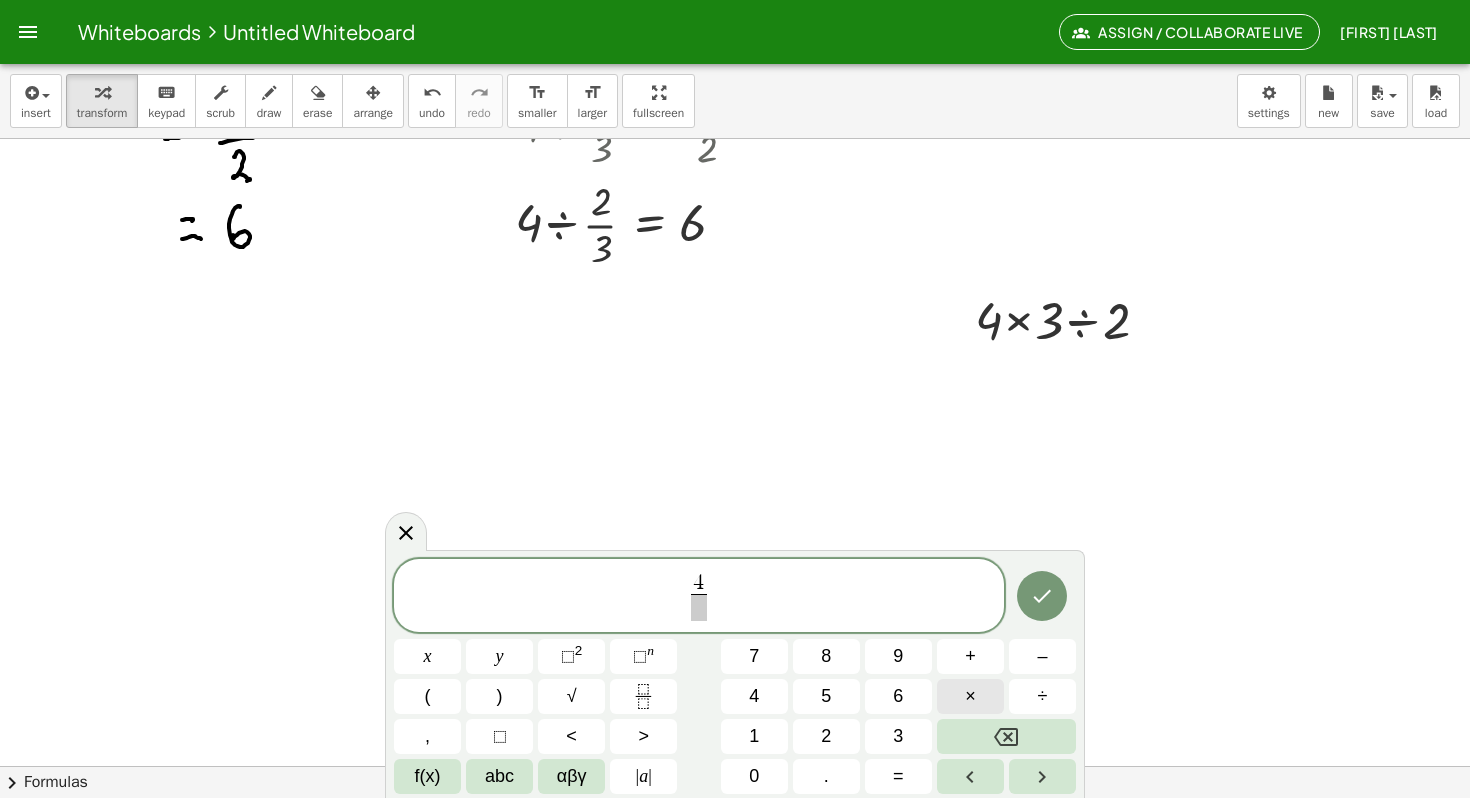 click on "×" at bounding box center (970, 696) 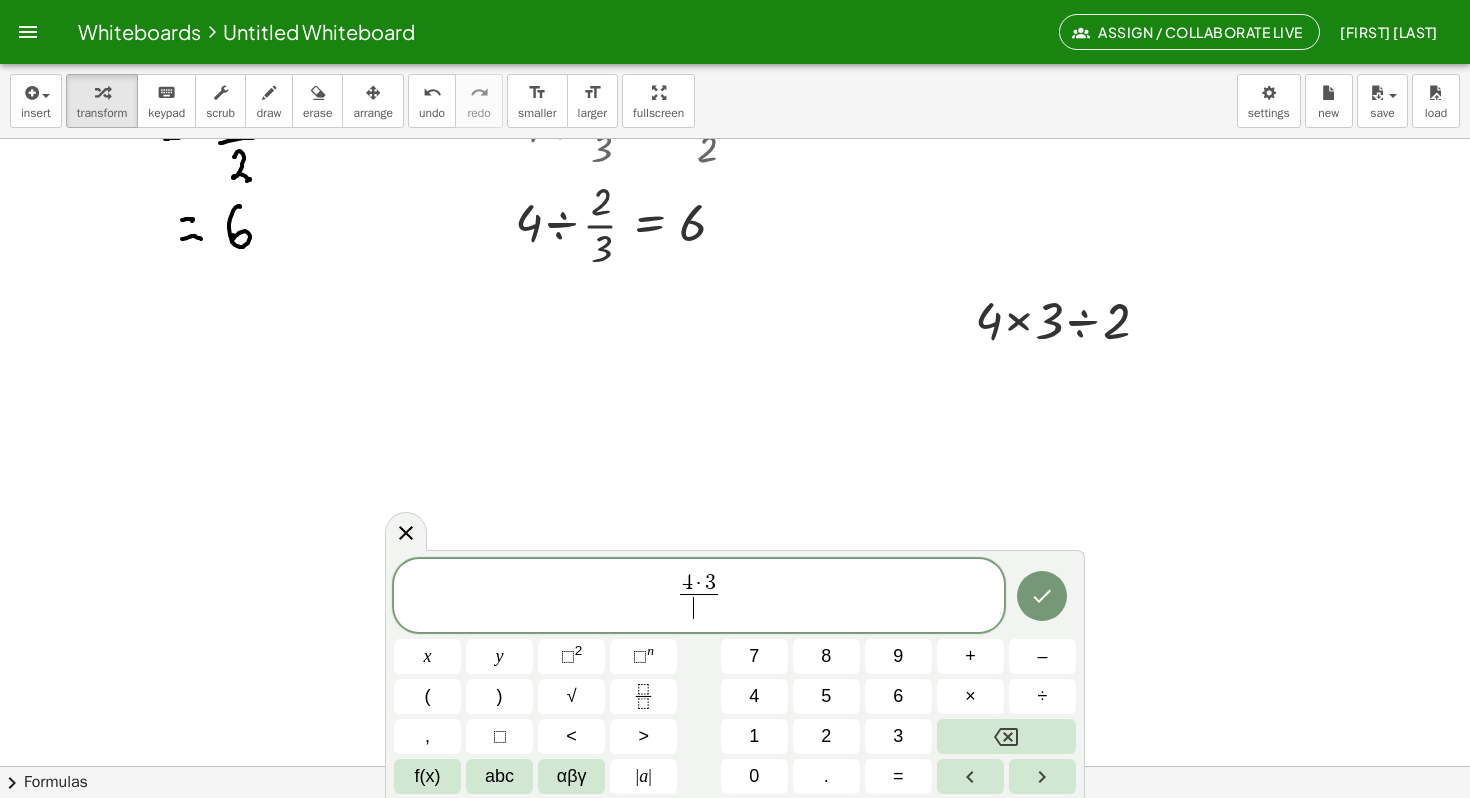 click on "​" at bounding box center (699, 607) 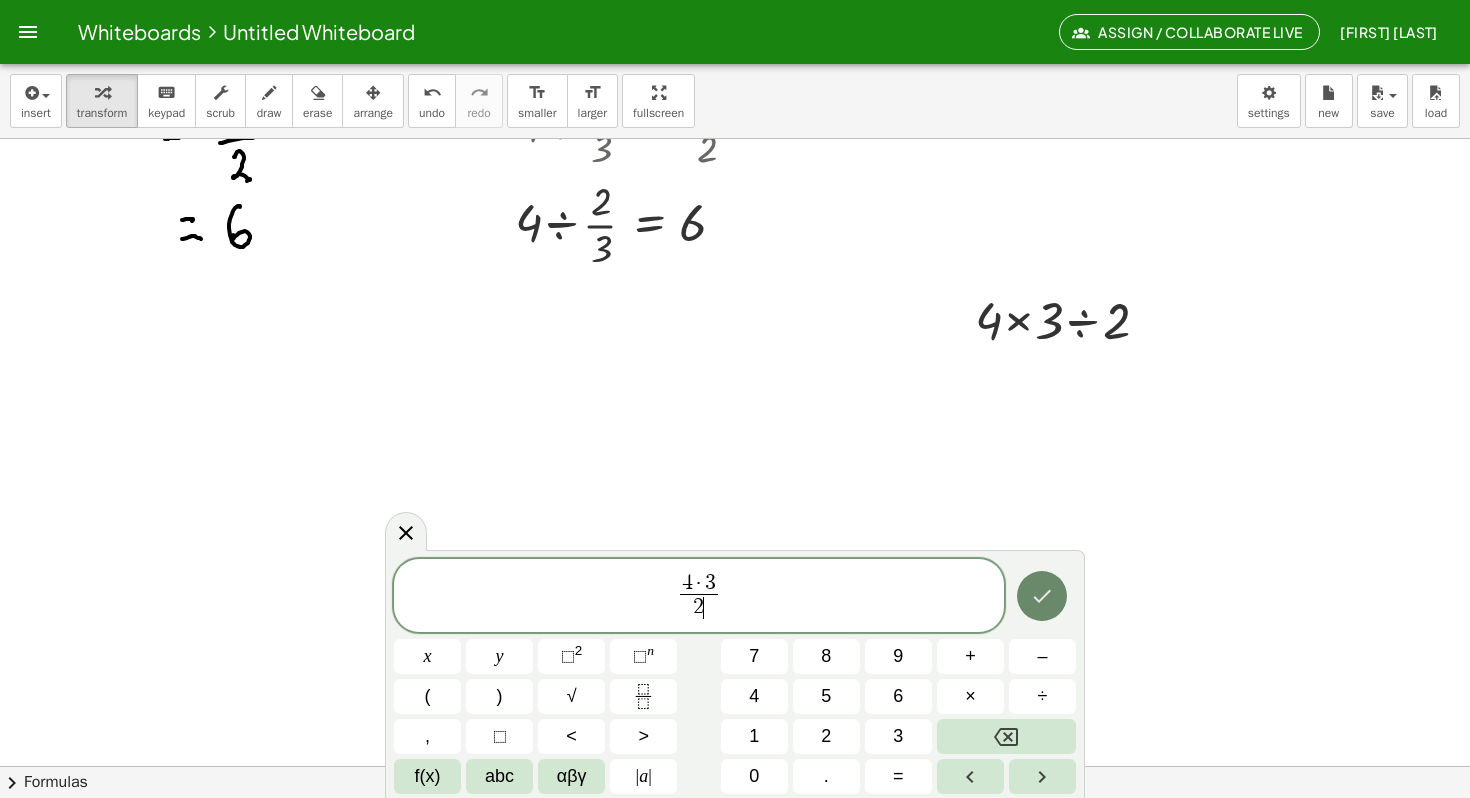 click 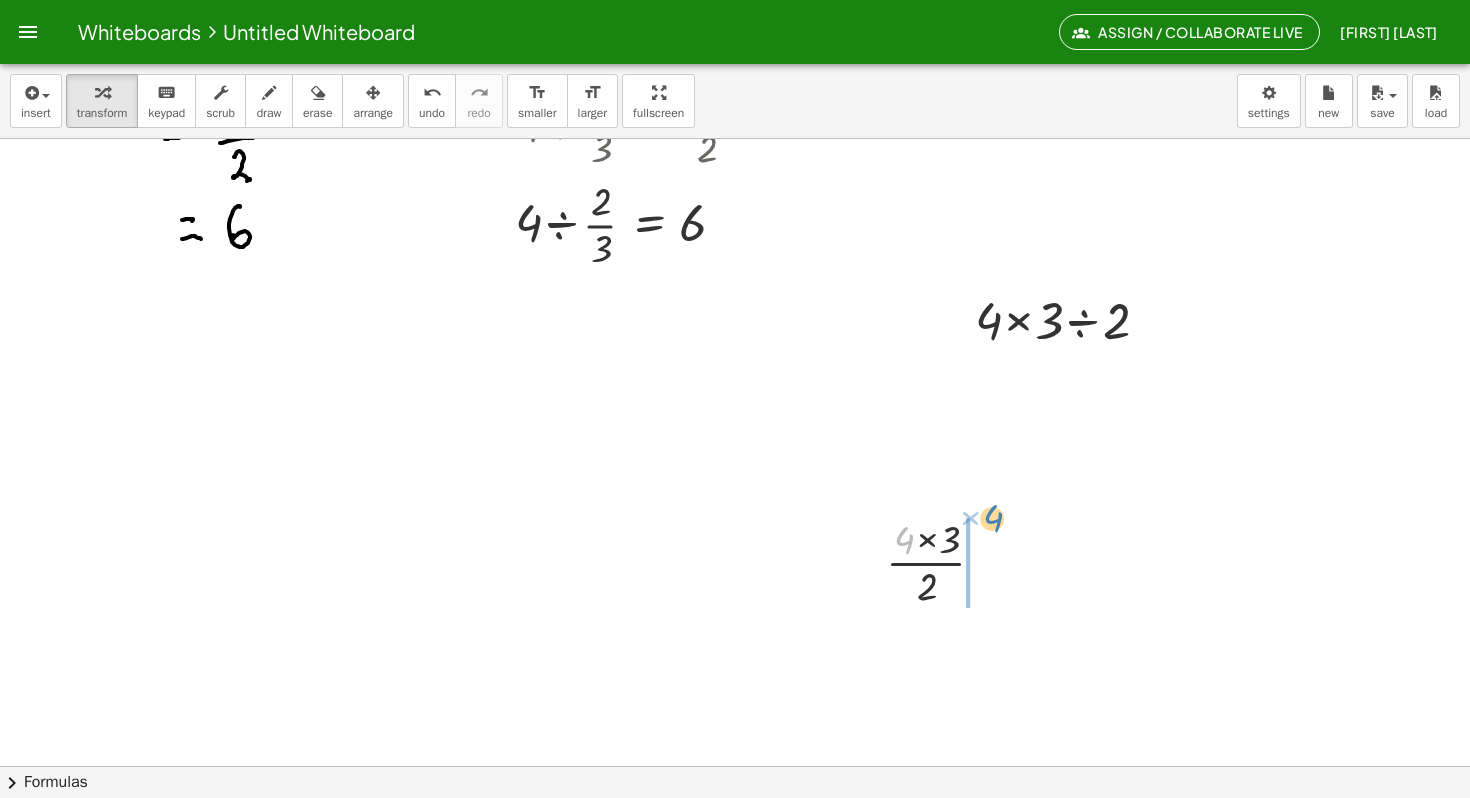 drag, startPoint x: 912, startPoint y: 540, endPoint x: 997, endPoint y: 526, distance: 86.145226 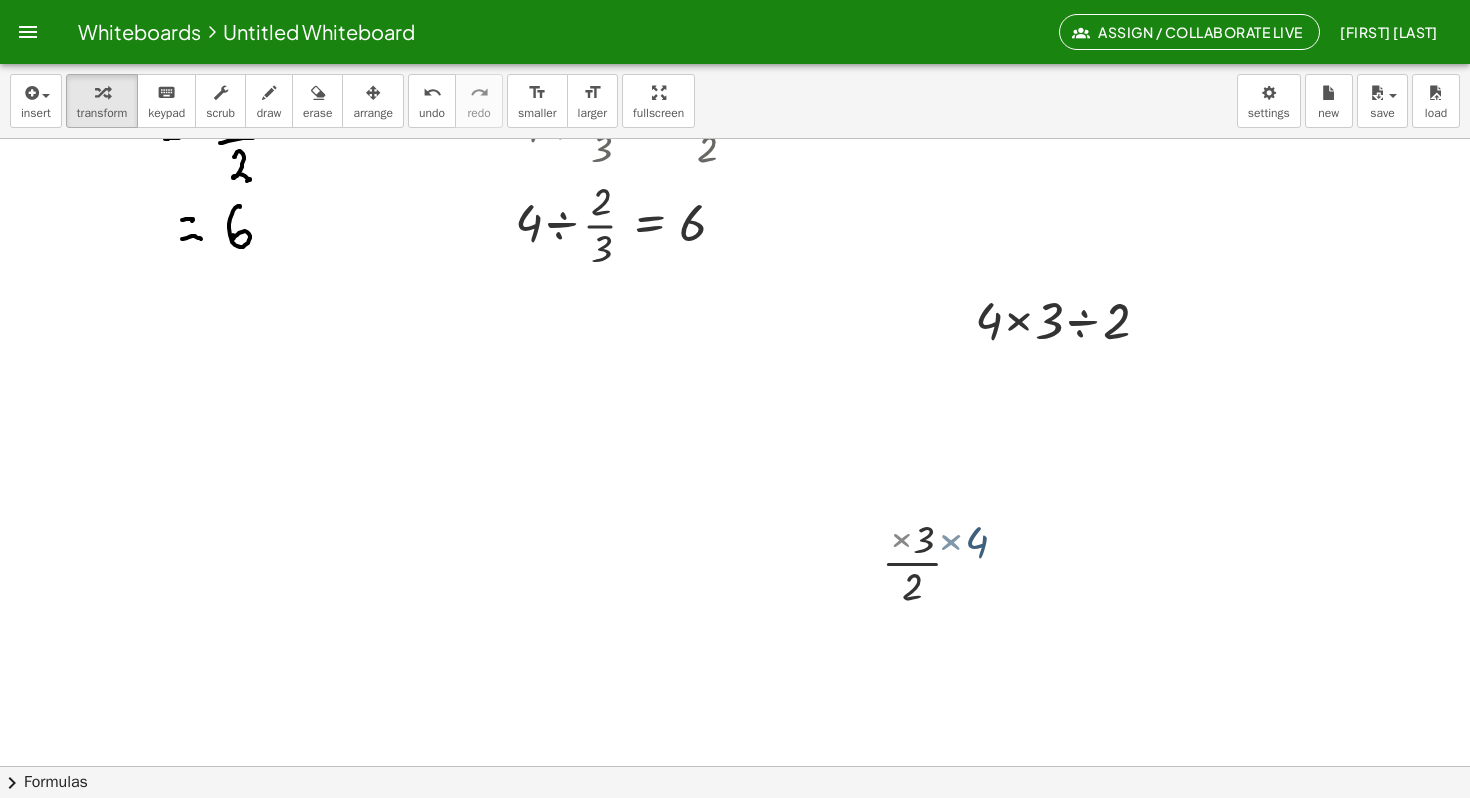 click at bounding box center (735, 325) 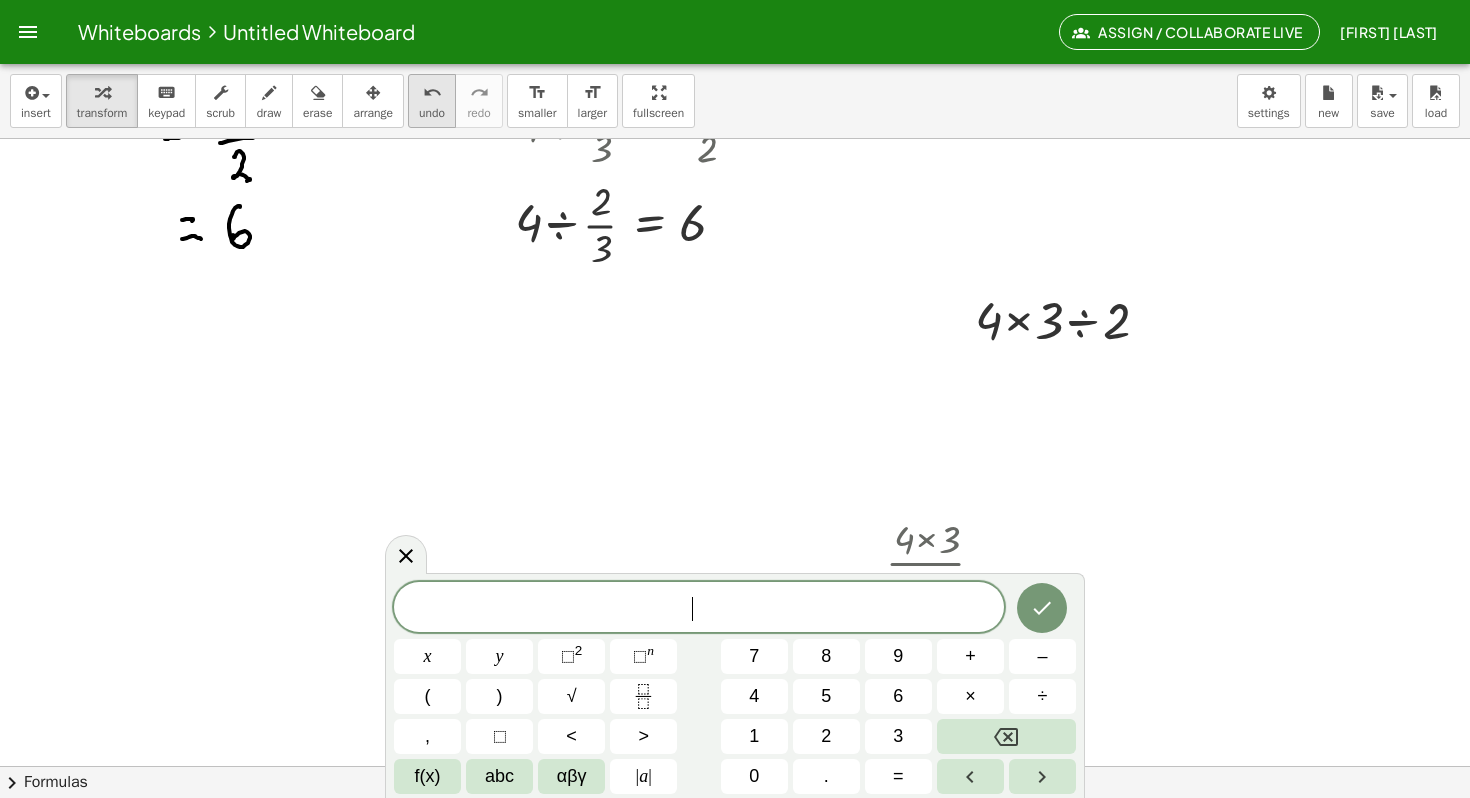 click on "undo" at bounding box center [432, 93] 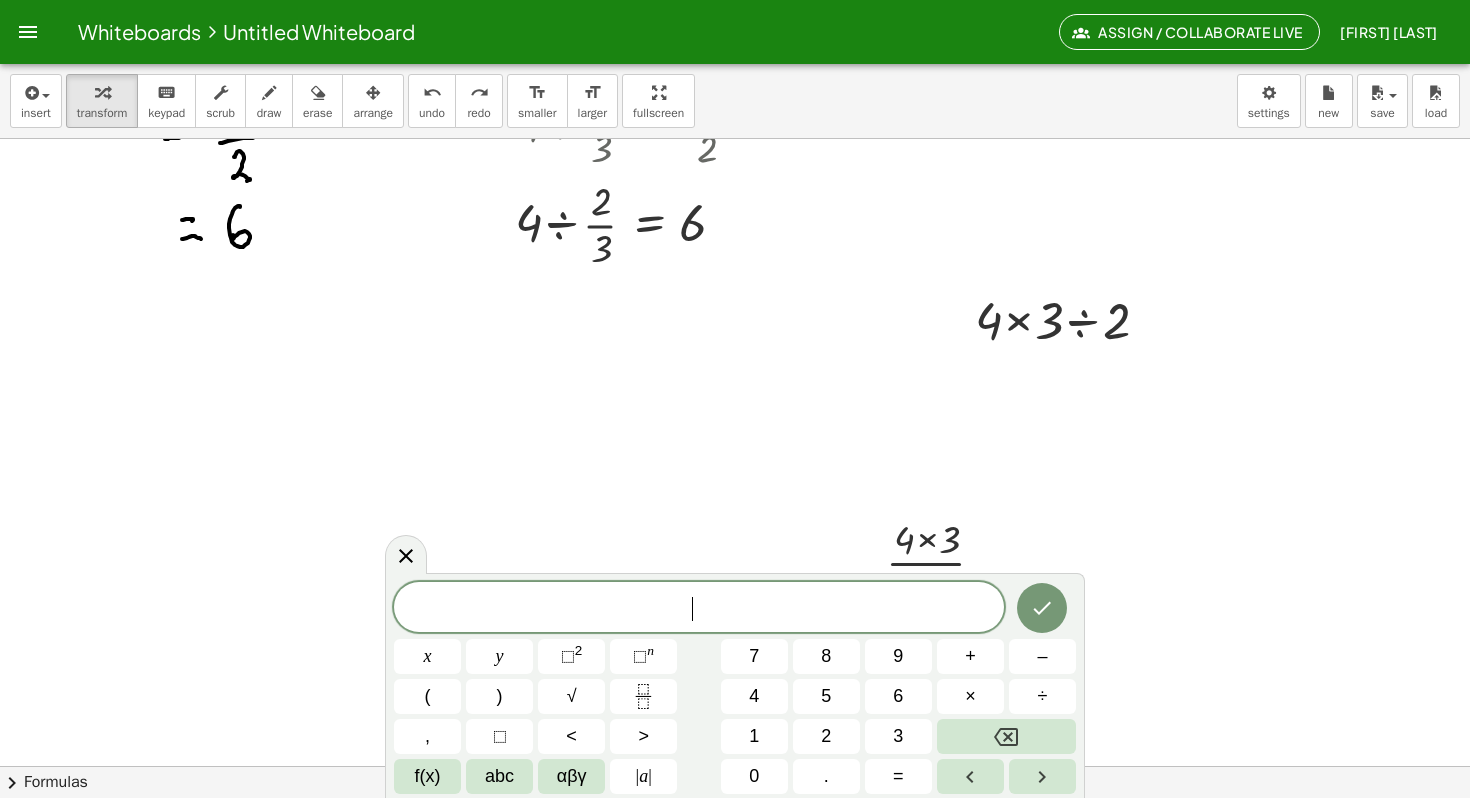 click at bounding box center [735, 325] 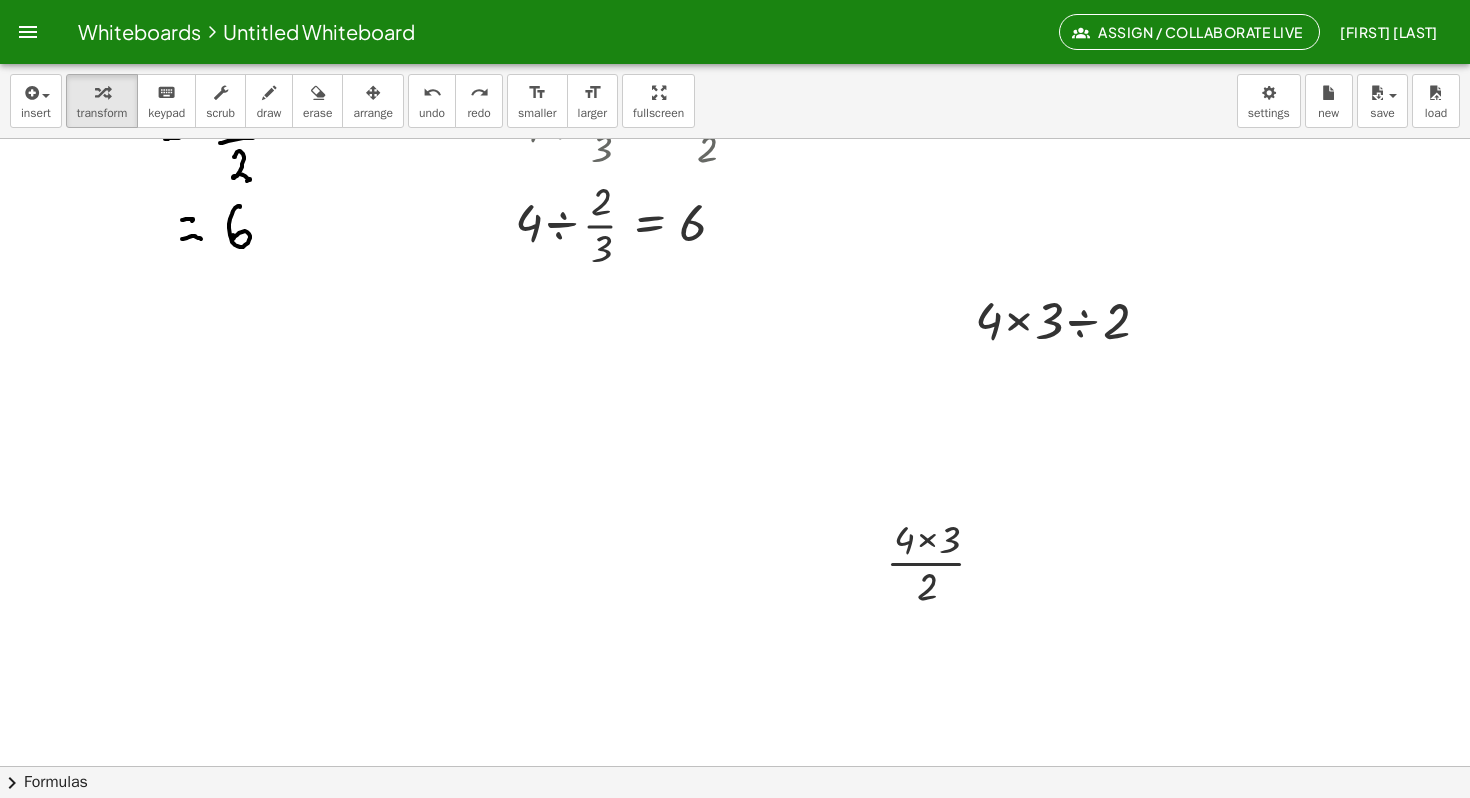 click at bounding box center (735, 325) 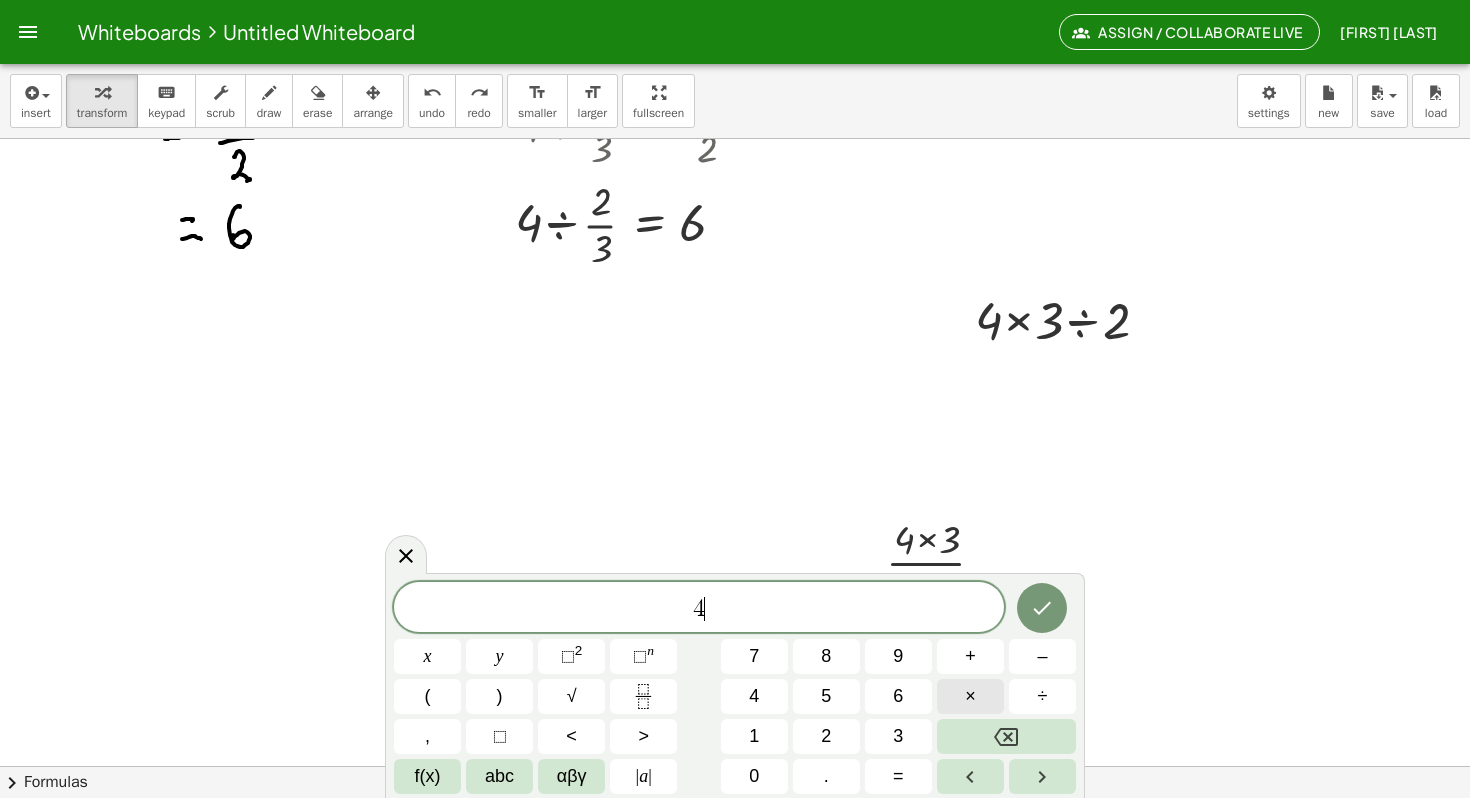 click on "×" at bounding box center (970, 696) 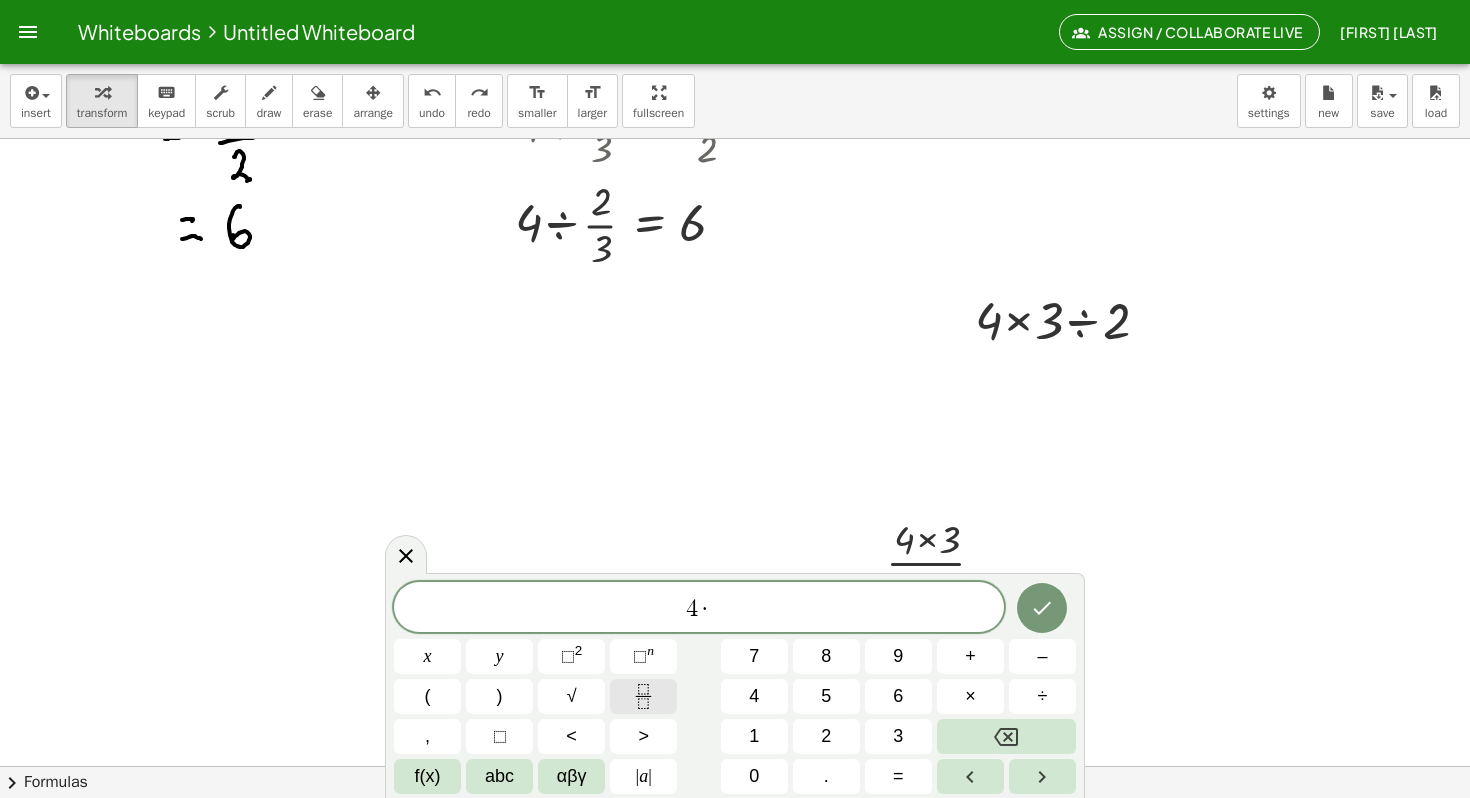 click 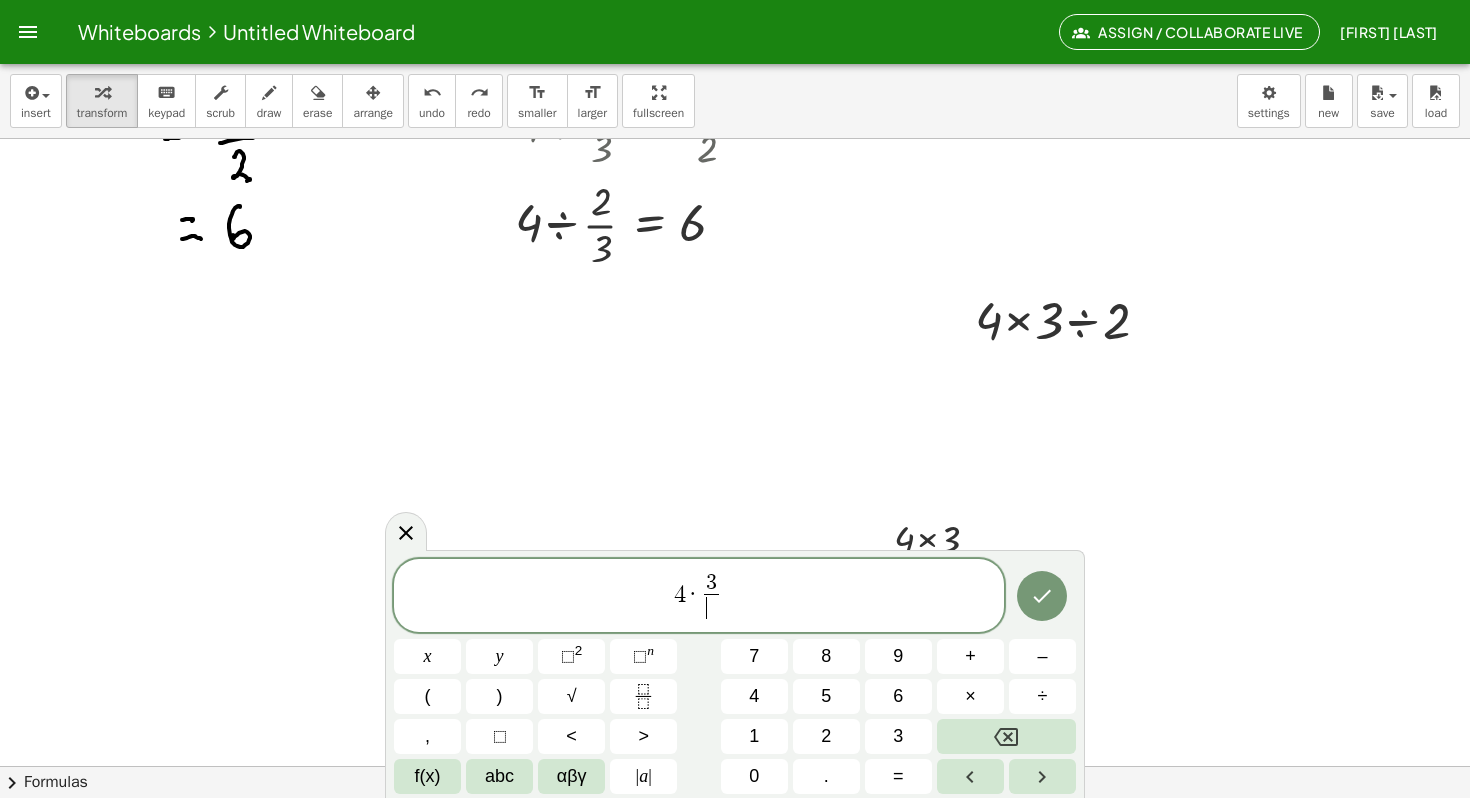 click on "​" at bounding box center (711, 607) 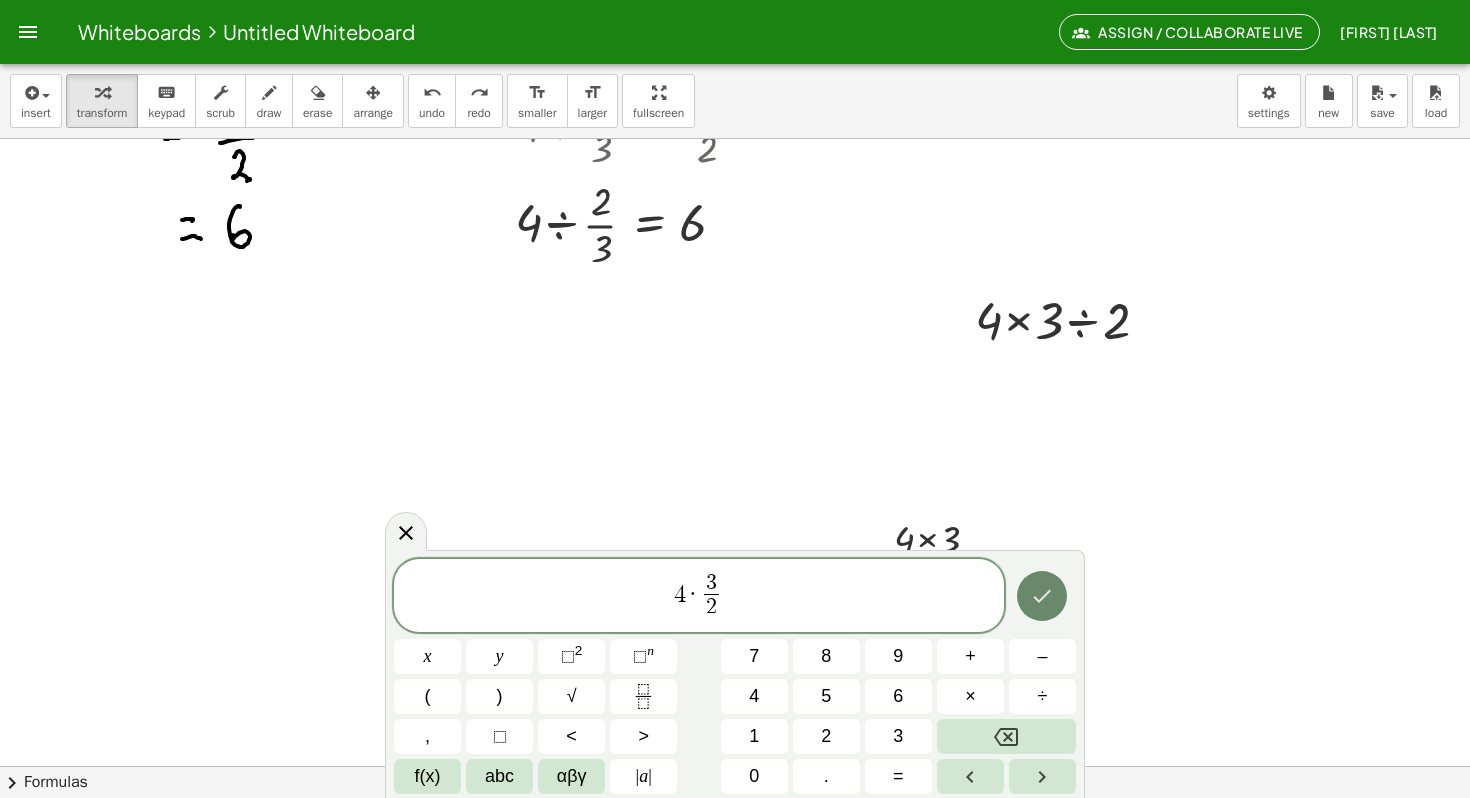 click 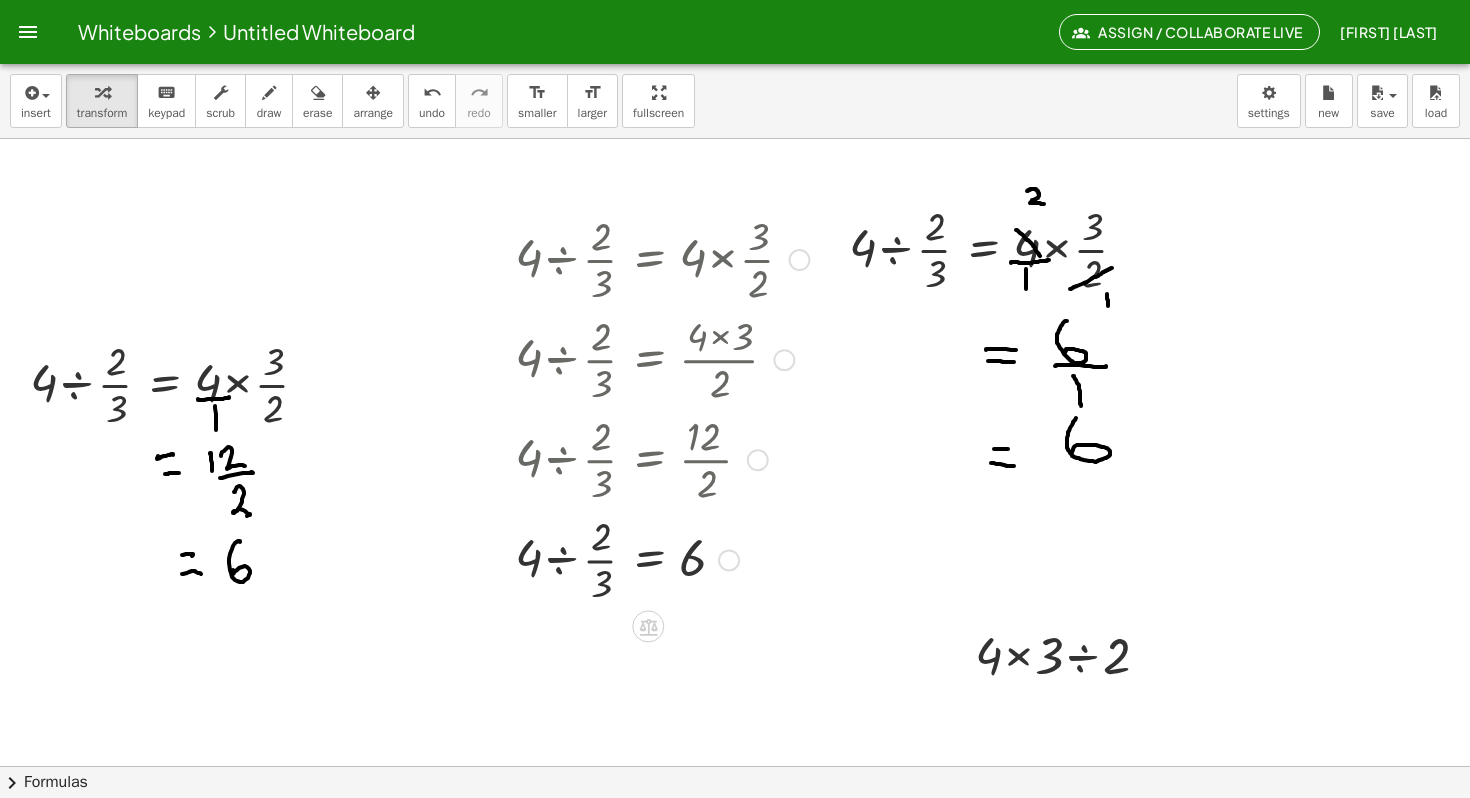 scroll, scrollTop: 166, scrollLeft: 0, axis: vertical 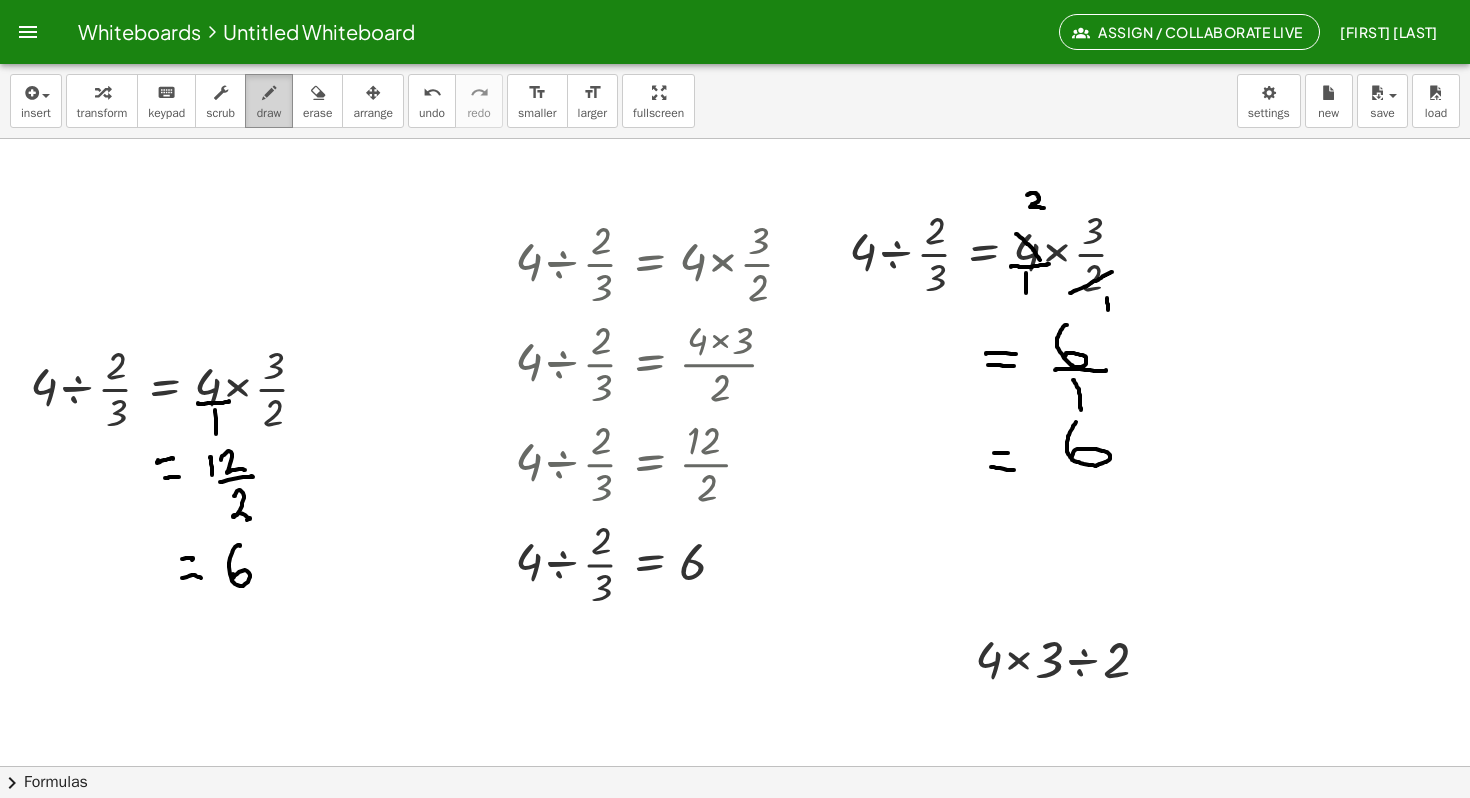 click at bounding box center (269, 93) 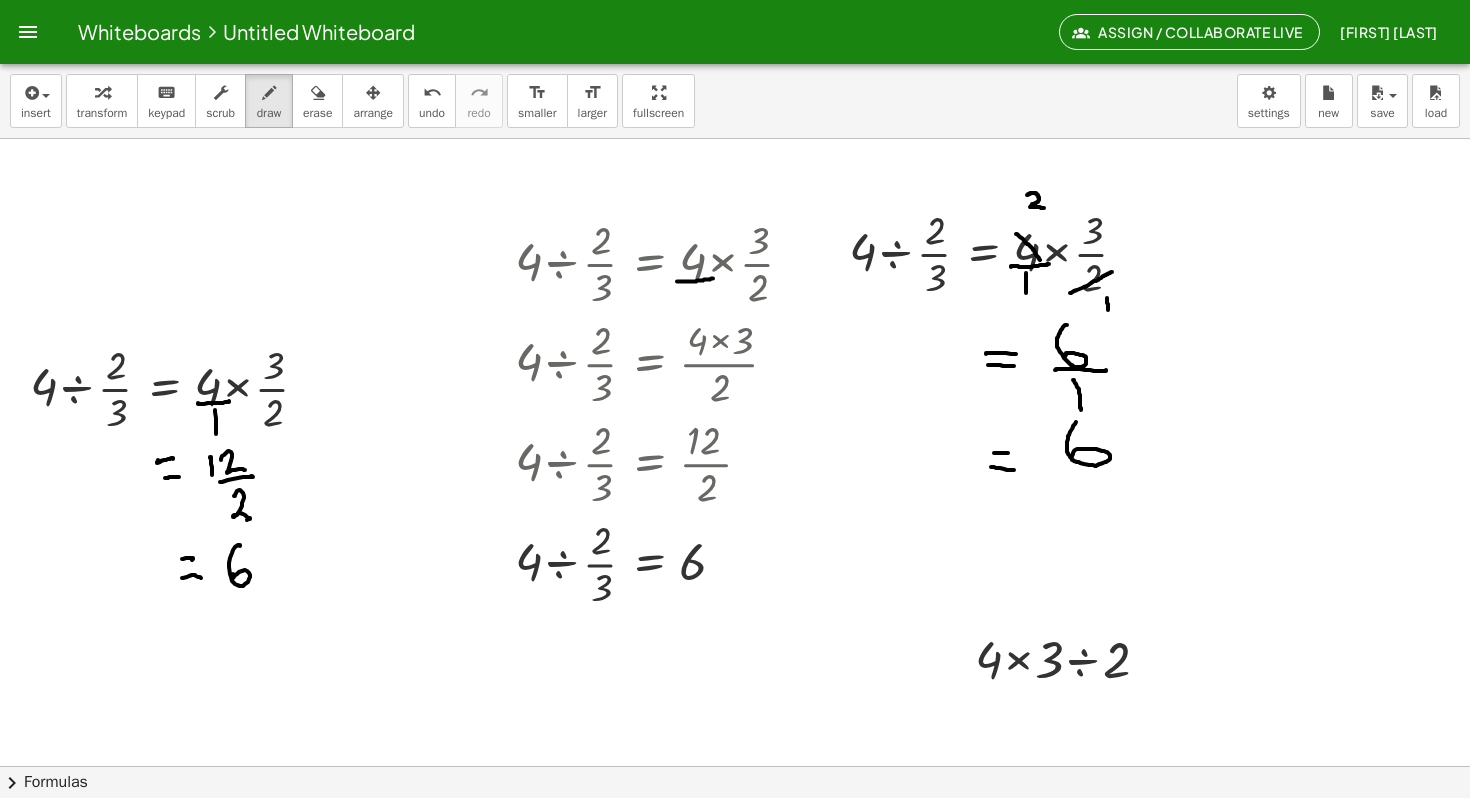 drag, startPoint x: 677, startPoint y: 281, endPoint x: 713, endPoint y: 278, distance: 36.124783 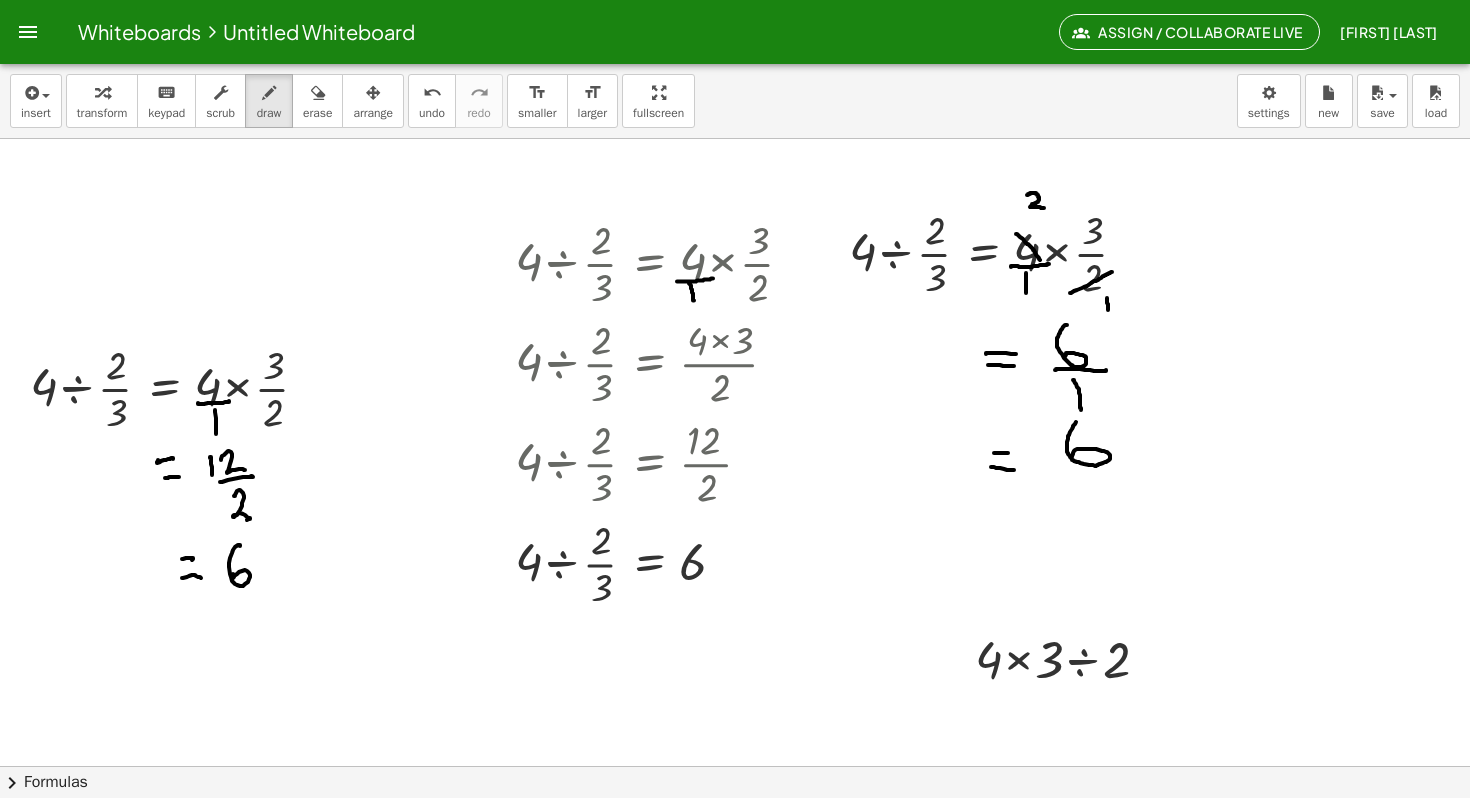 drag, startPoint x: 689, startPoint y: 283, endPoint x: 694, endPoint y: 300, distance: 17.720045 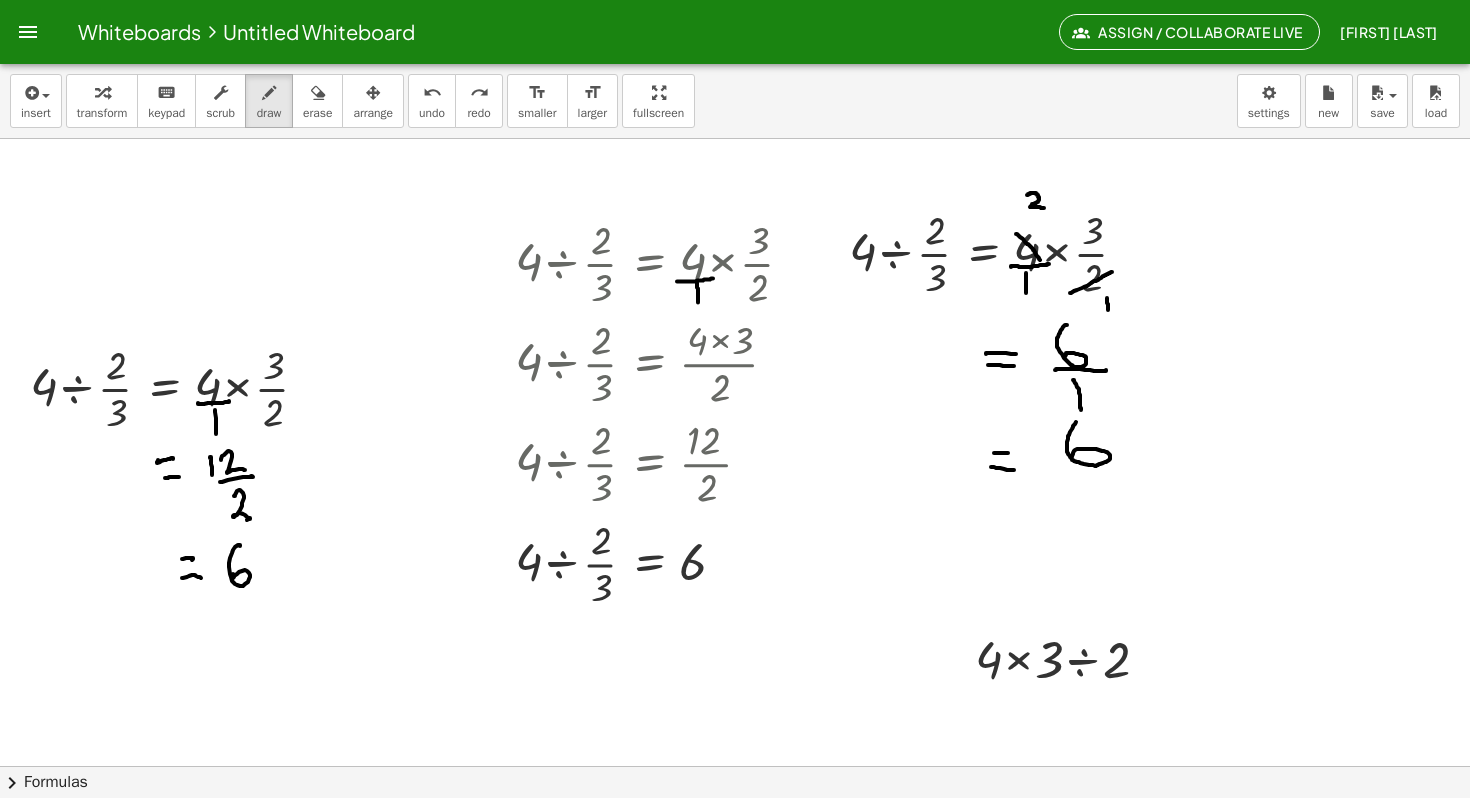 drag, startPoint x: 697, startPoint y: 282, endPoint x: 698, endPoint y: 302, distance: 20.024984 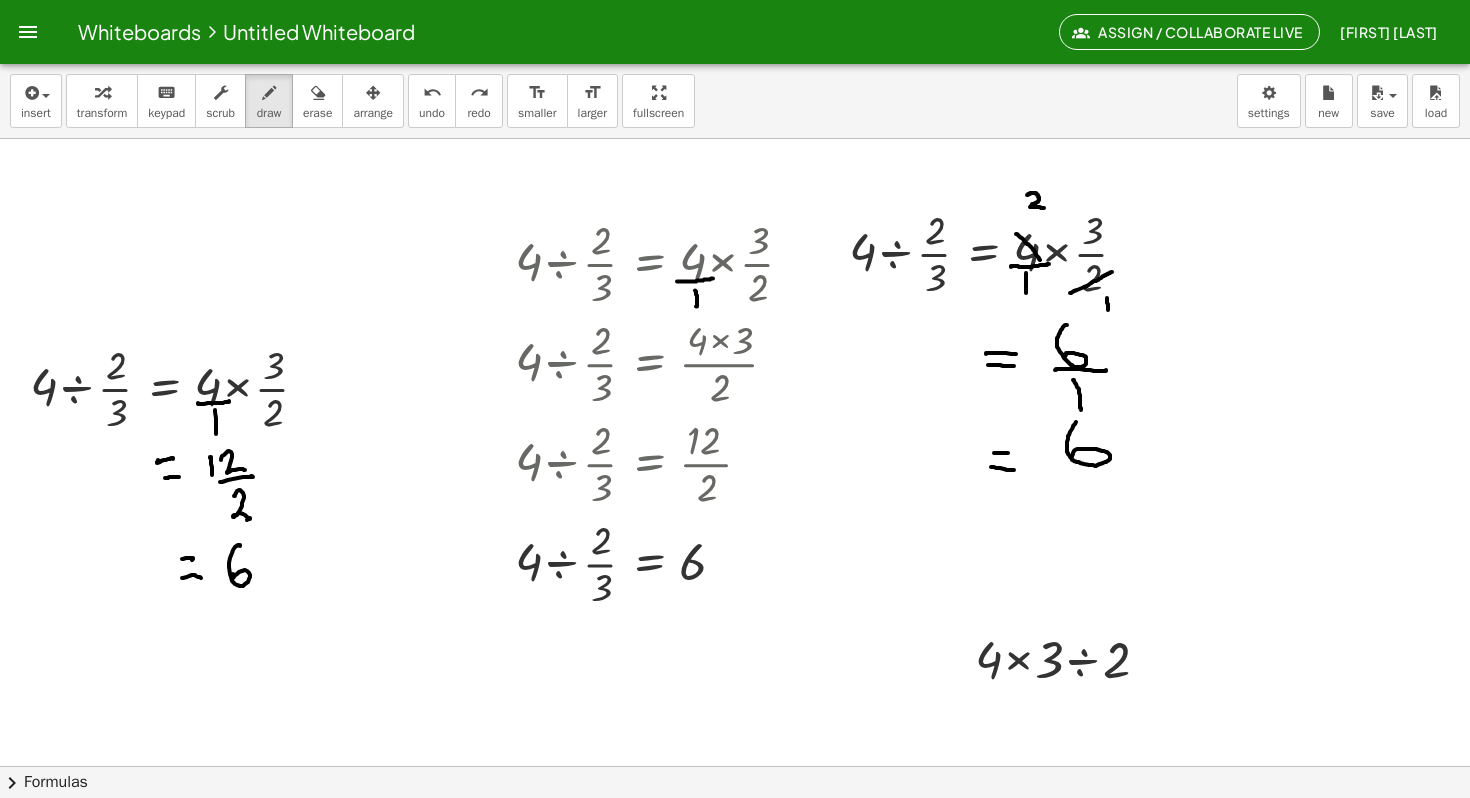 drag, startPoint x: 695, startPoint y: 290, endPoint x: 696, endPoint y: 306, distance: 16.03122 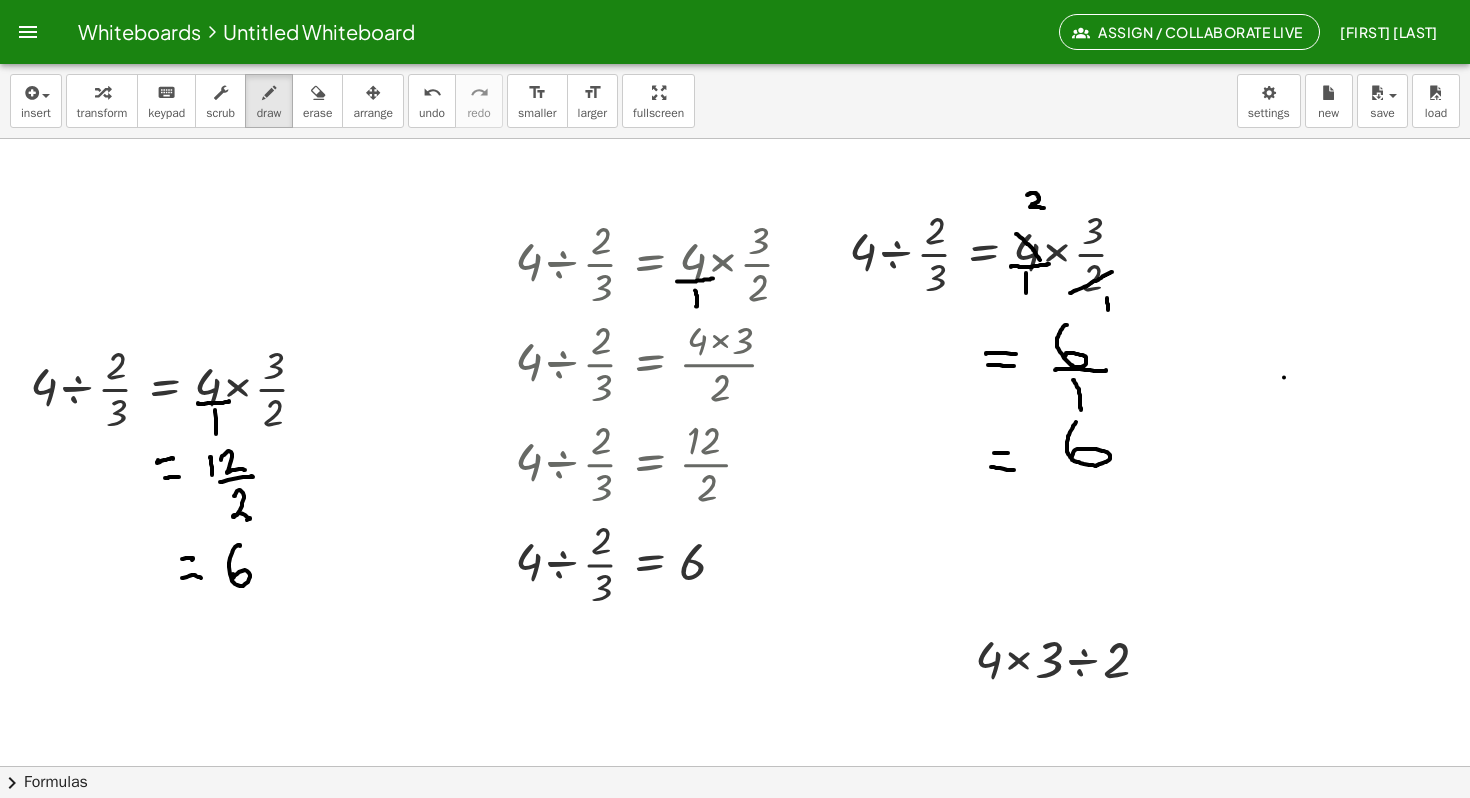 click at bounding box center [735, 913] 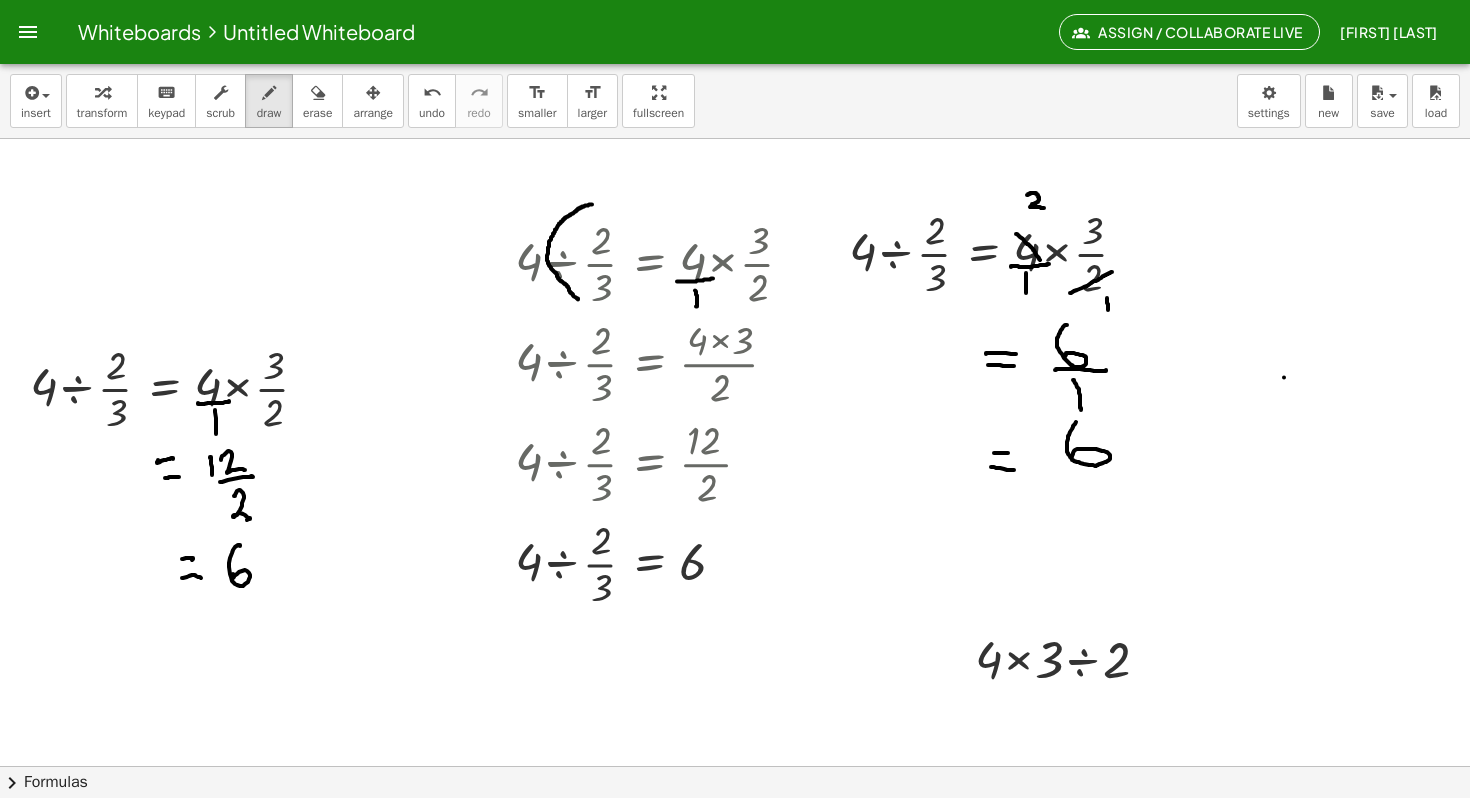 drag, startPoint x: 592, startPoint y: 204, endPoint x: 578, endPoint y: 299, distance: 96.02604 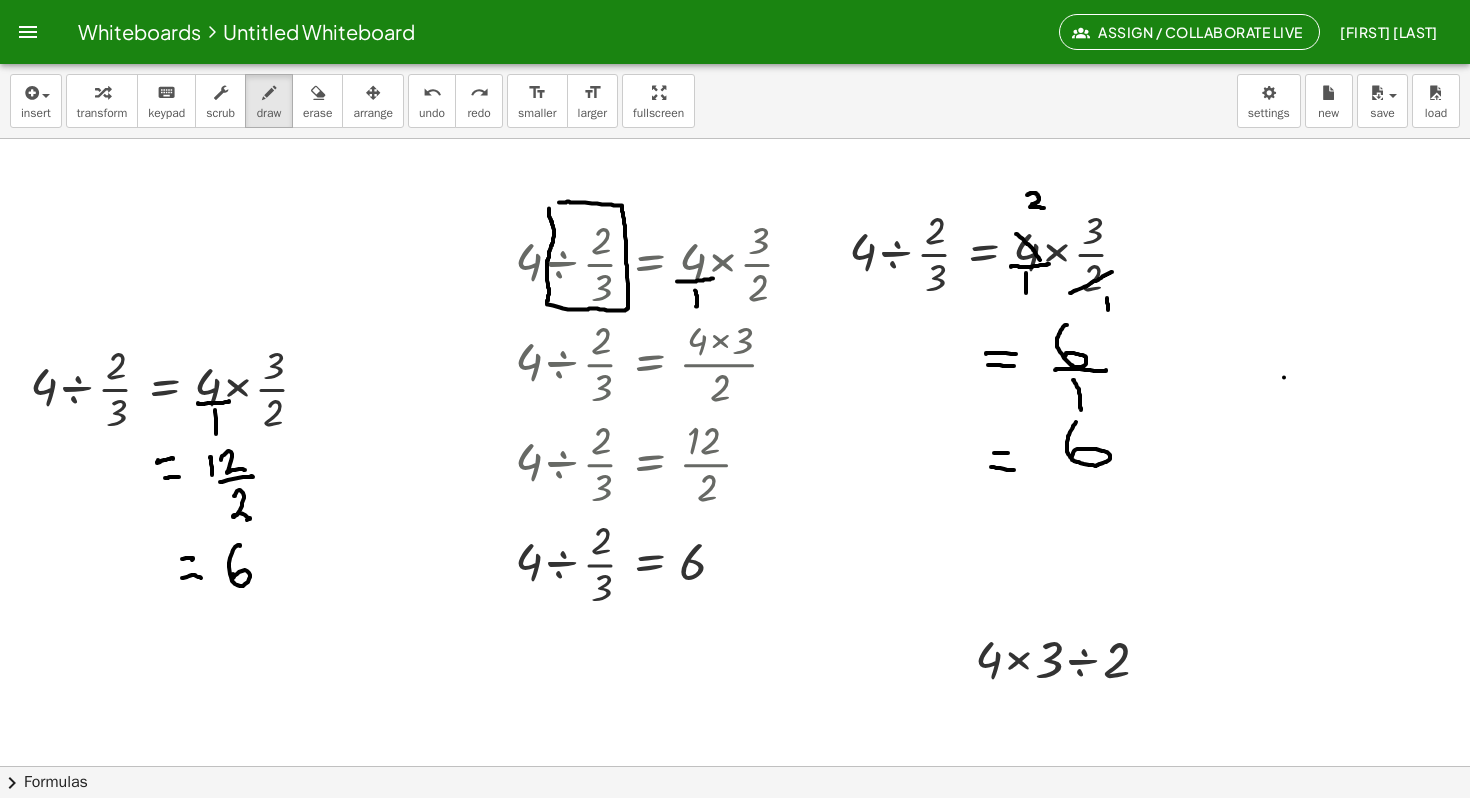 drag, startPoint x: 549, startPoint y: 216, endPoint x: 553, endPoint y: 201, distance: 15.524175 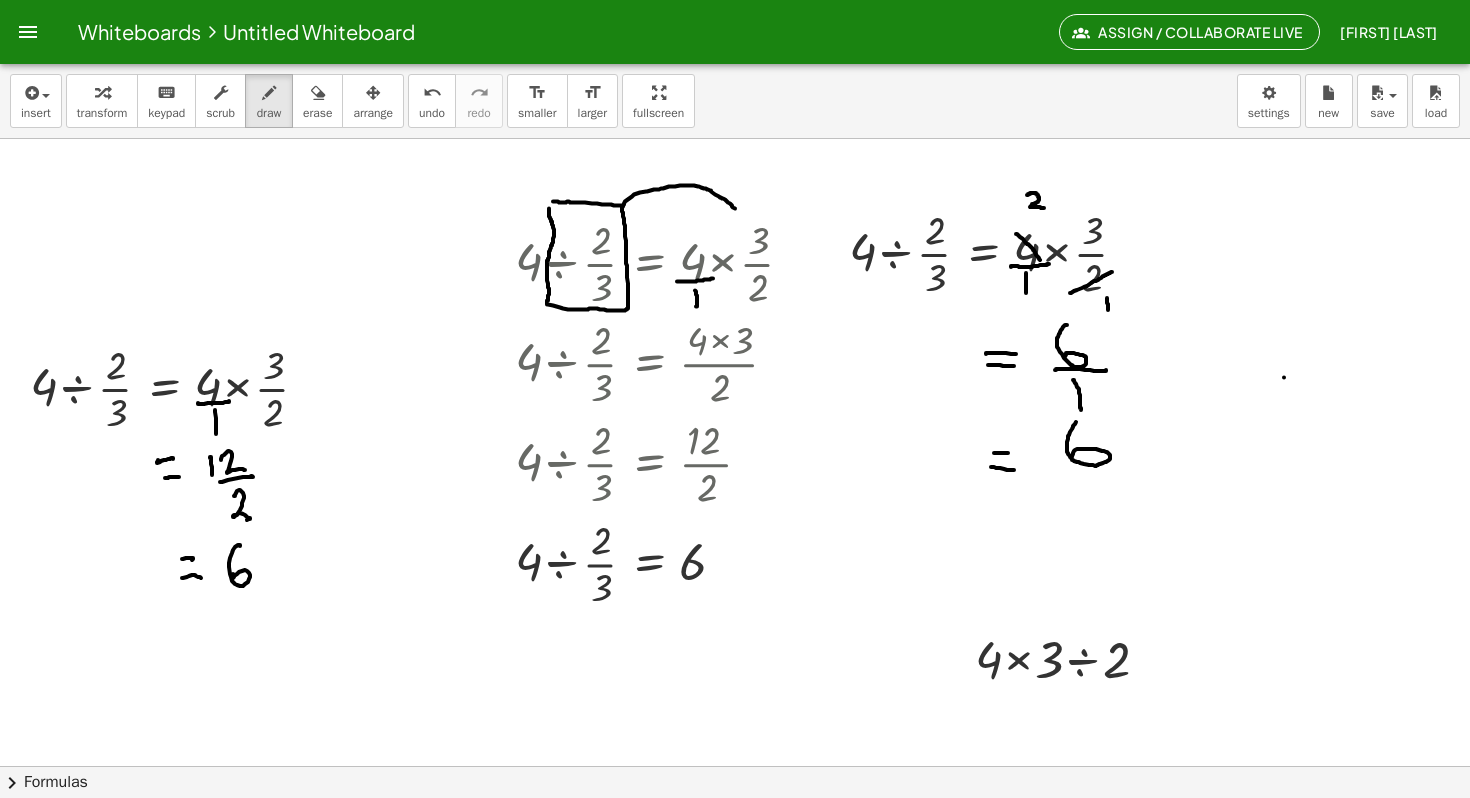drag, startPoint x: 624, startPoint y: 204, endPoint x: 735, endPoint y: 208, distance: 111.07205 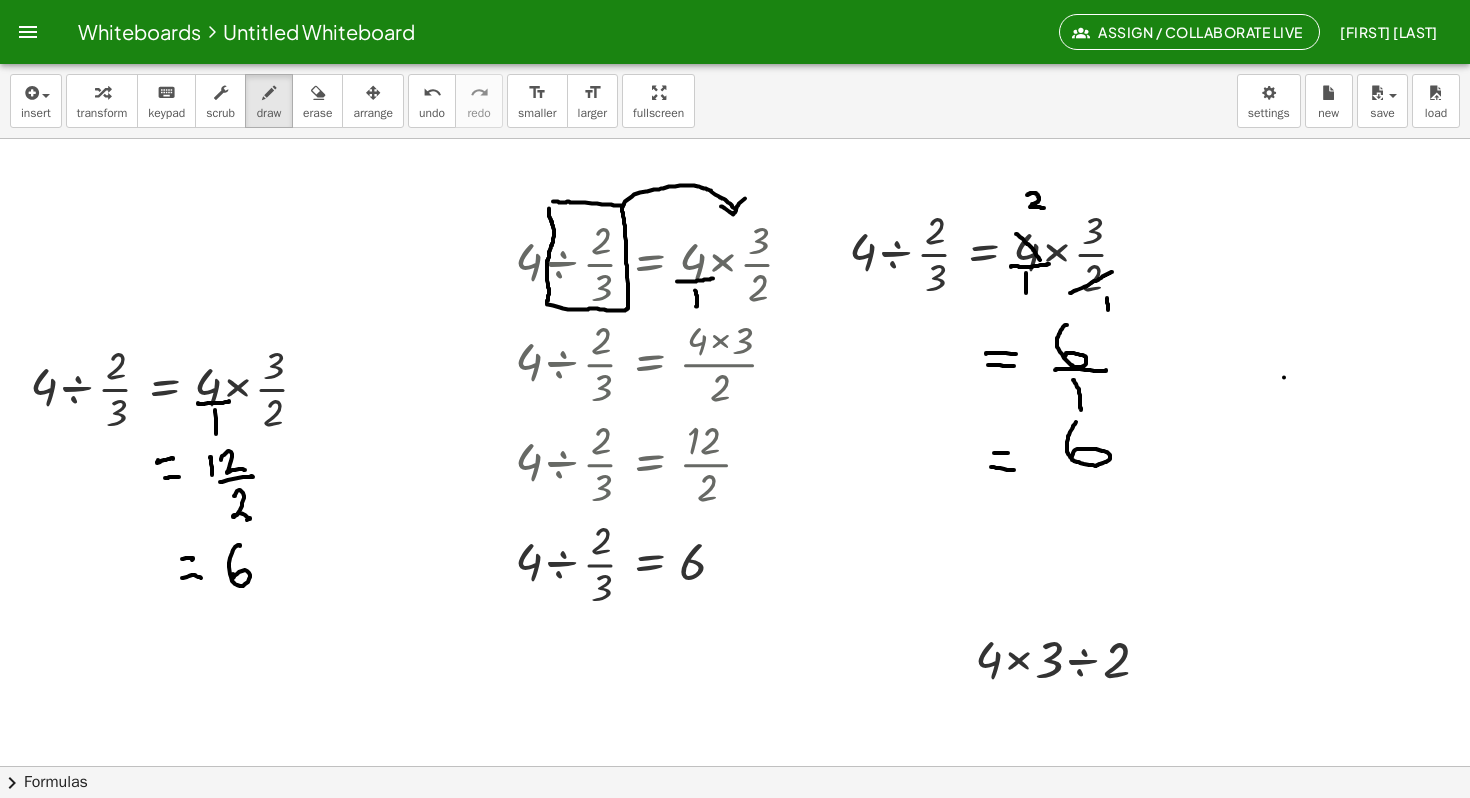 drag, startPoint x: 733, startPoint y: 213, endPoint x: 749, endPoint y: 197, distance: 22.627417 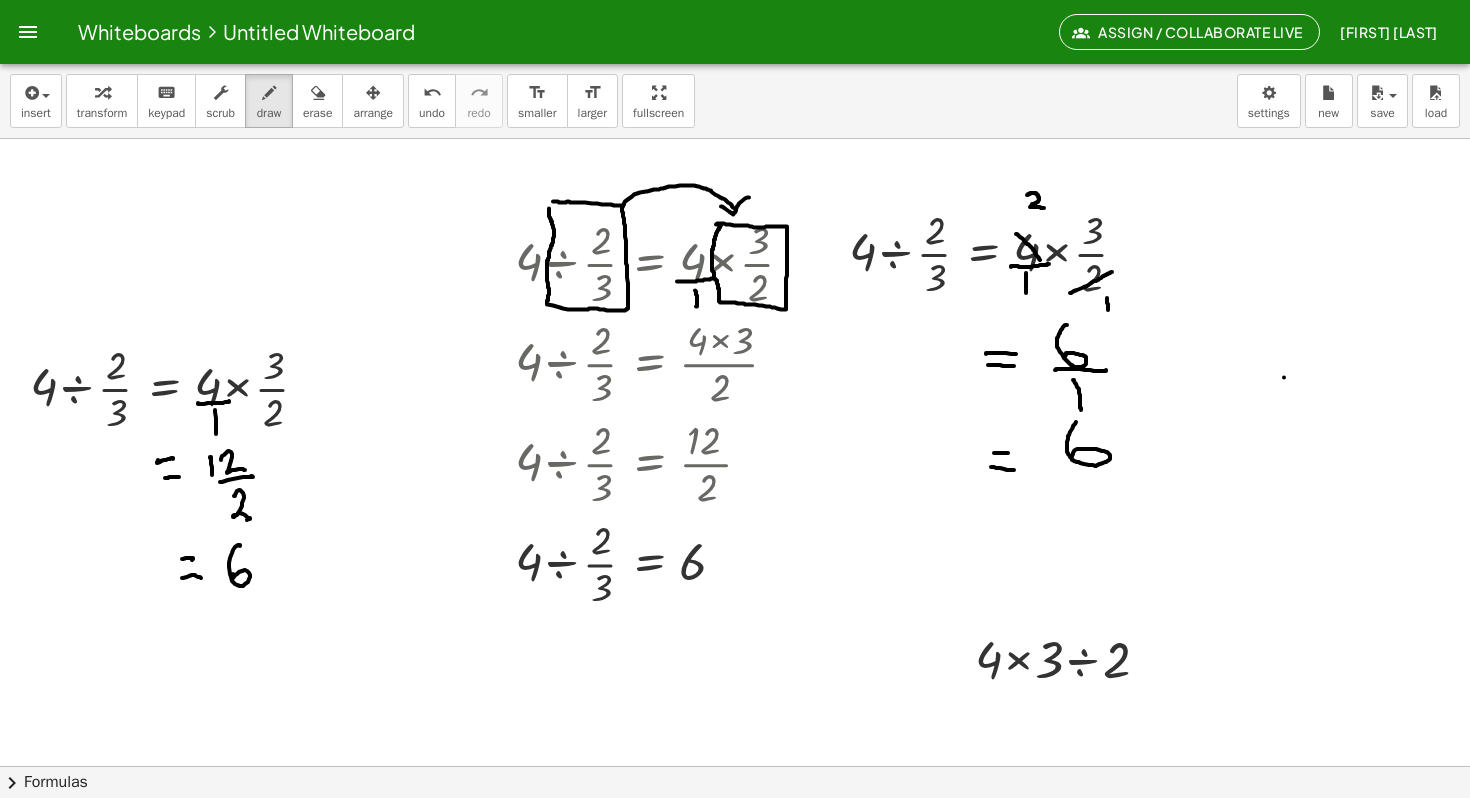 click at bounding box center [735, 913] 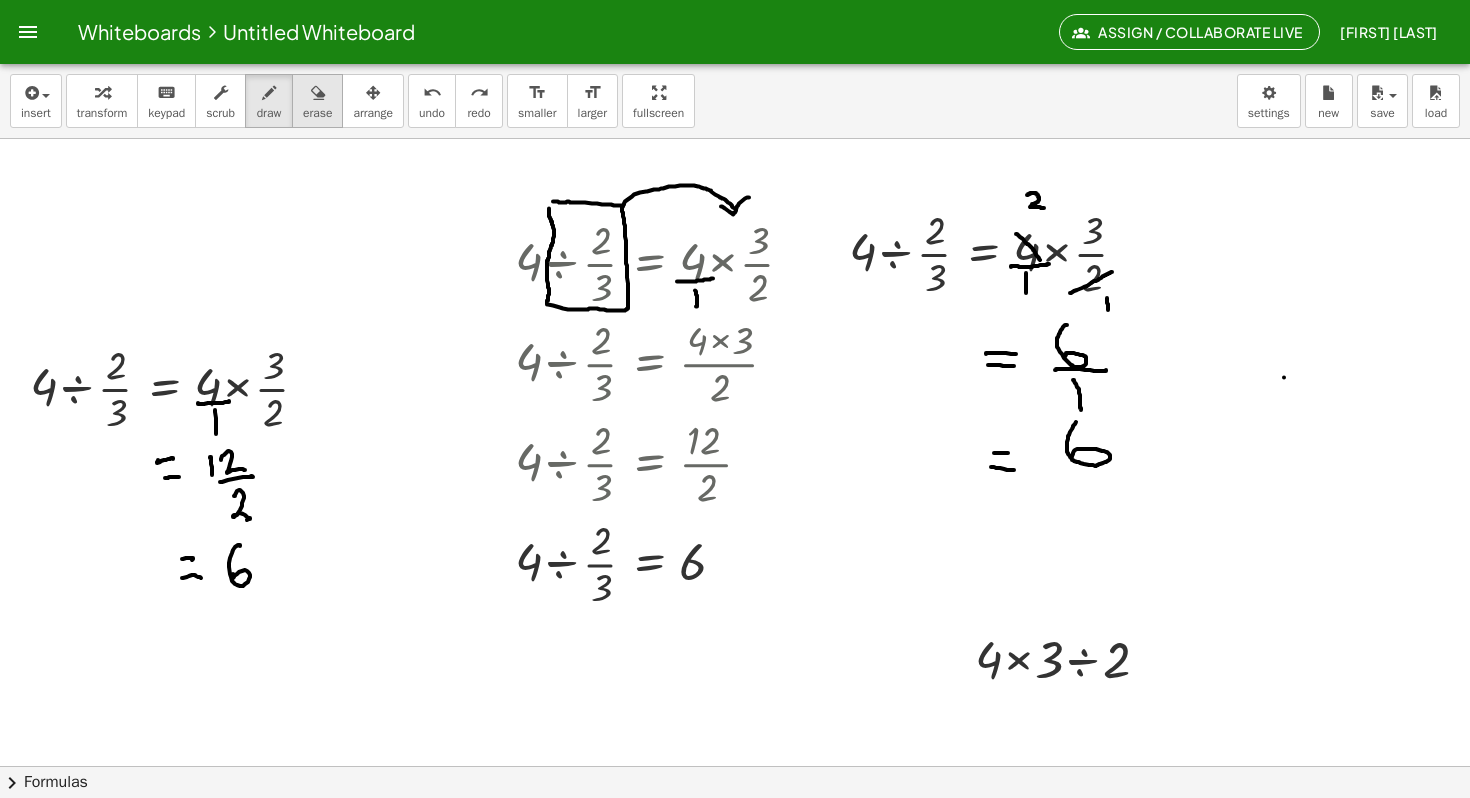 click at bounding box center (317, 92) 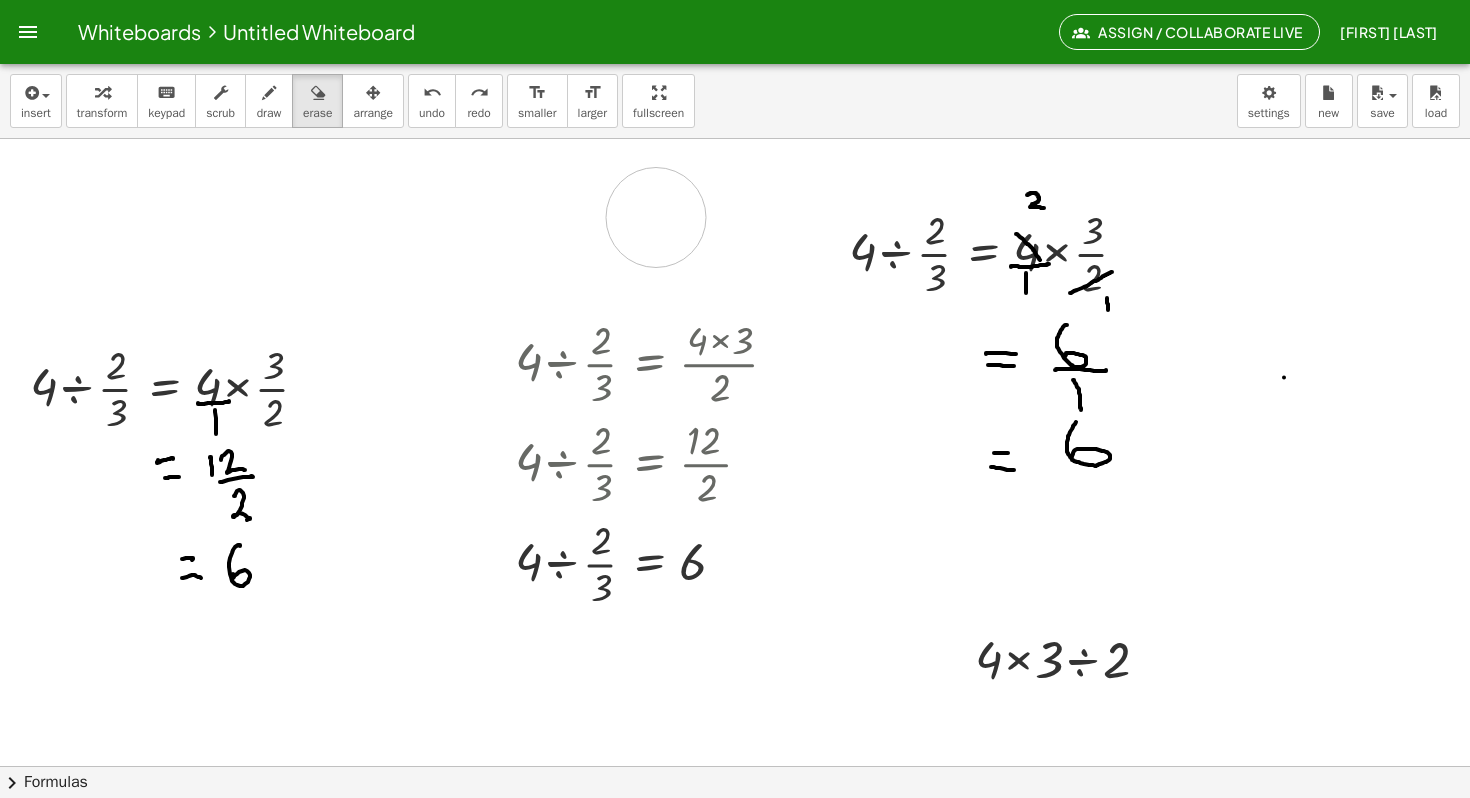 drag, startPoint x: 566, startPoint y: 192, endPoint x: 671, endPoint y: 220, distance: 108.66922 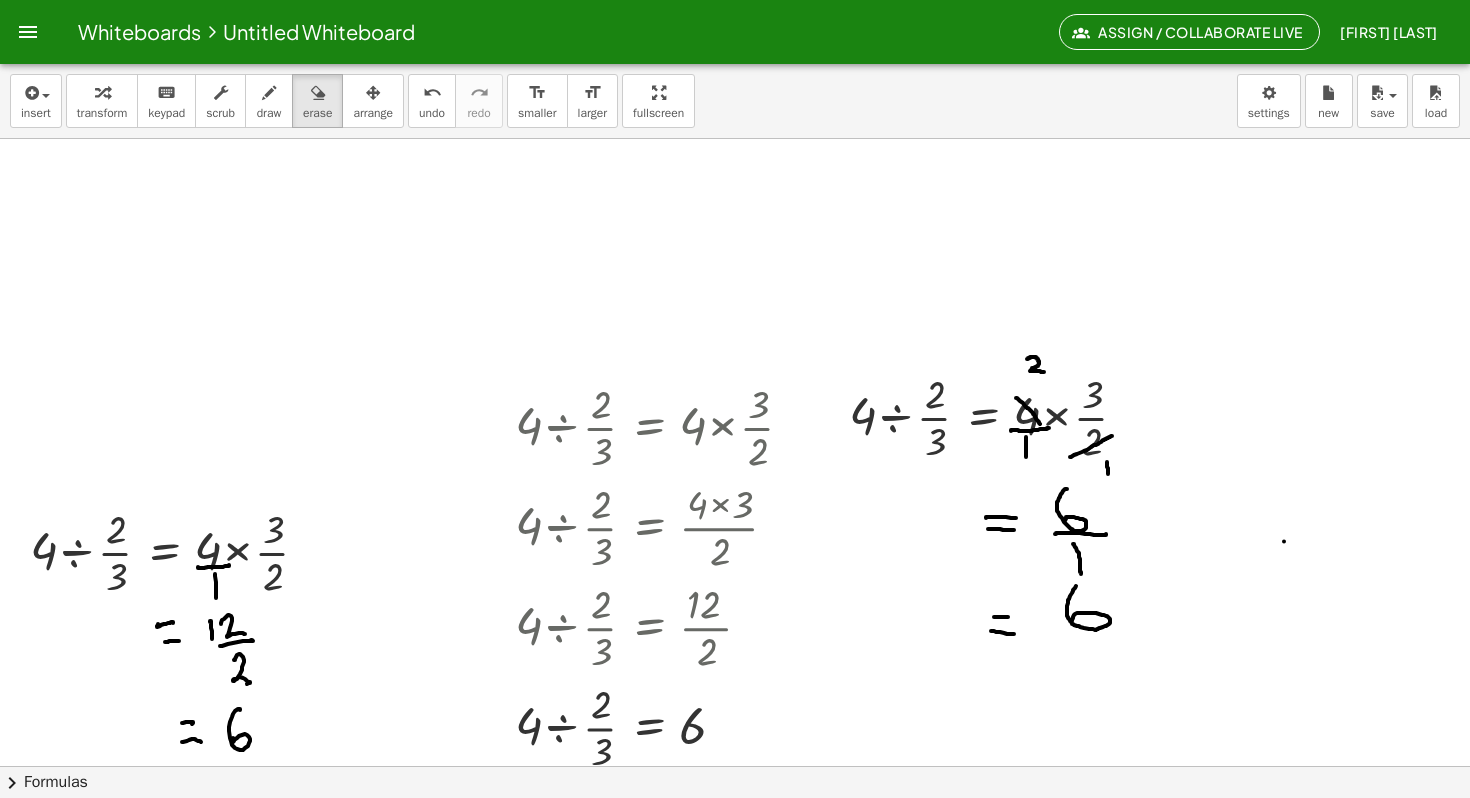 scroll, scrollTop: 0, scrollLeft: 0, axis: both 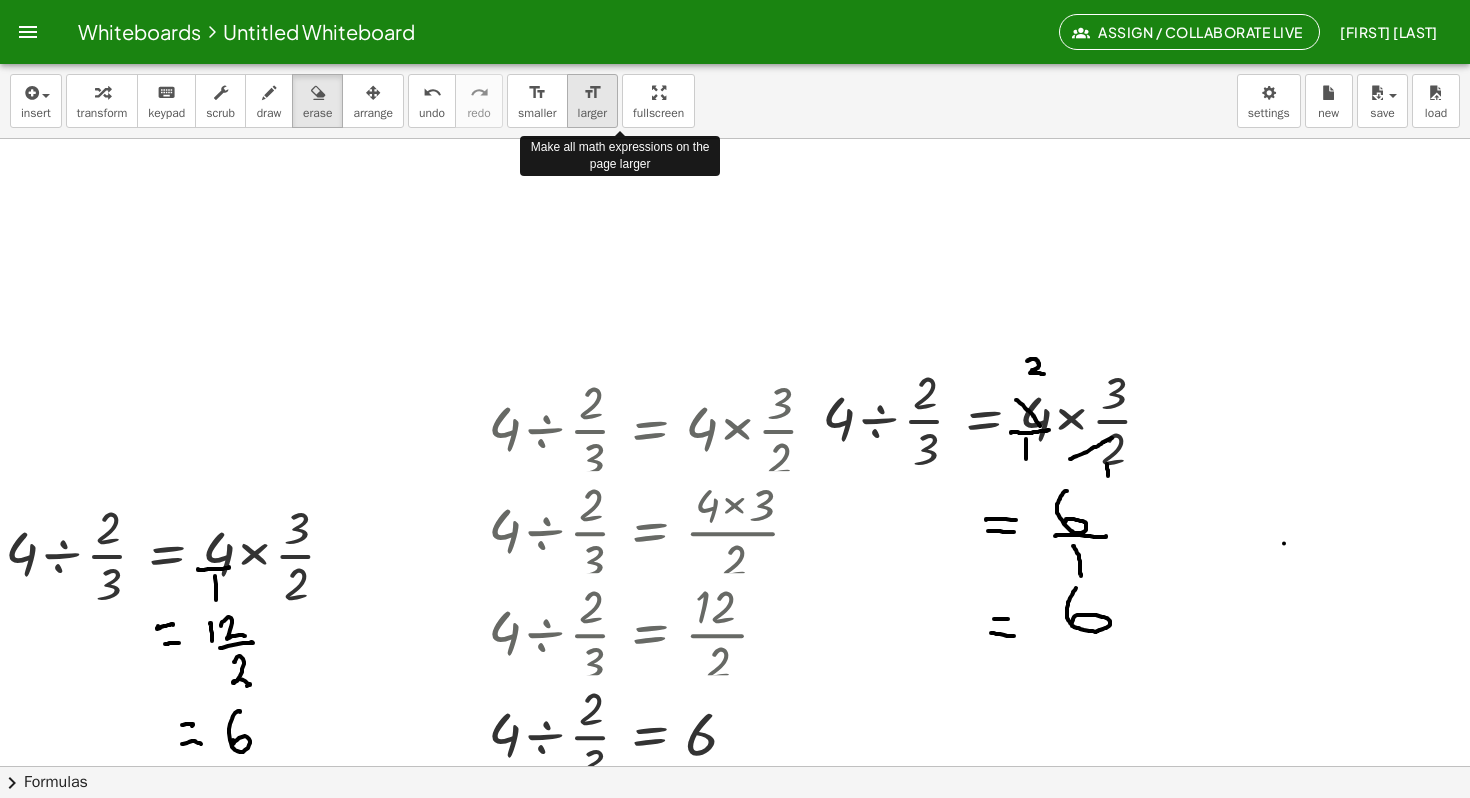 click on "larger" at bounding box center [592, 113] 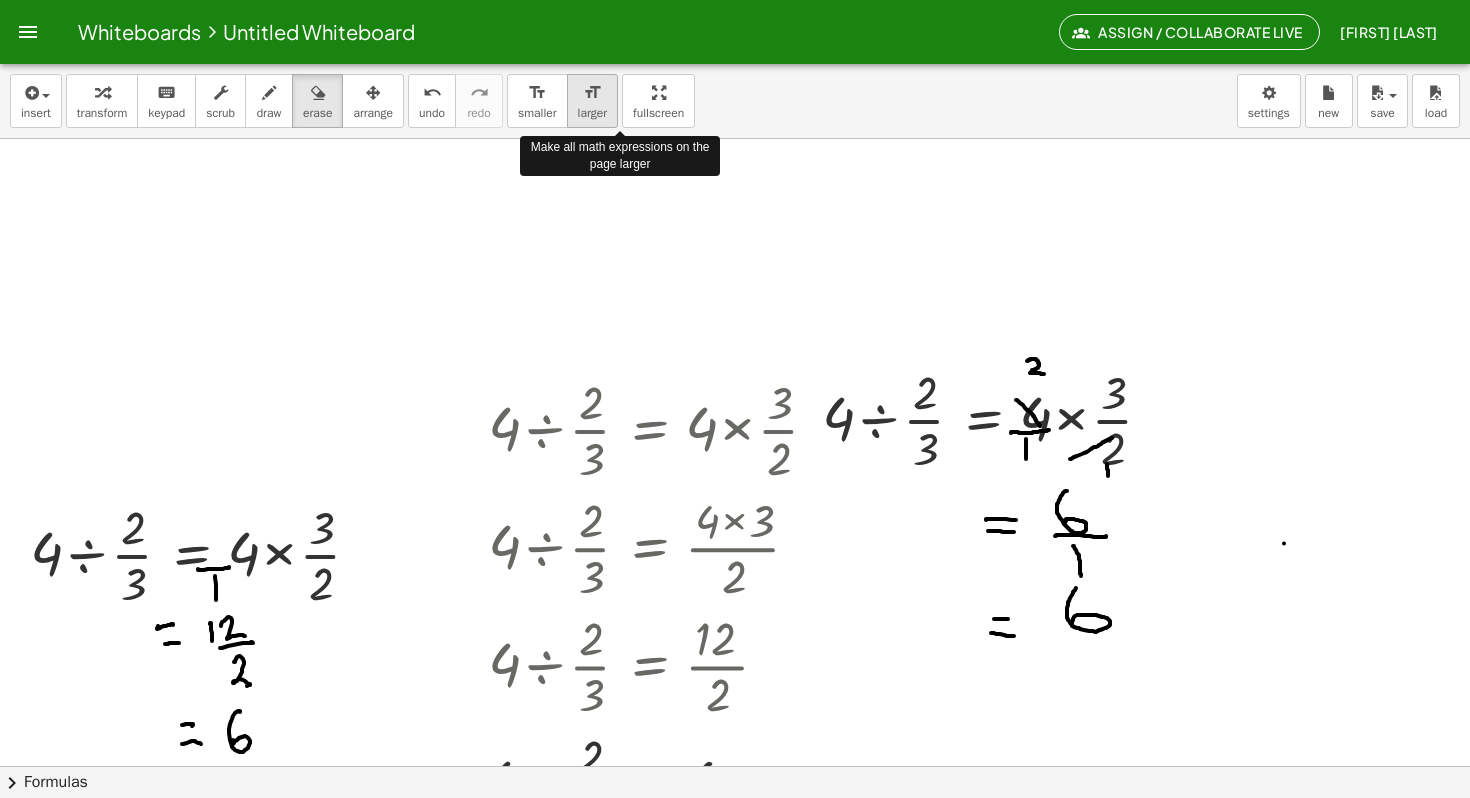 click on "larger" at bounding box center [592, 113] 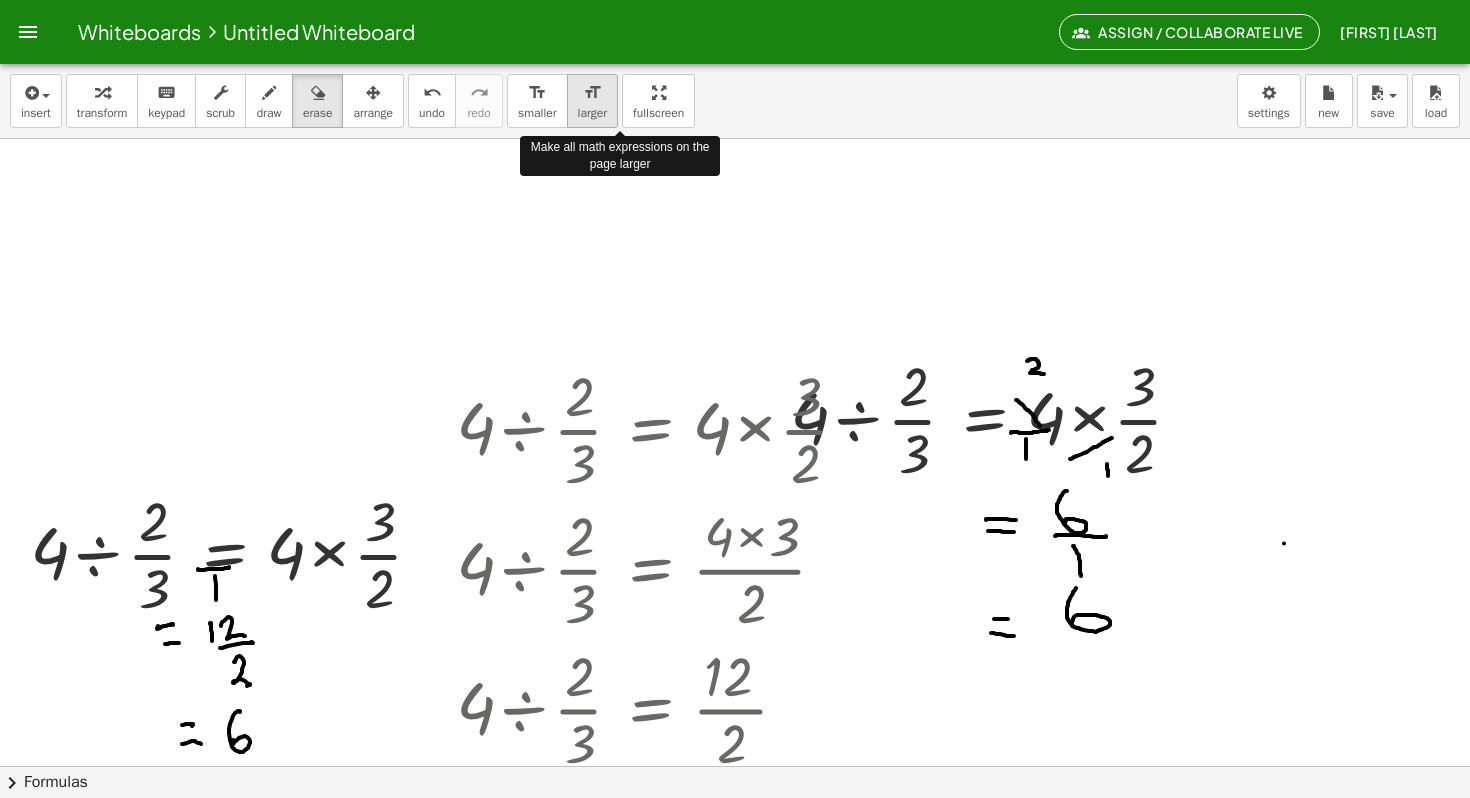 click on "larger" at bounding box center (592, 113) 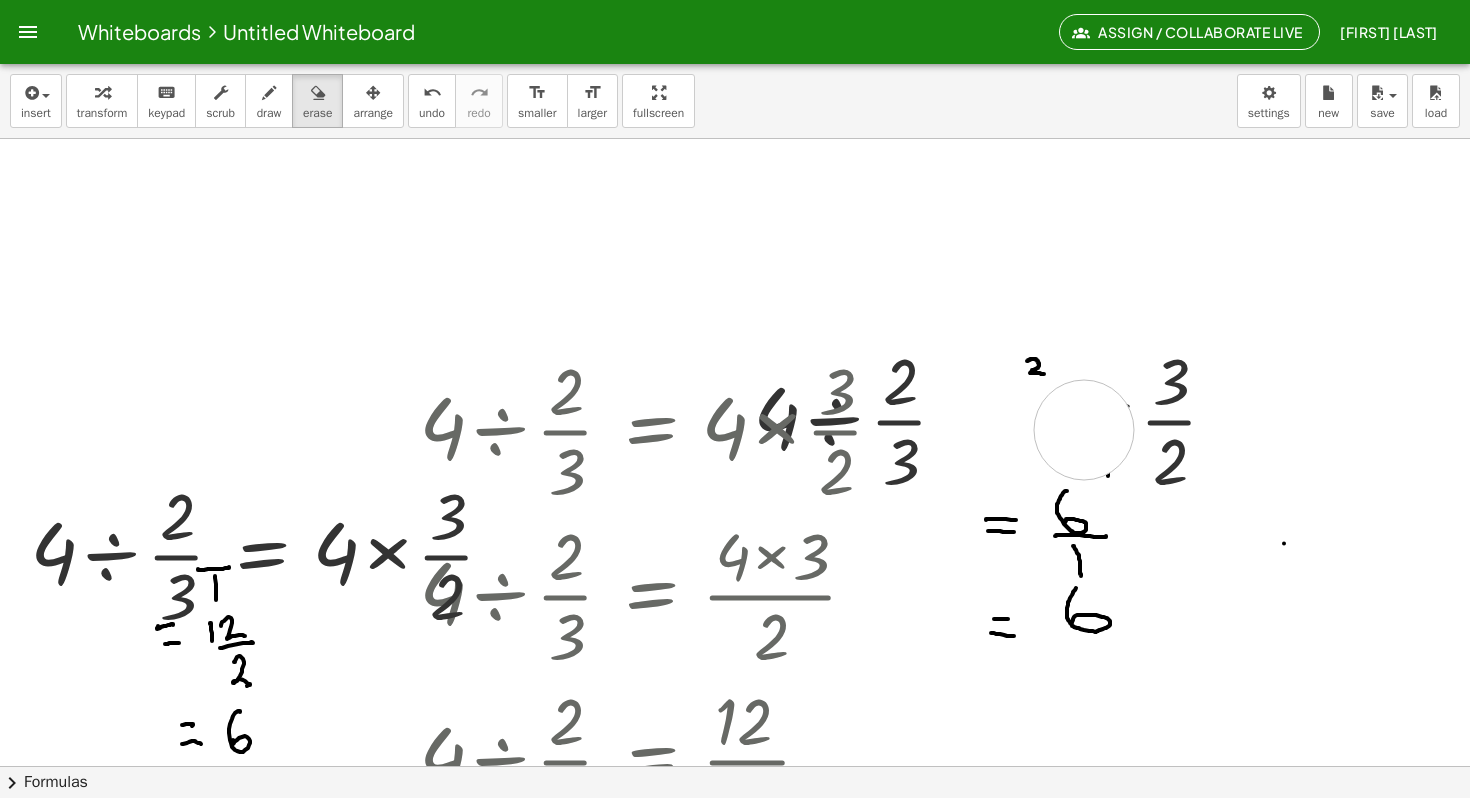 drag, startPoint x: 998, startPoint y: 428, endPoint x: 1226, endPoint y: 434, distance: 228.07893 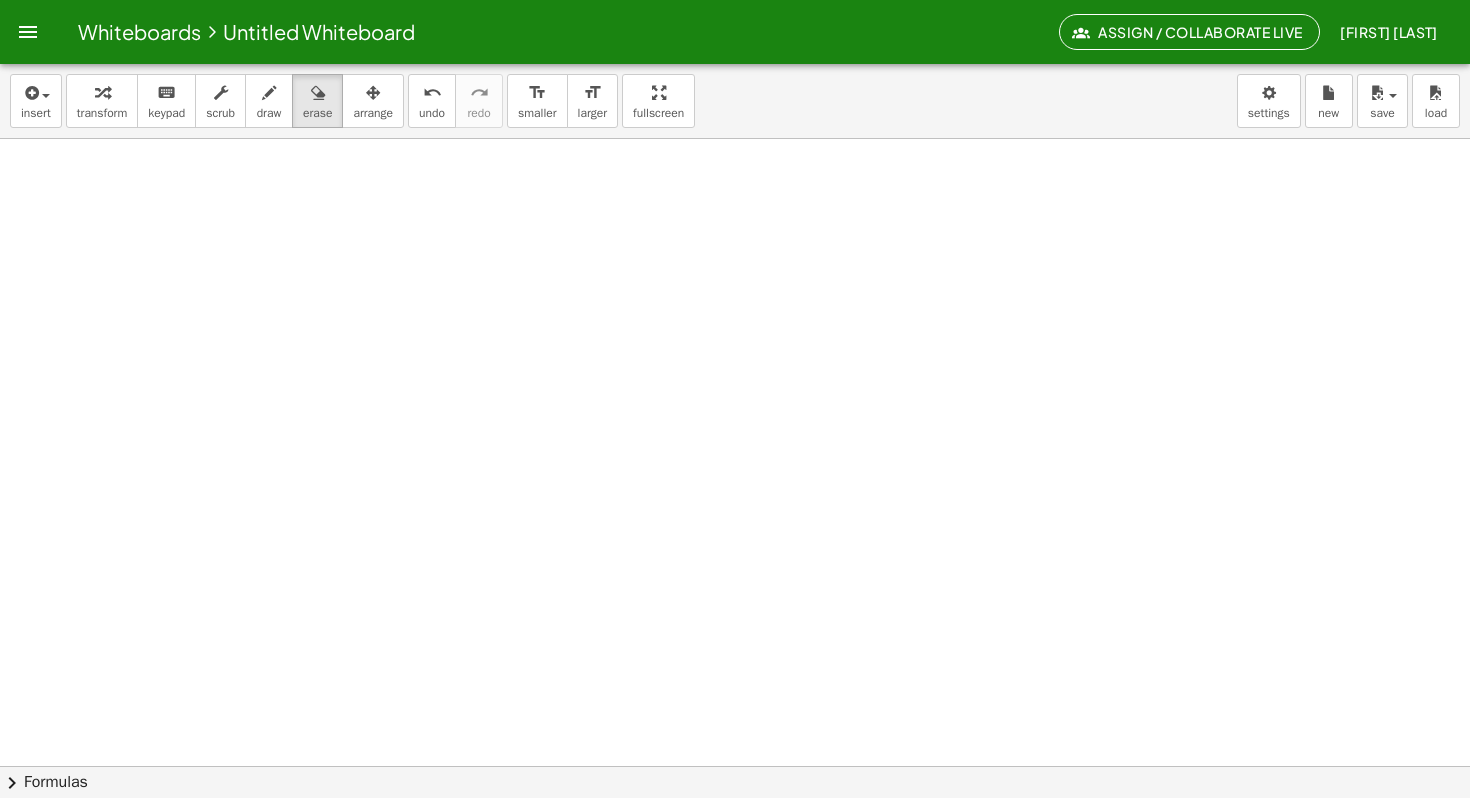 scroll, scrollTop: 1218, scrollLeft: 0, axis: vertical 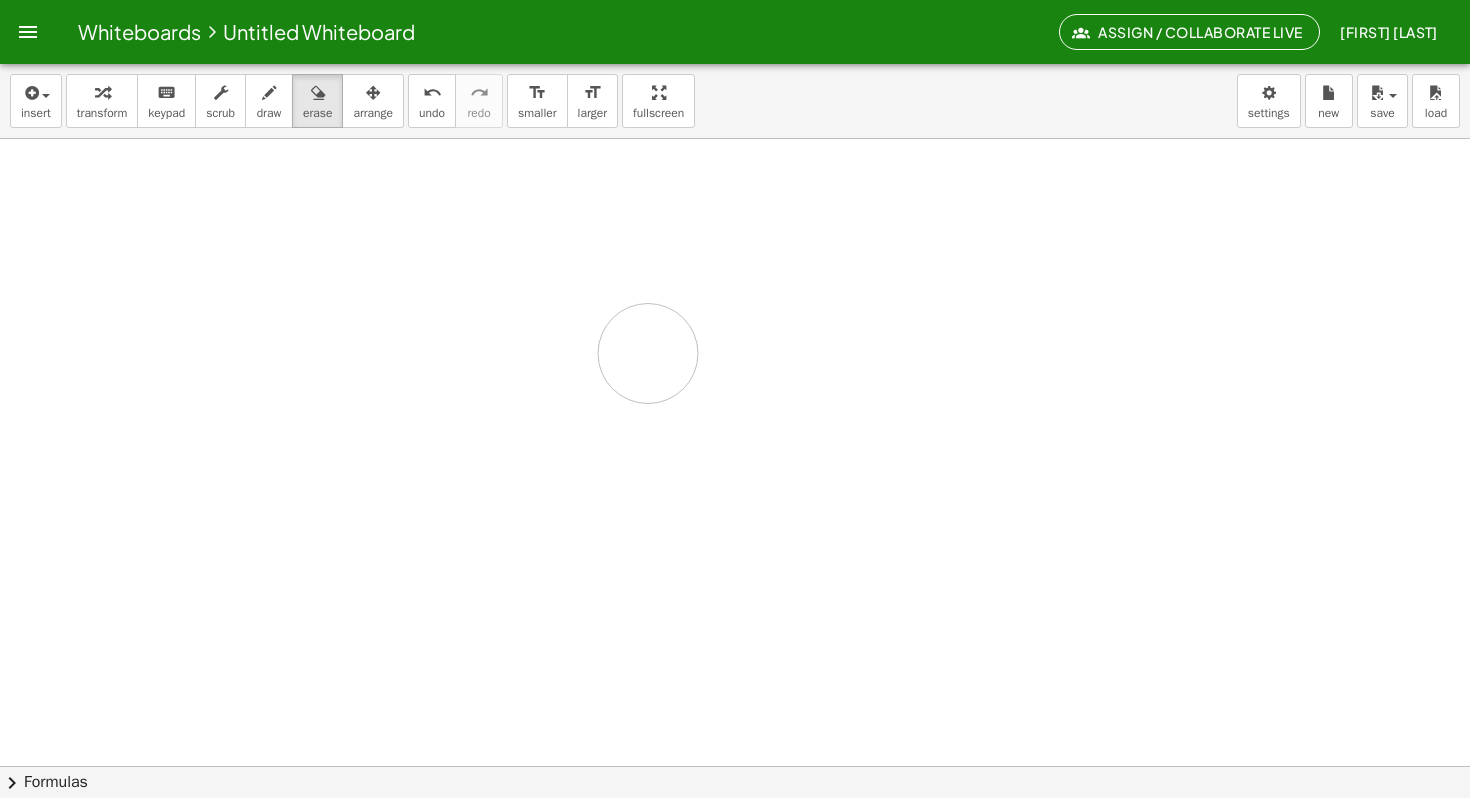 click at bounding box center [735, -139] 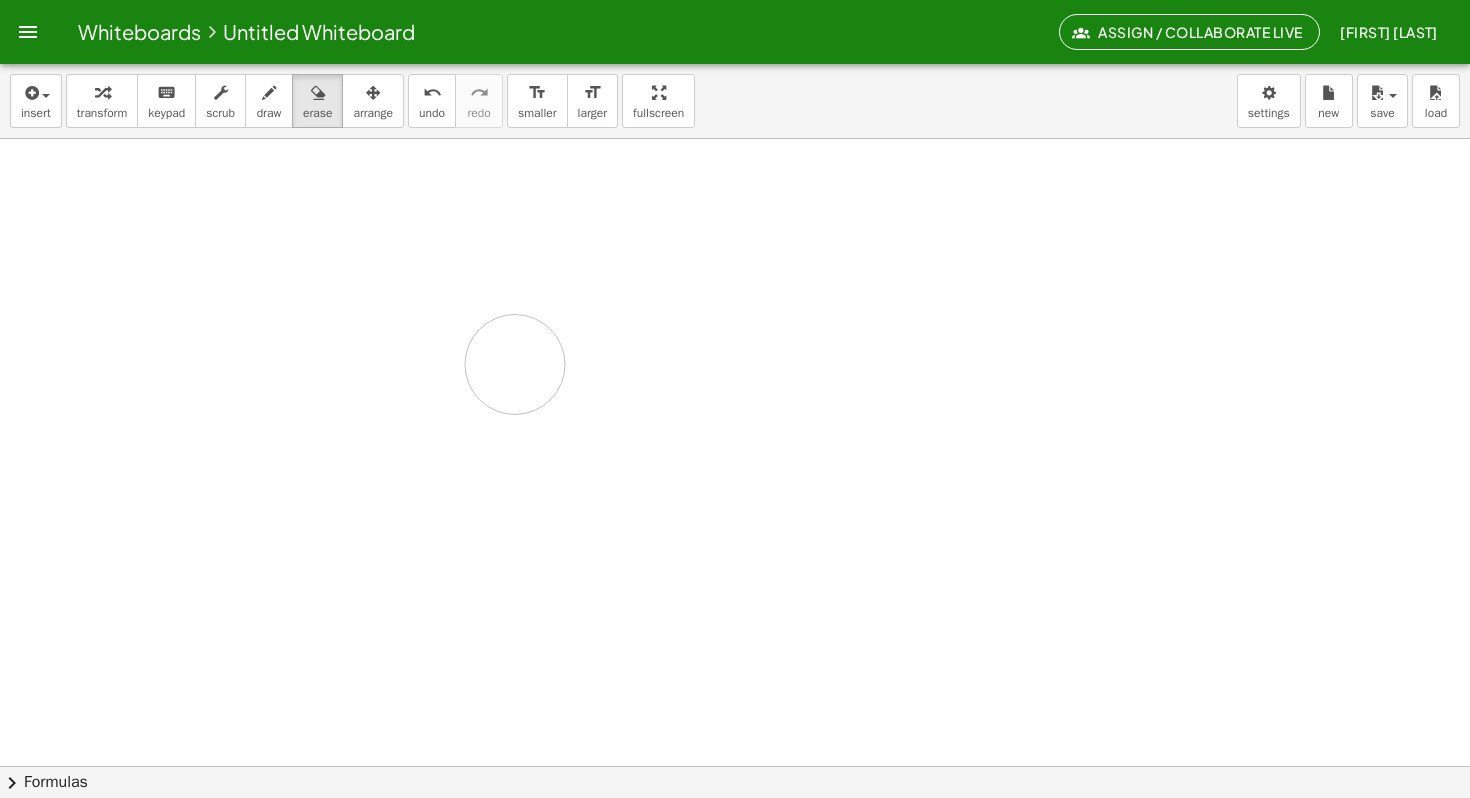 click at bounding box center (735, -139) 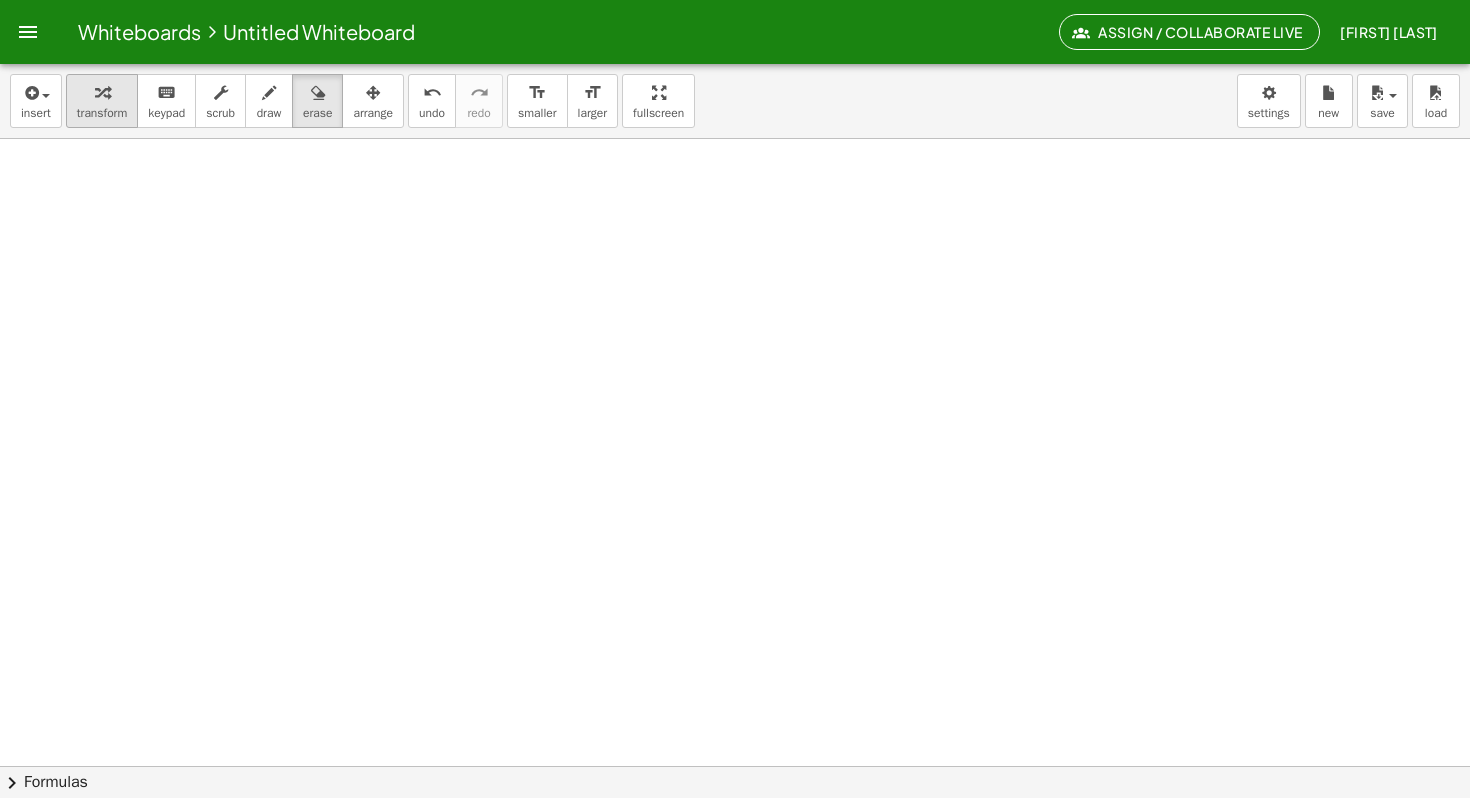 click on "transform" at bounding box center [102, 101] 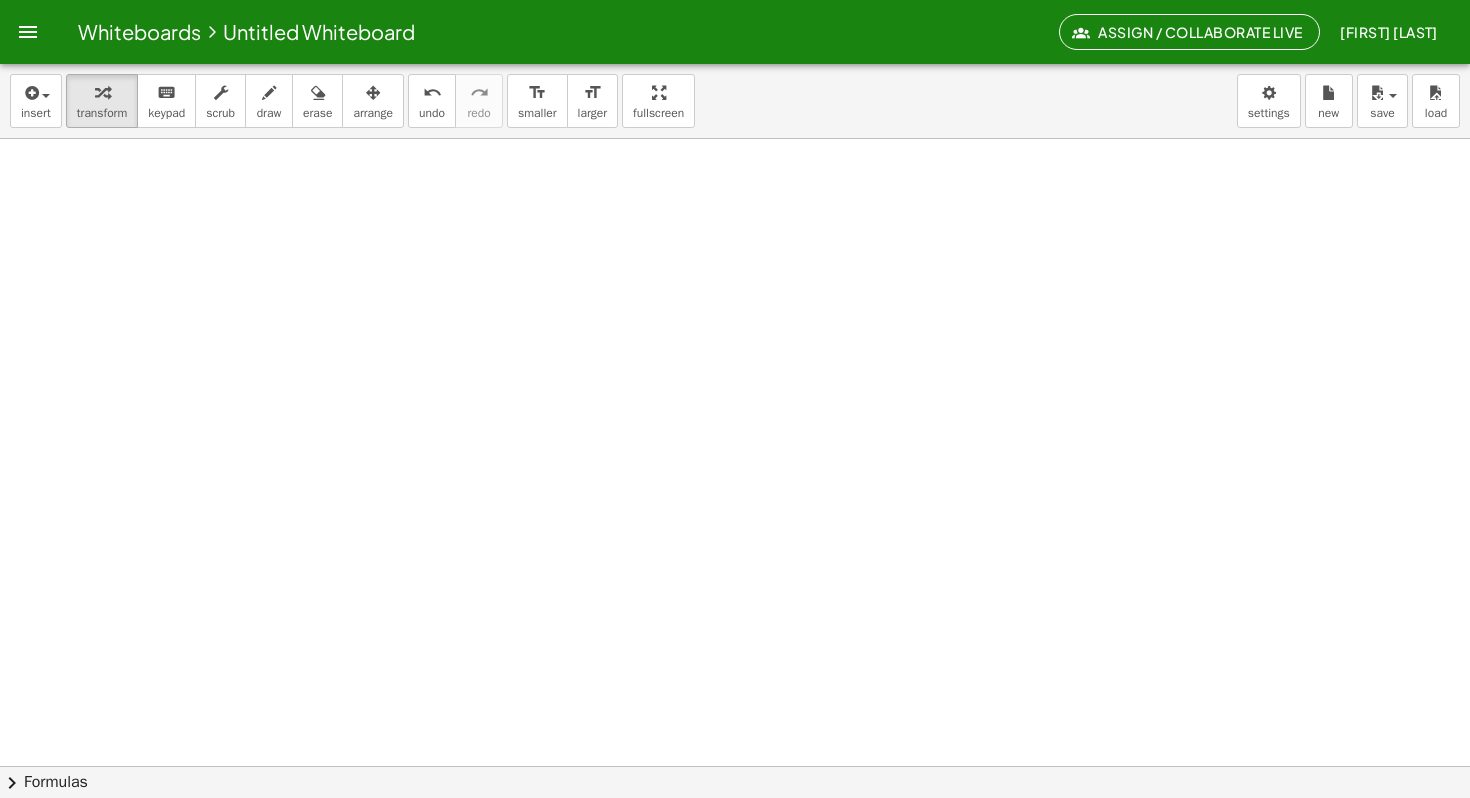 click at bounding box center (735, -139) 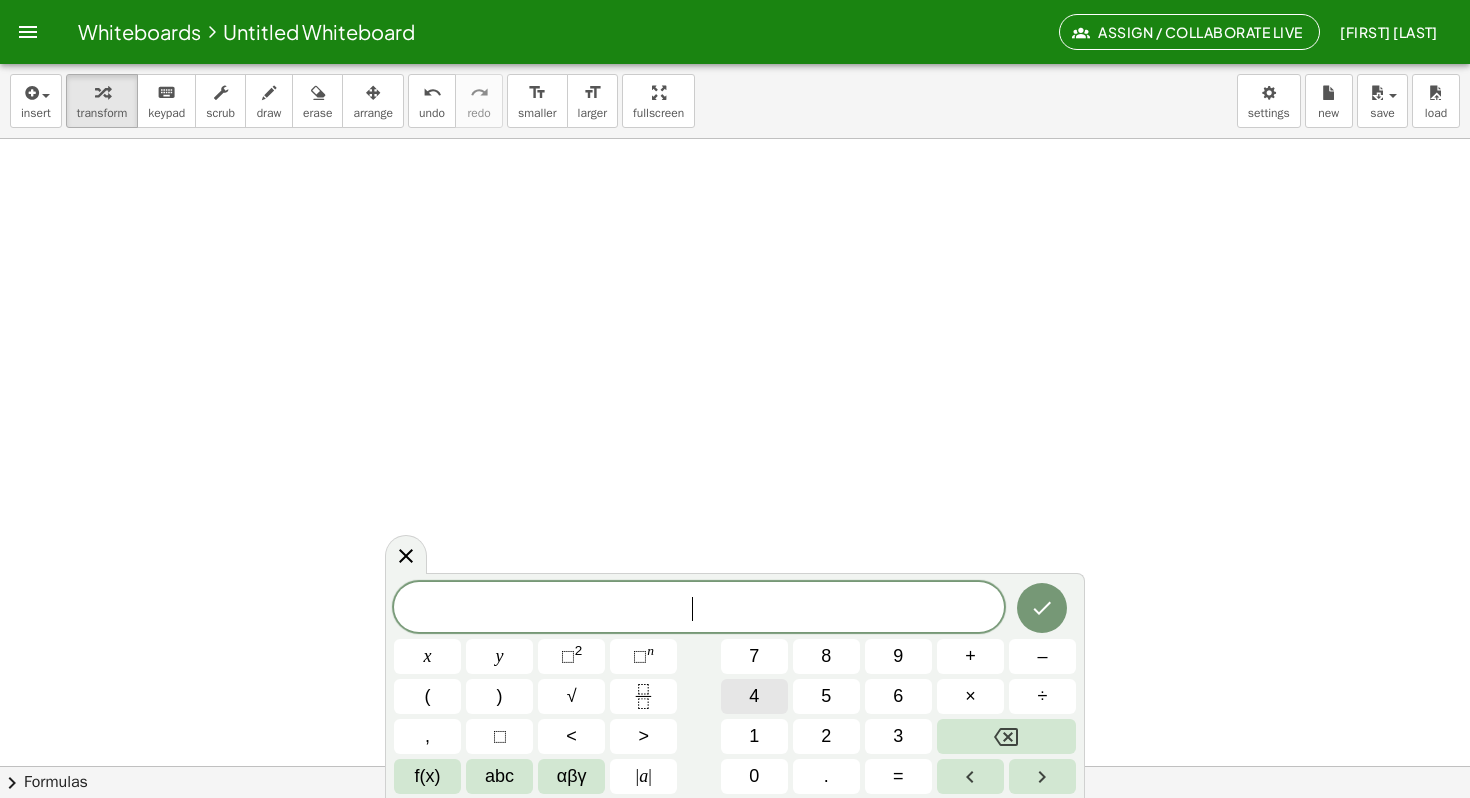 click on "4" at bounding box center (754, 696) 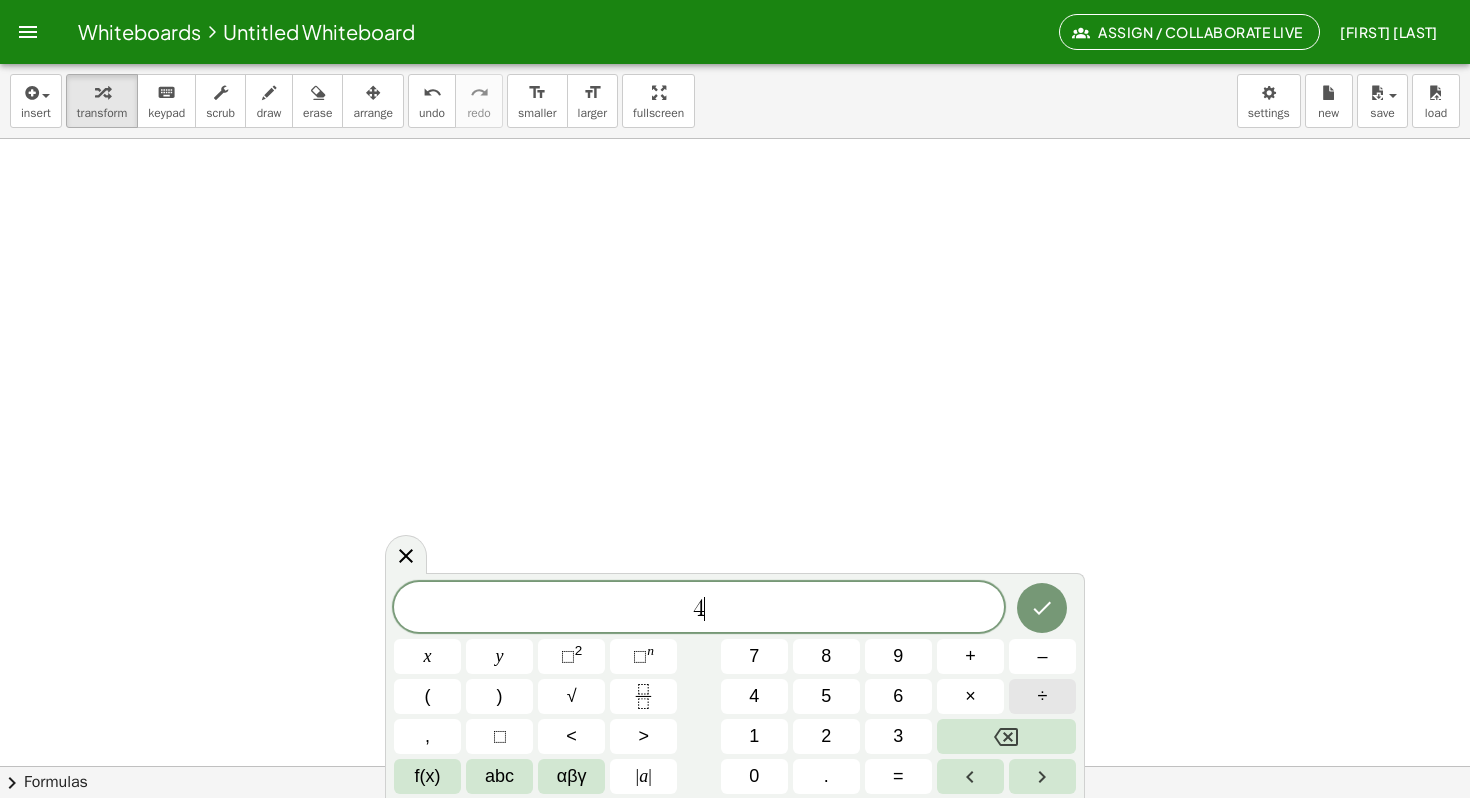 click on "÷" at bounding box center (1043, 696) 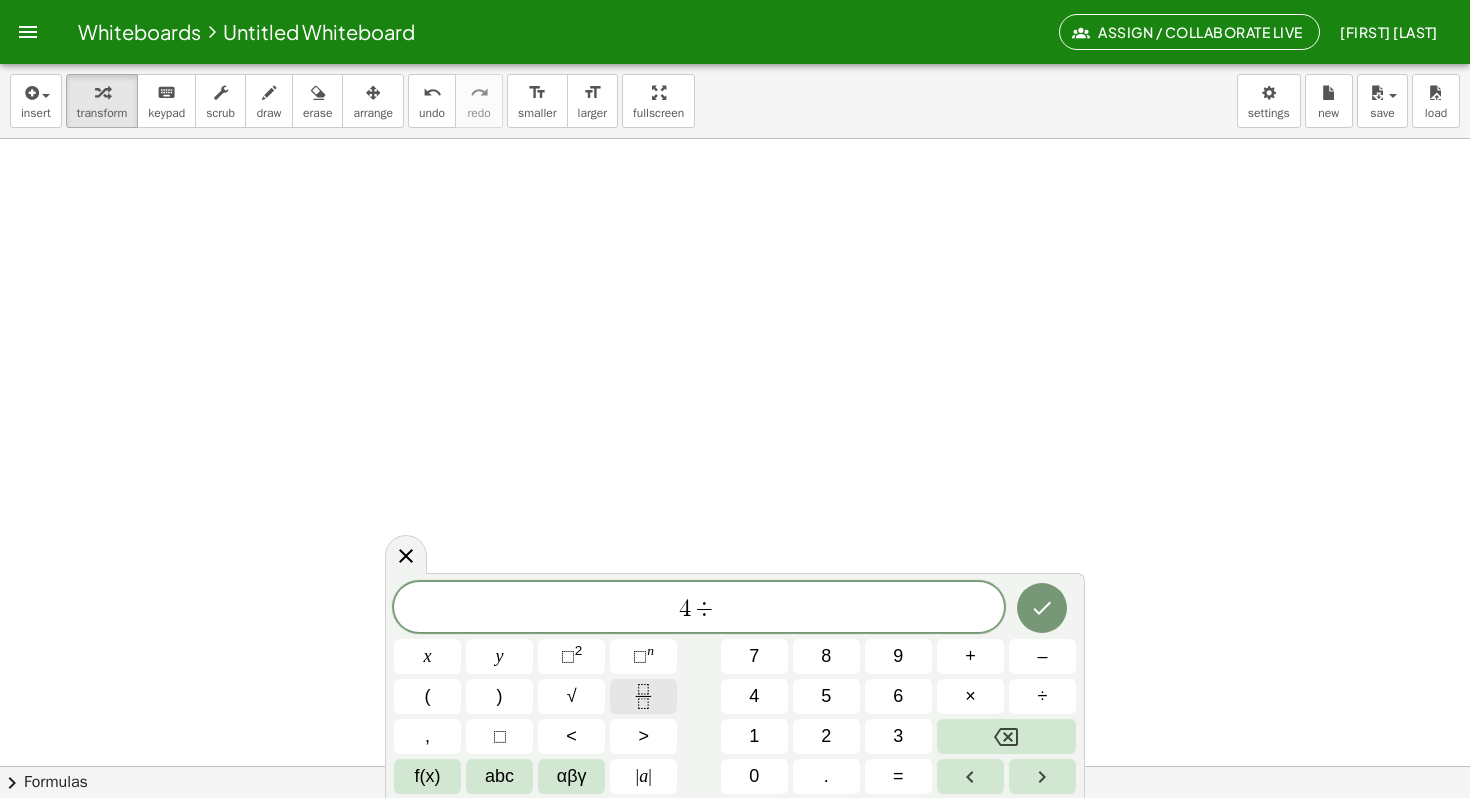 click 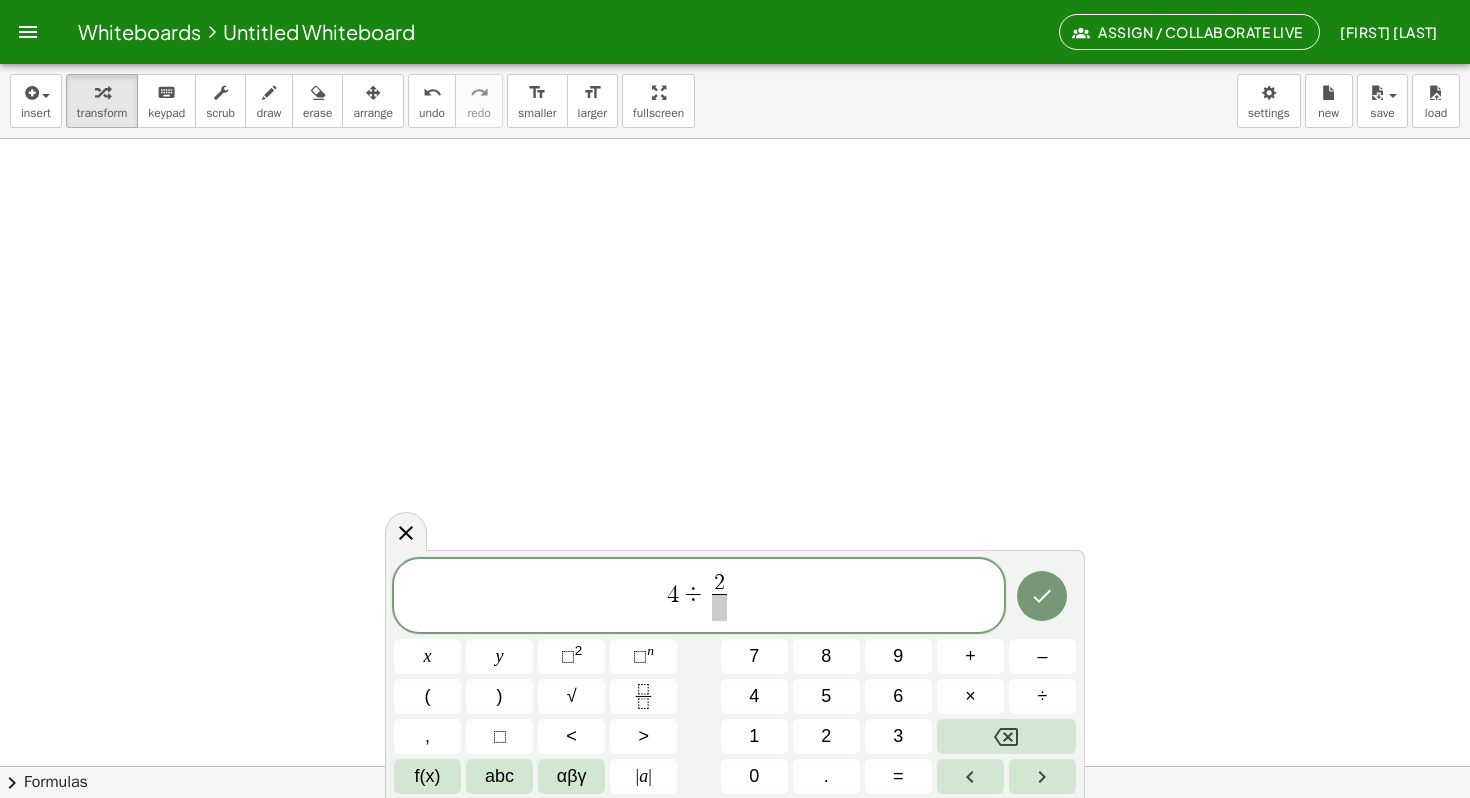 click at bounding box center (719, 607) 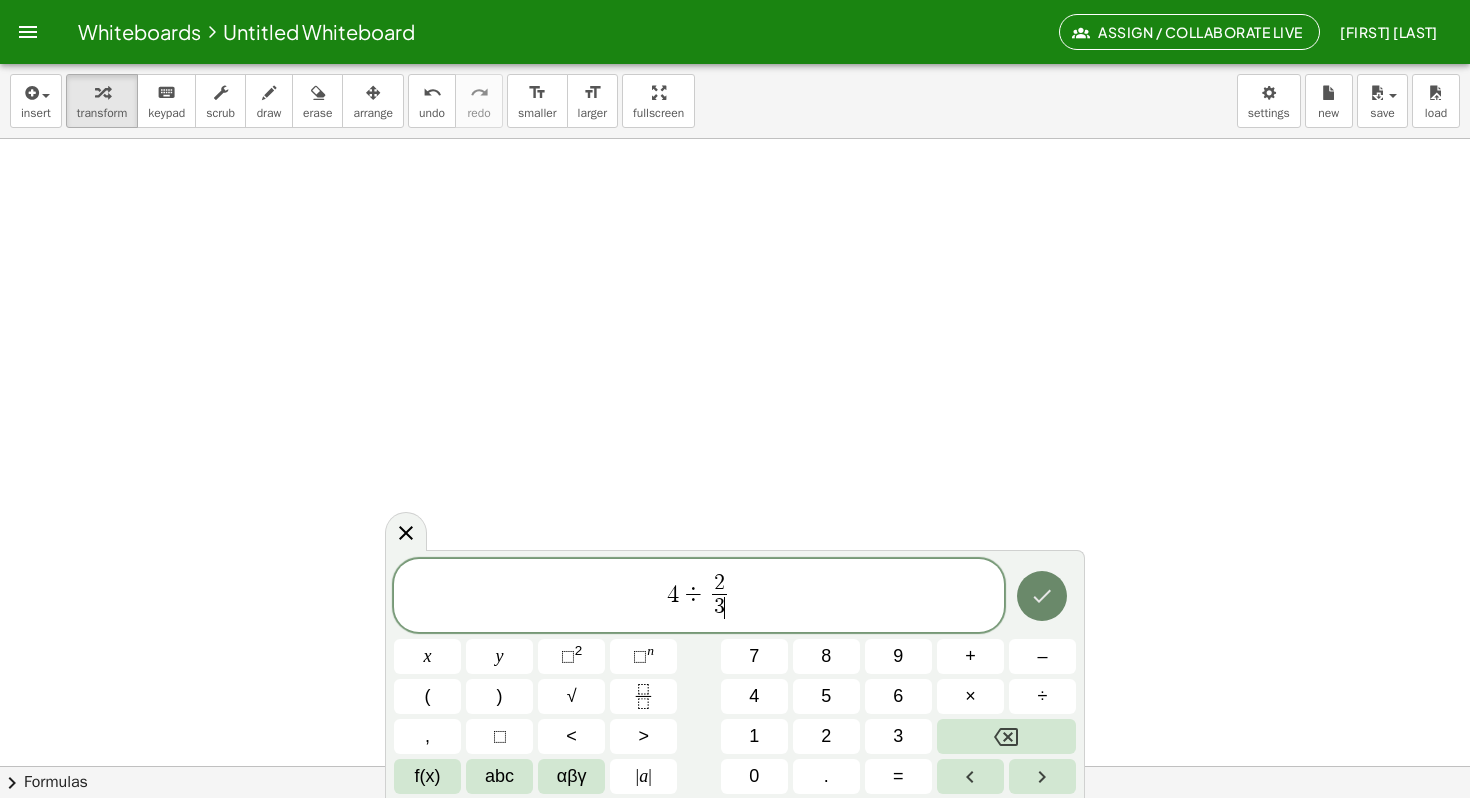 click 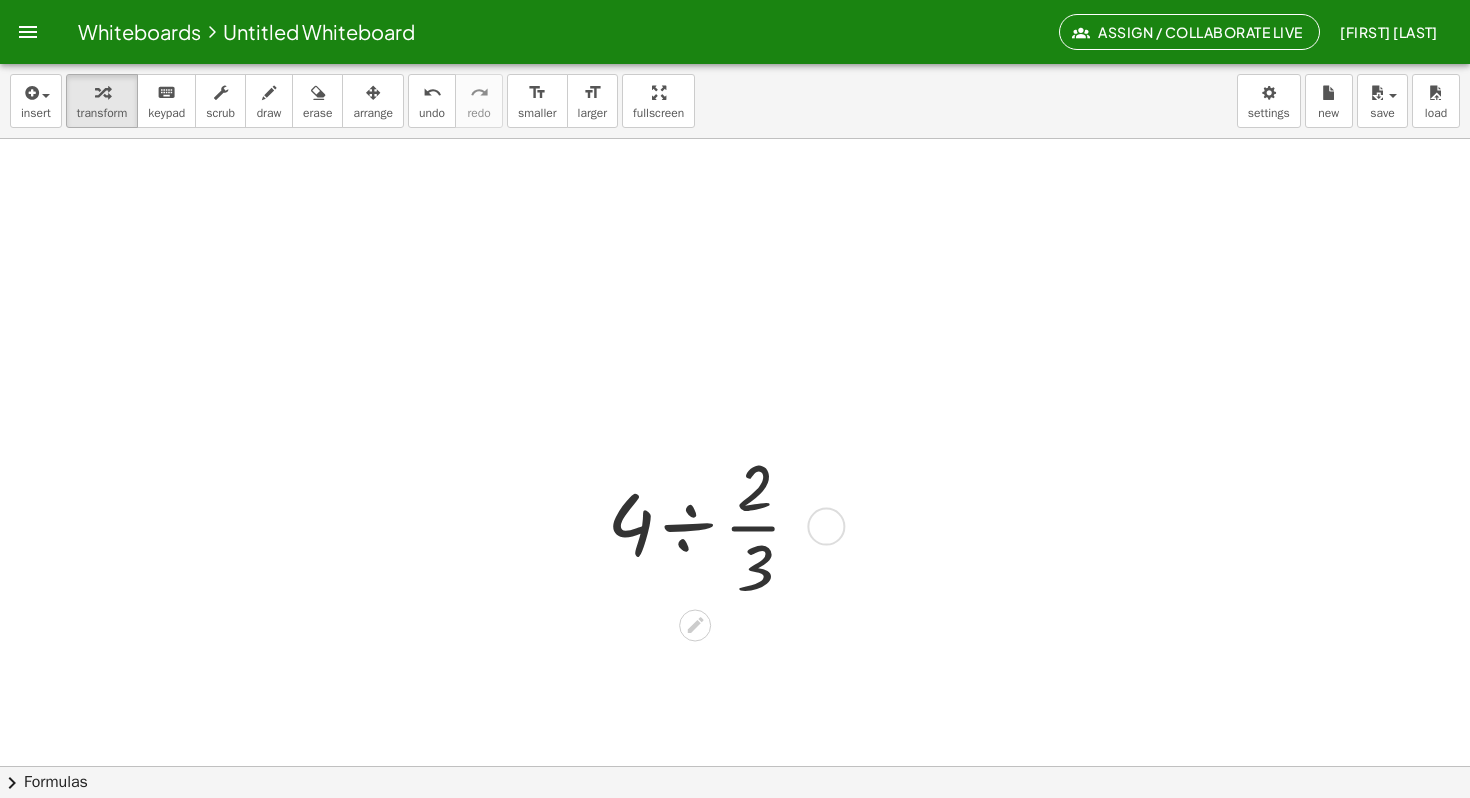 click at bounding box center (712, 524) 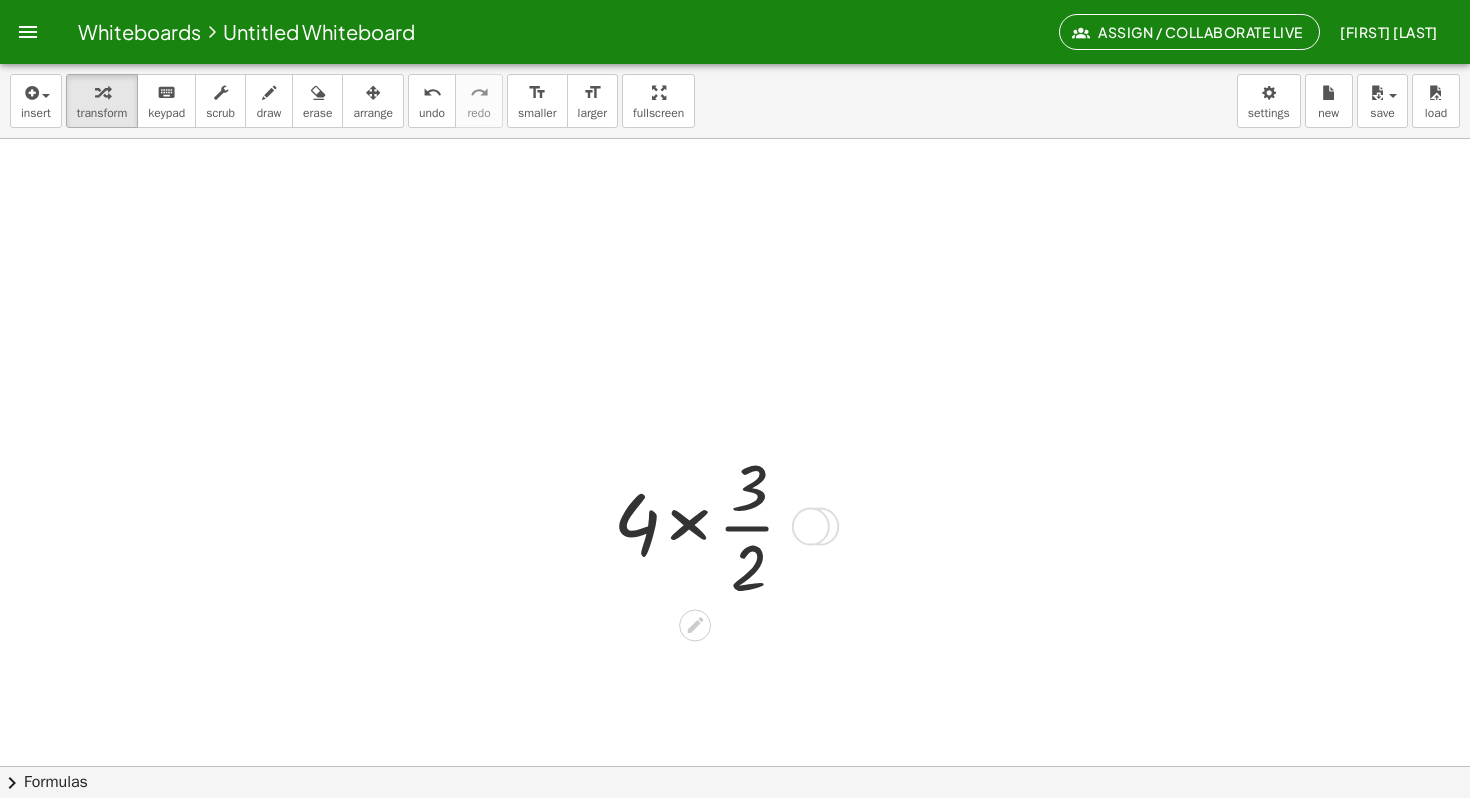 click at bounding box center [712, 524] 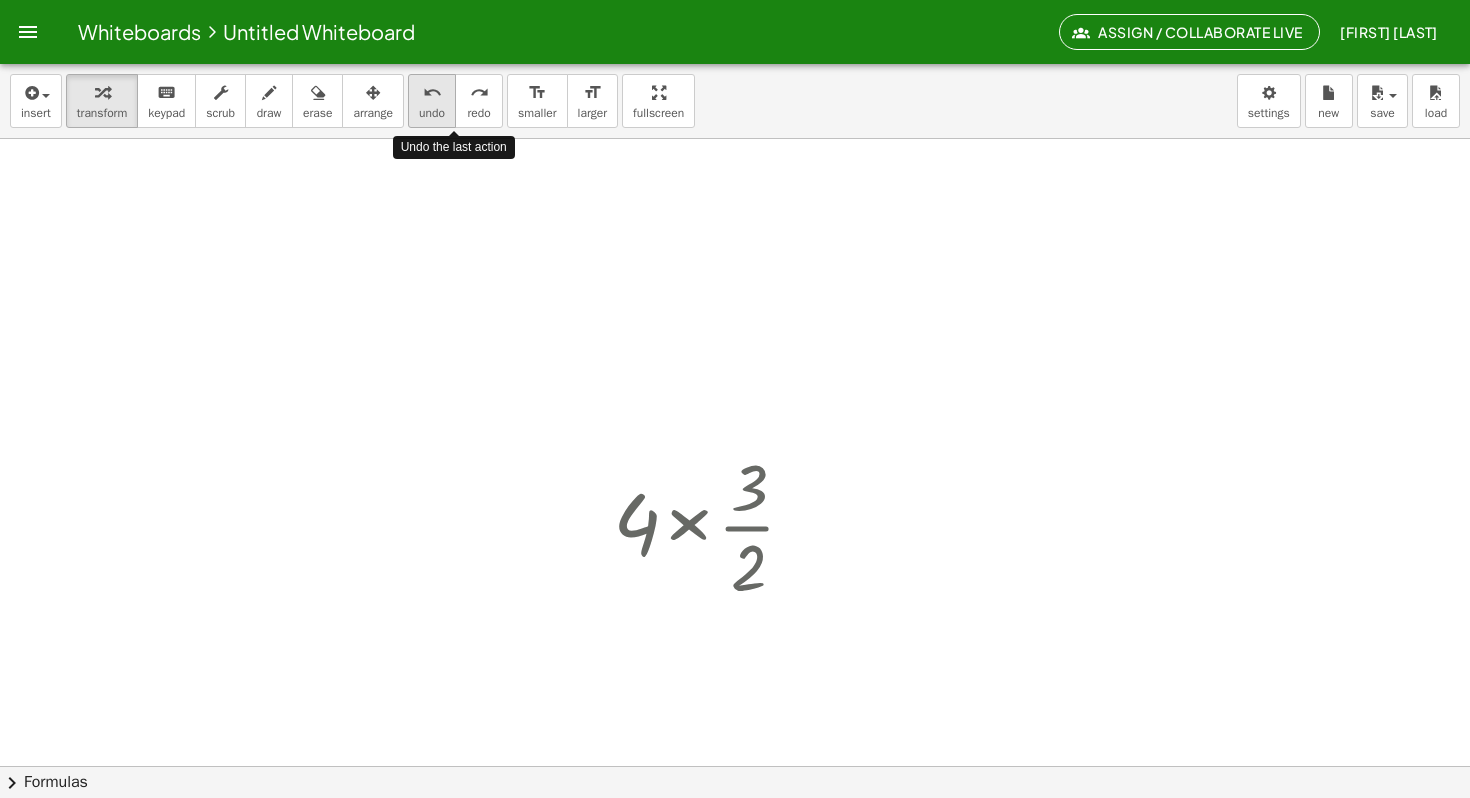 click on "undo" at bounding box center [432, 113] 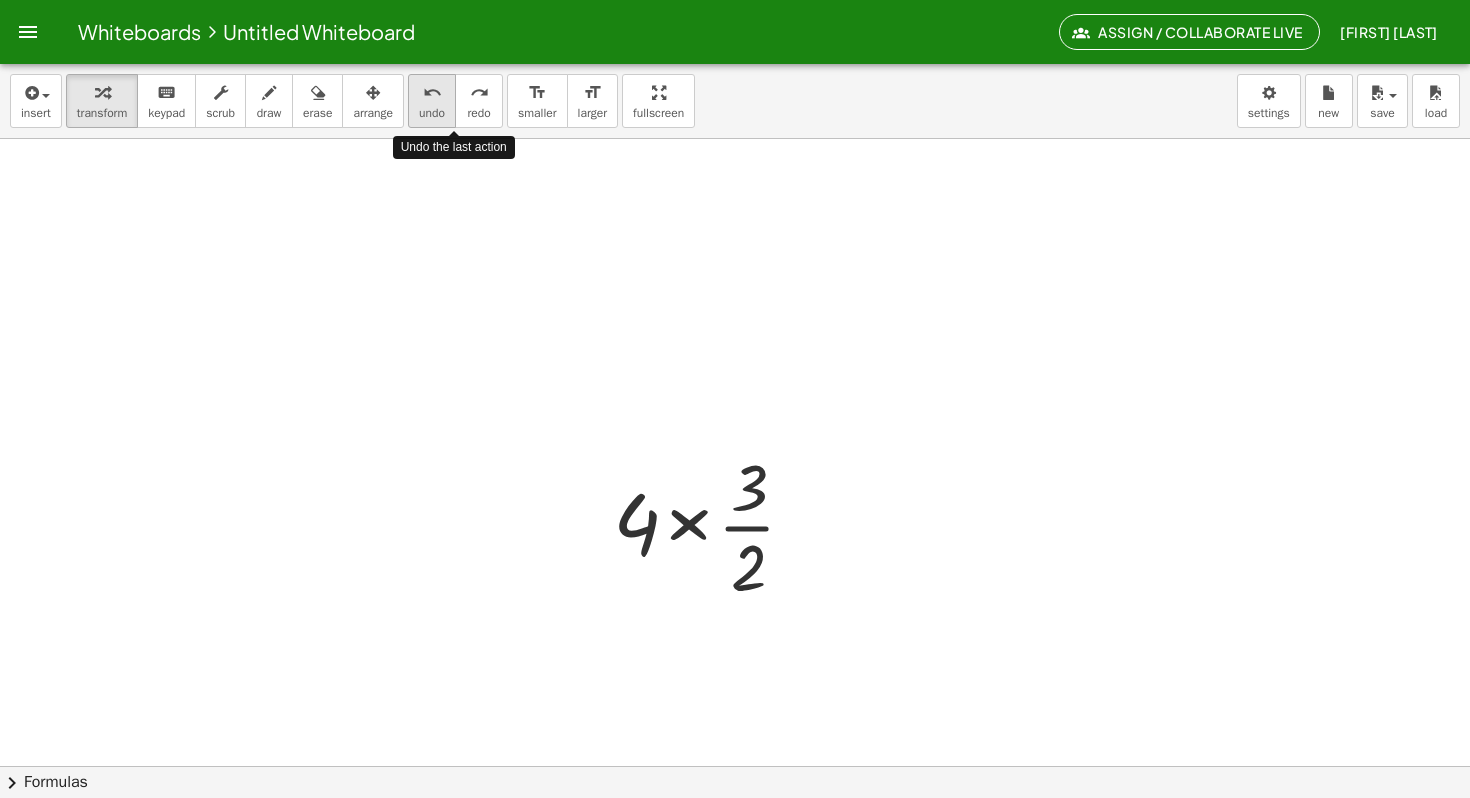 click on "undo" at bounding box center [432, 113] 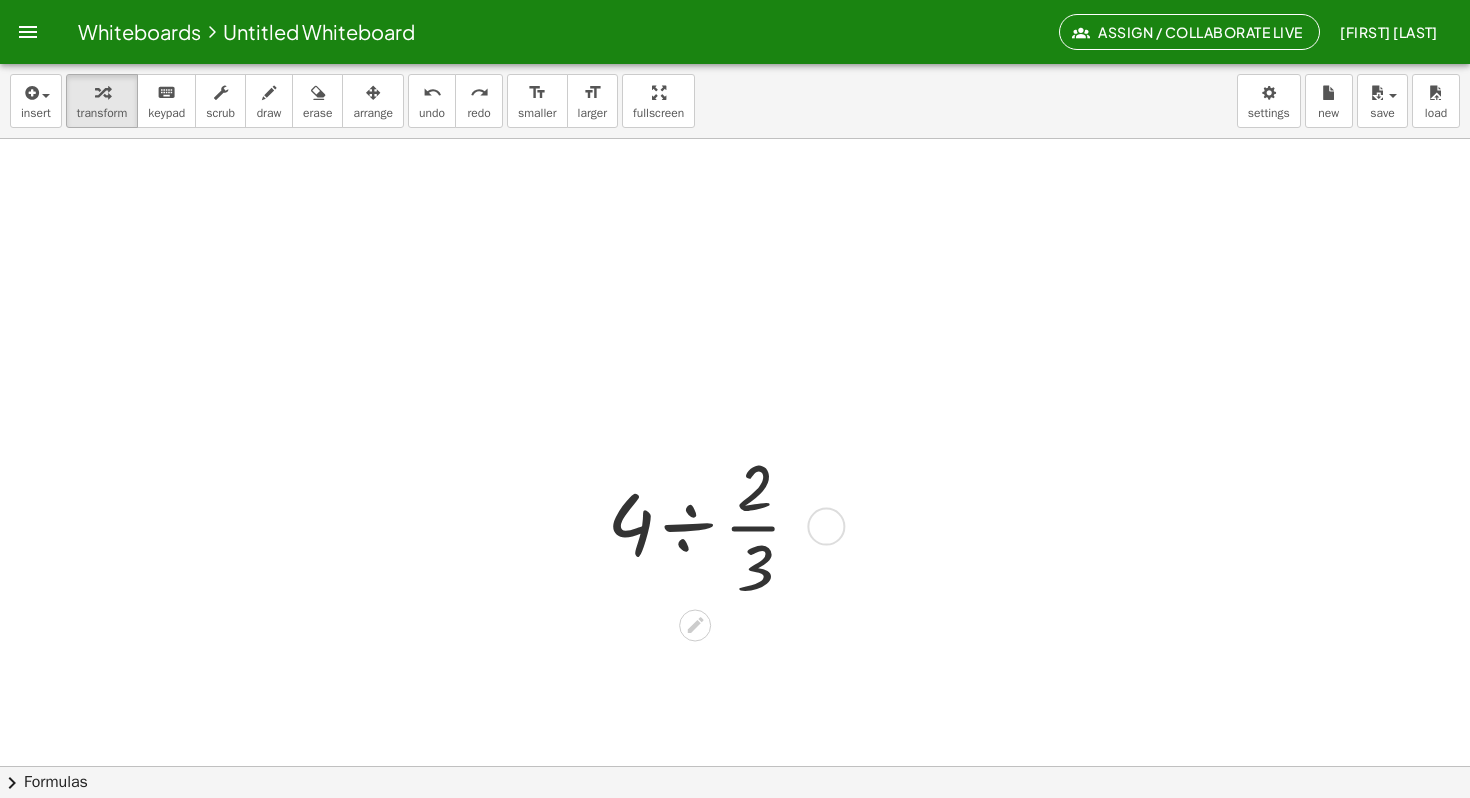 click at bounding box center [712, 524] 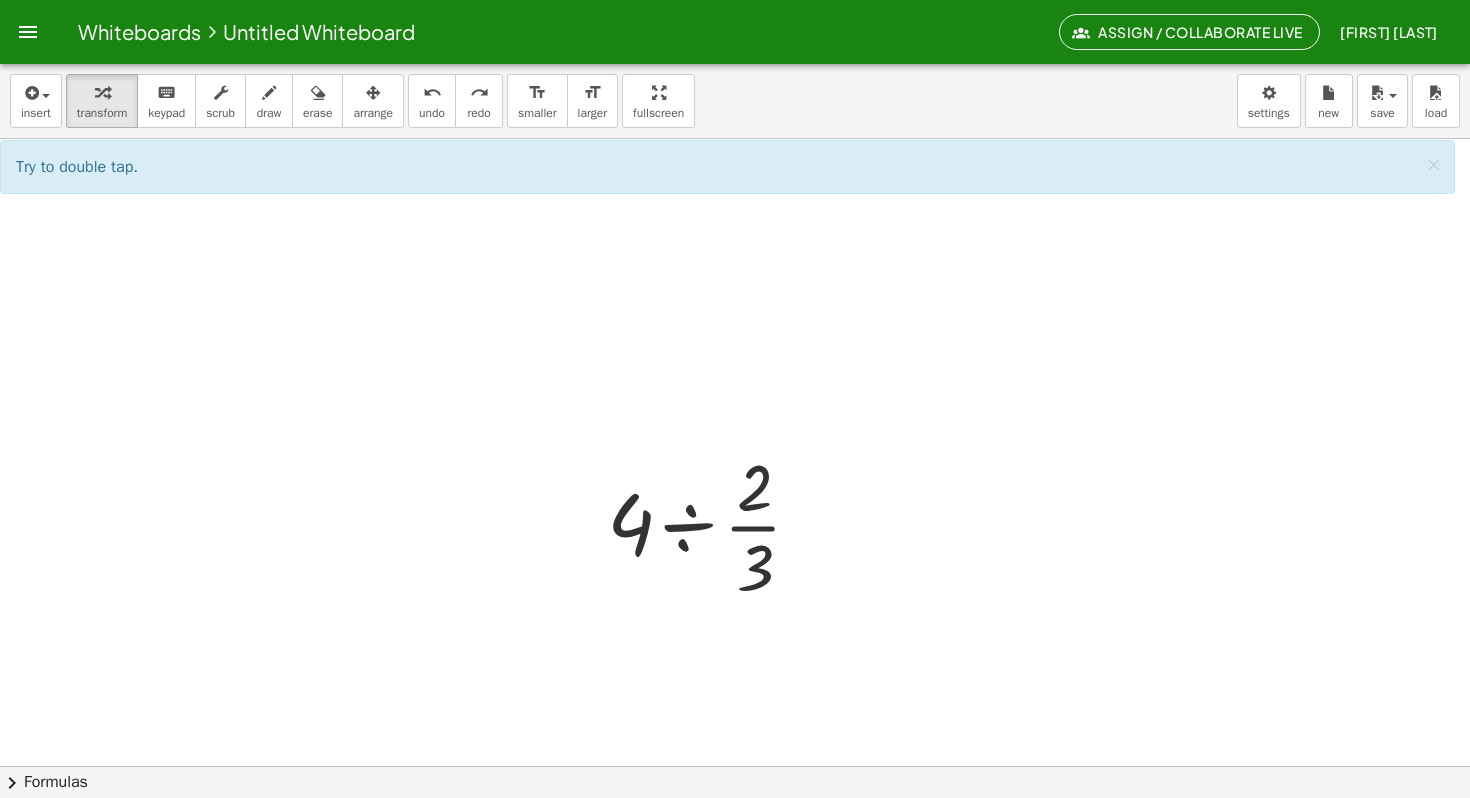 click at bounding box center (735, -139) 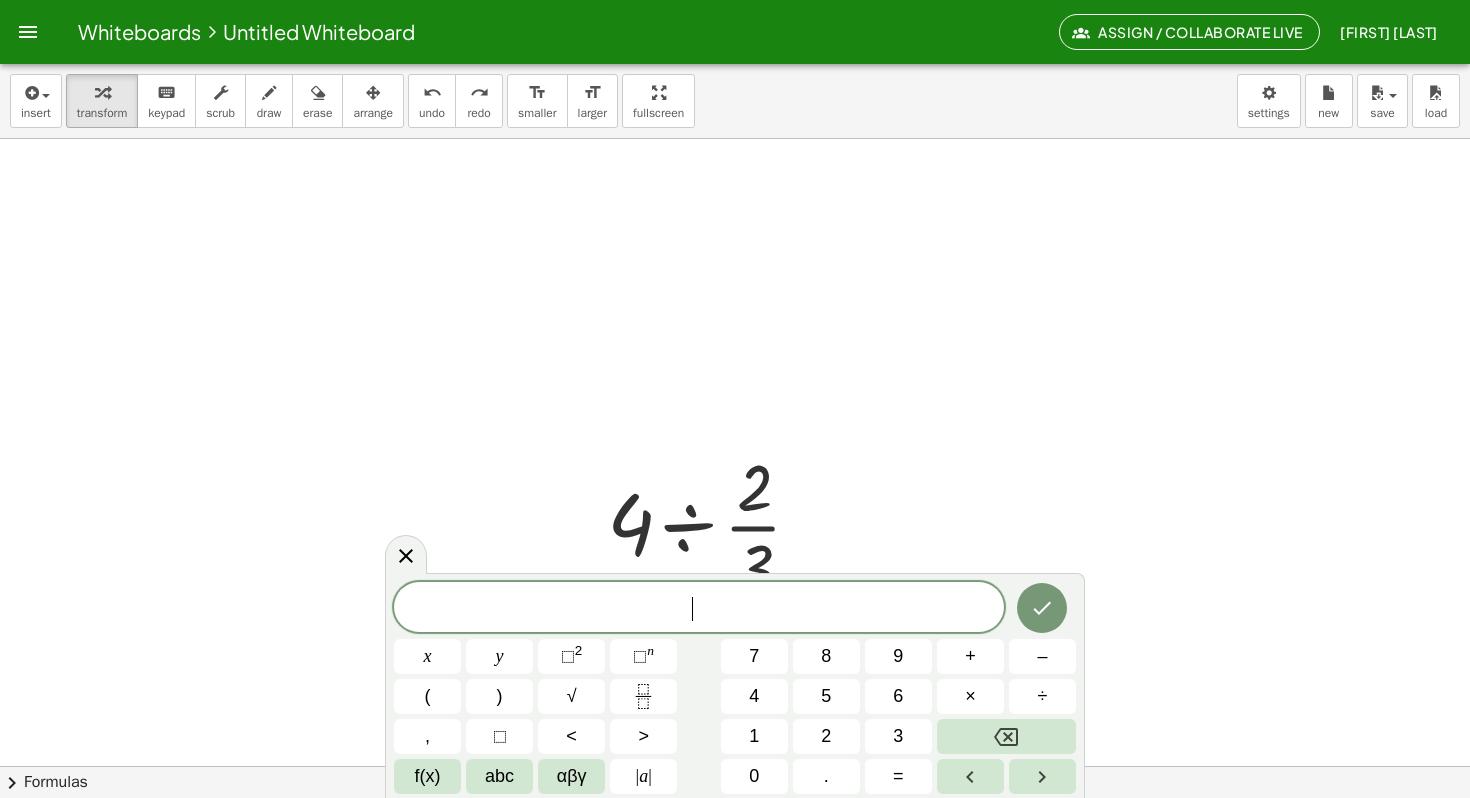 click at bounding box center [735, -139] 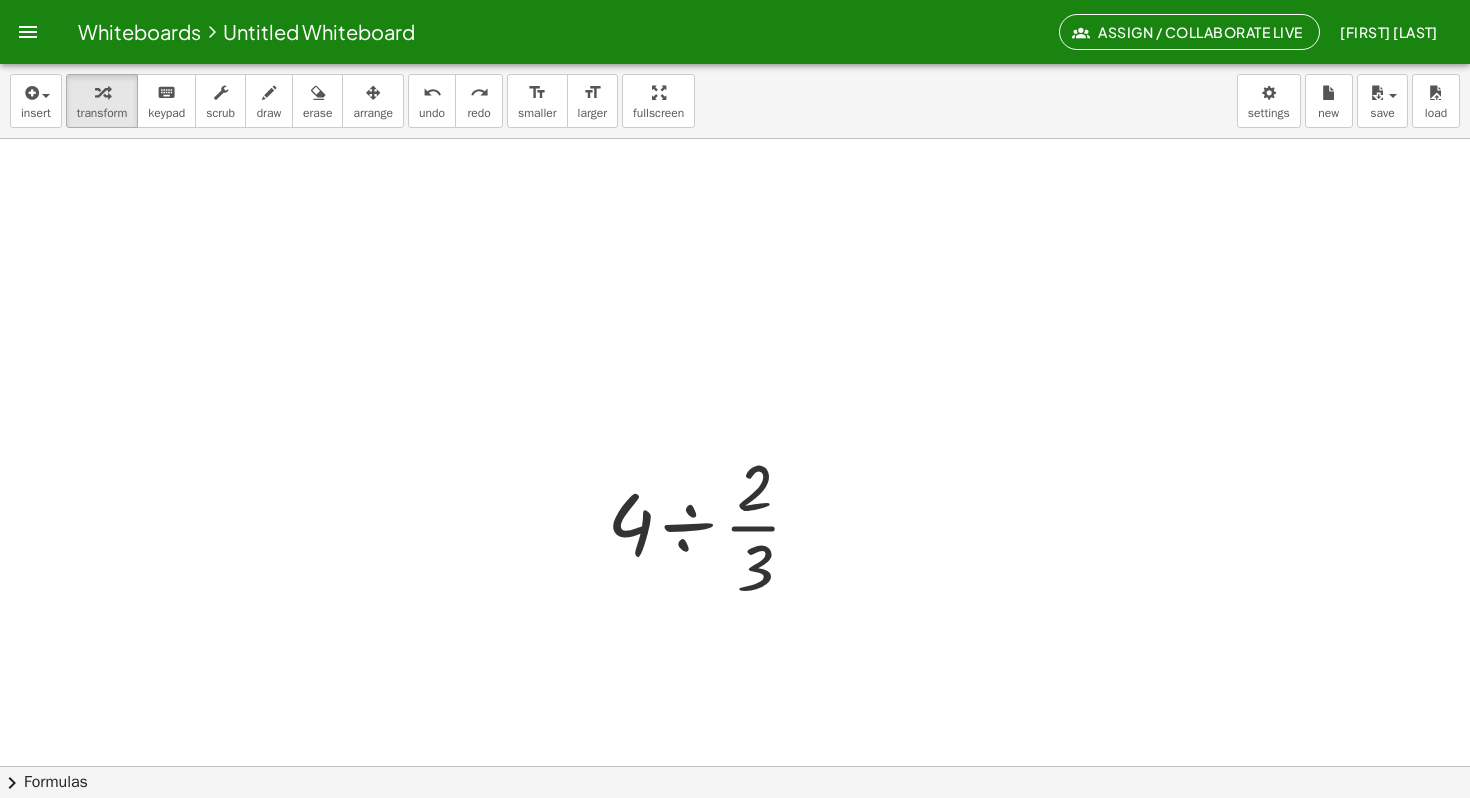drag, startPoint x: 569, startPoint y: 432, endPoint x: 849, endPoint y: 632, distance: 344.09302 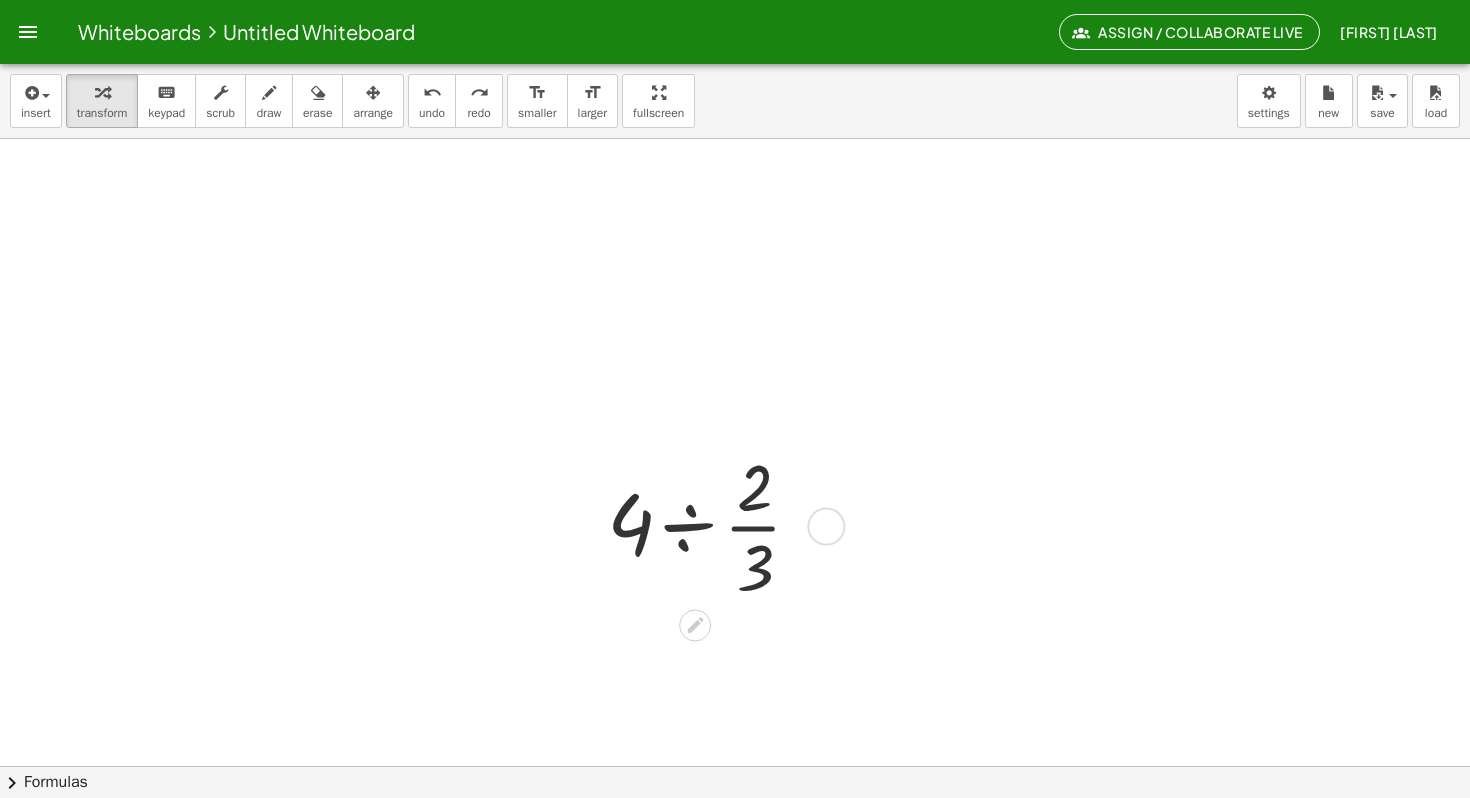 click at bounding box center (712, 524) 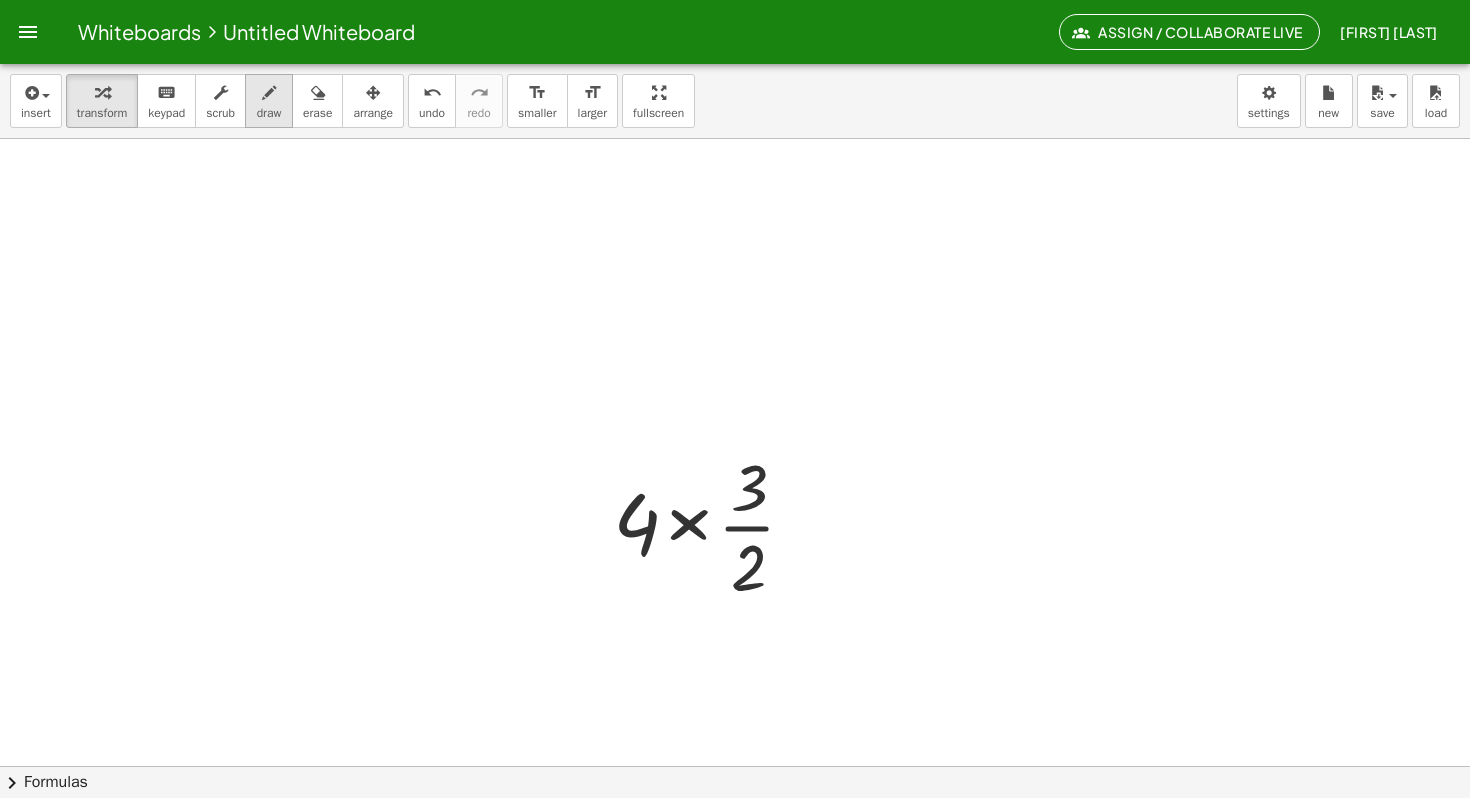 click on "draw" at bounding box center (269, 101) 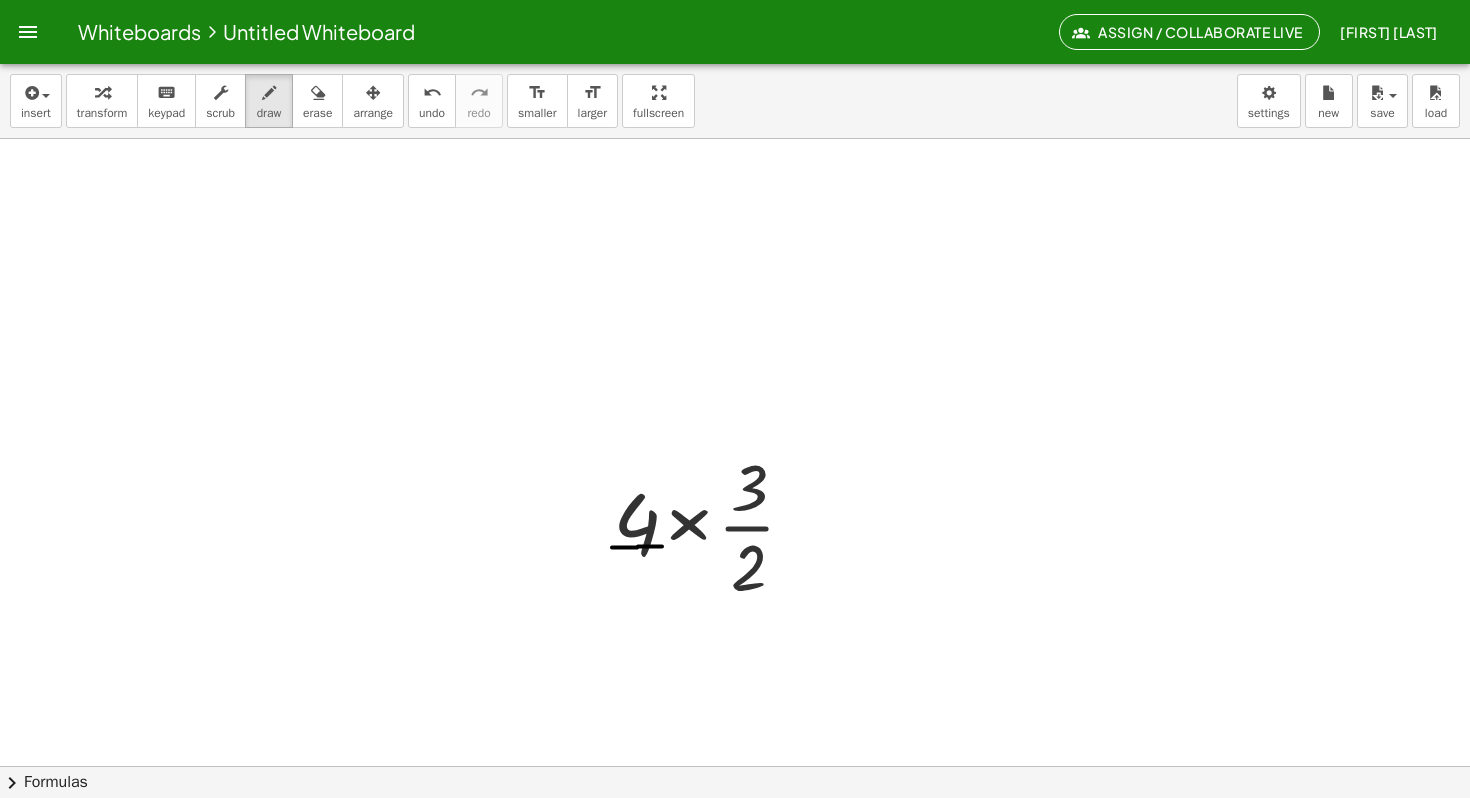drag, startPoint x: 612, startPoint y: 547, endPoint x: 674, endPoint y: 546, distance: 62.008064 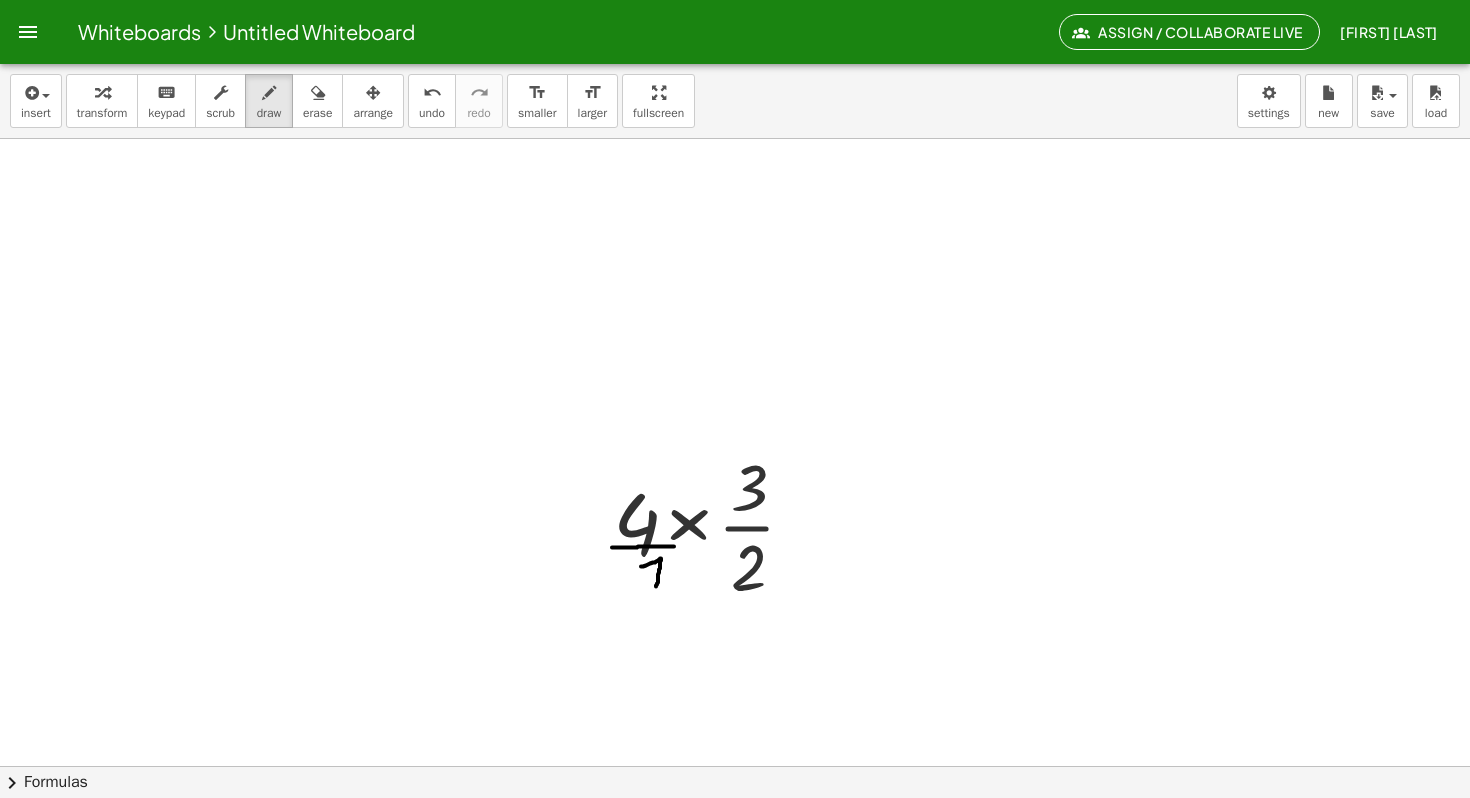drag, startPoint x: 641, startPoint y: 566, endPoint x: 656, endPoint y: 587, distance: 25.806976 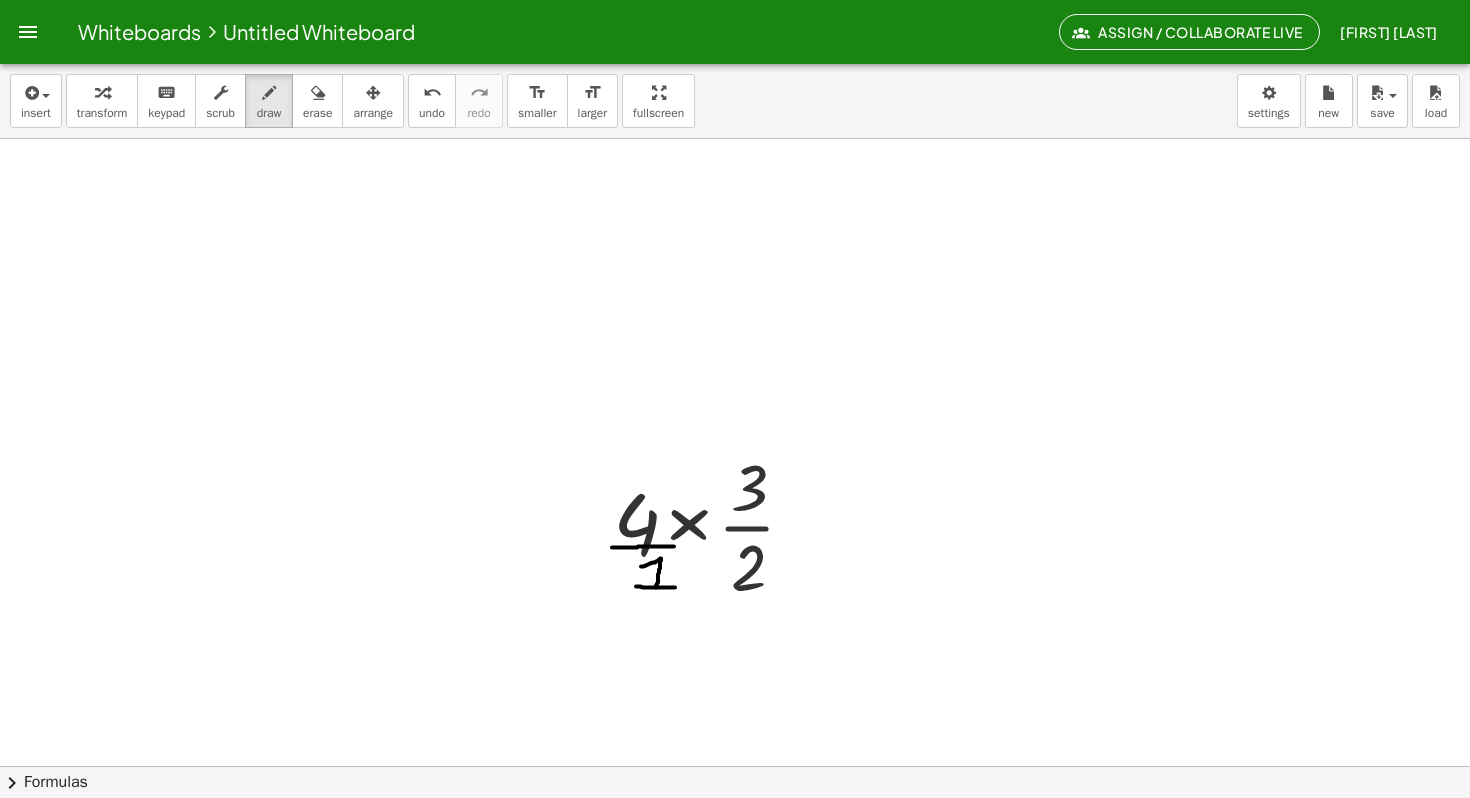 drag, startPoint x: 657, startPoint y: 587, endPoint x: 675, endPoint y: 587, distance: 18 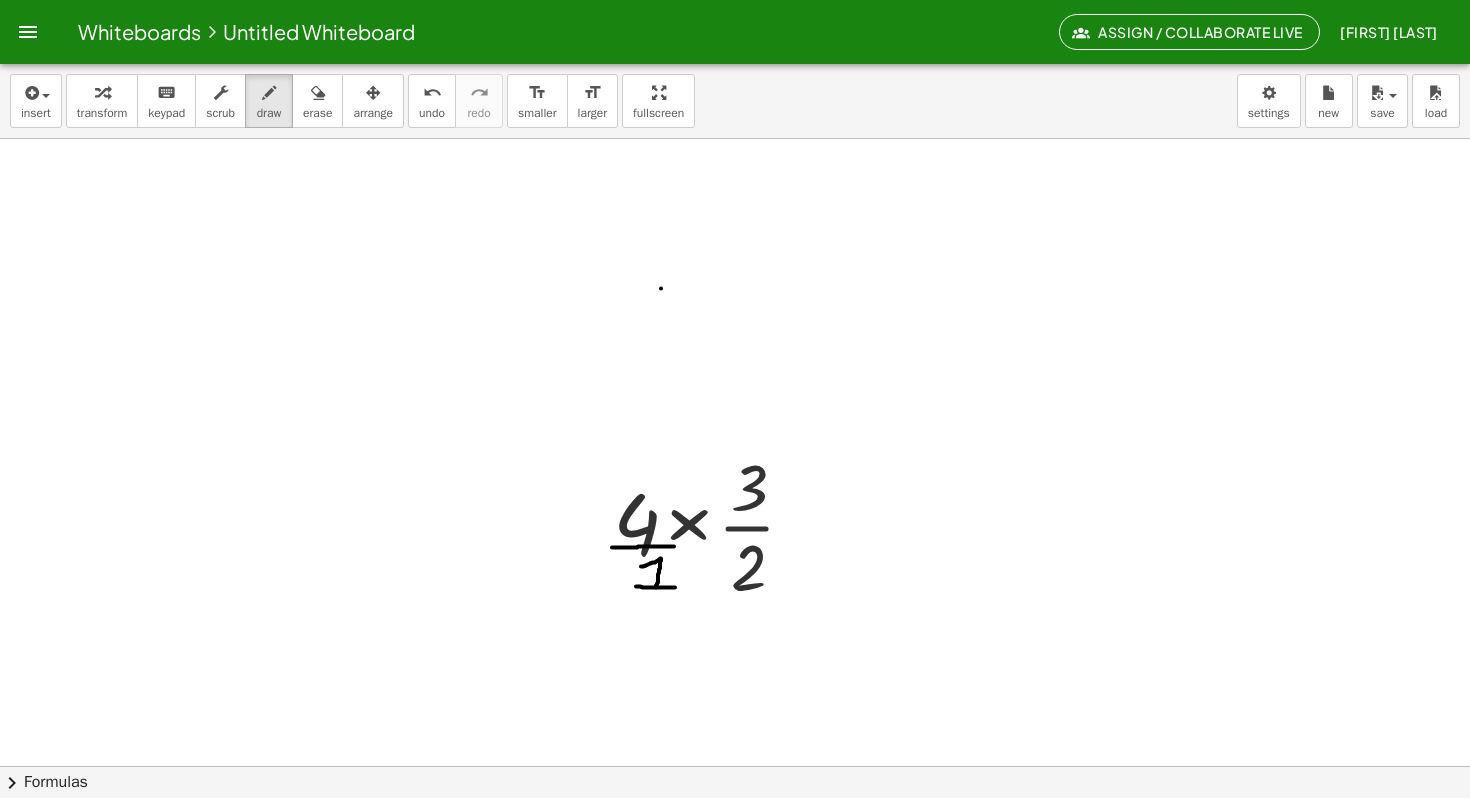 click at bounding box center (735, -139) 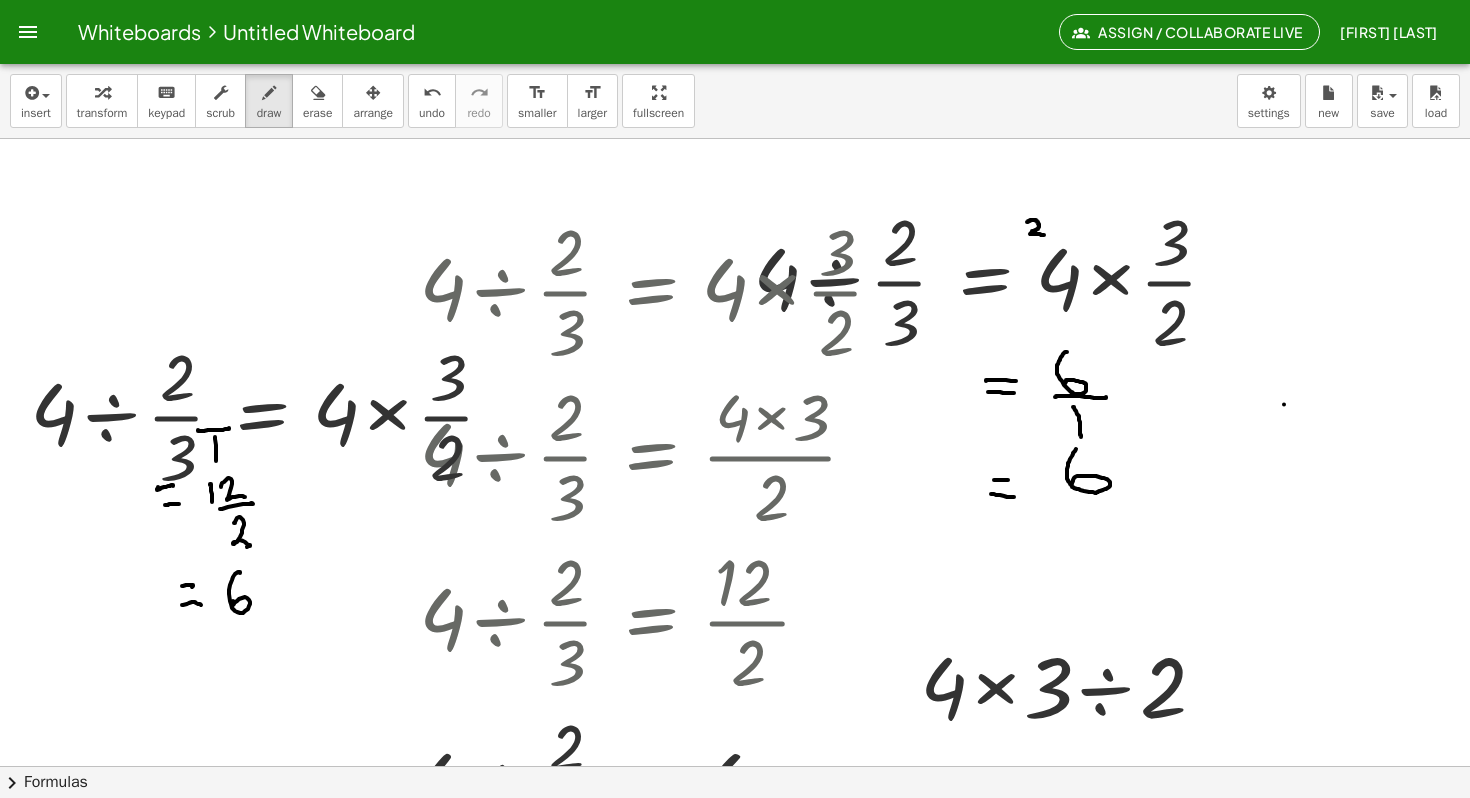 scroll, scrollTop: 0, scrollLeft: 0, axis: both 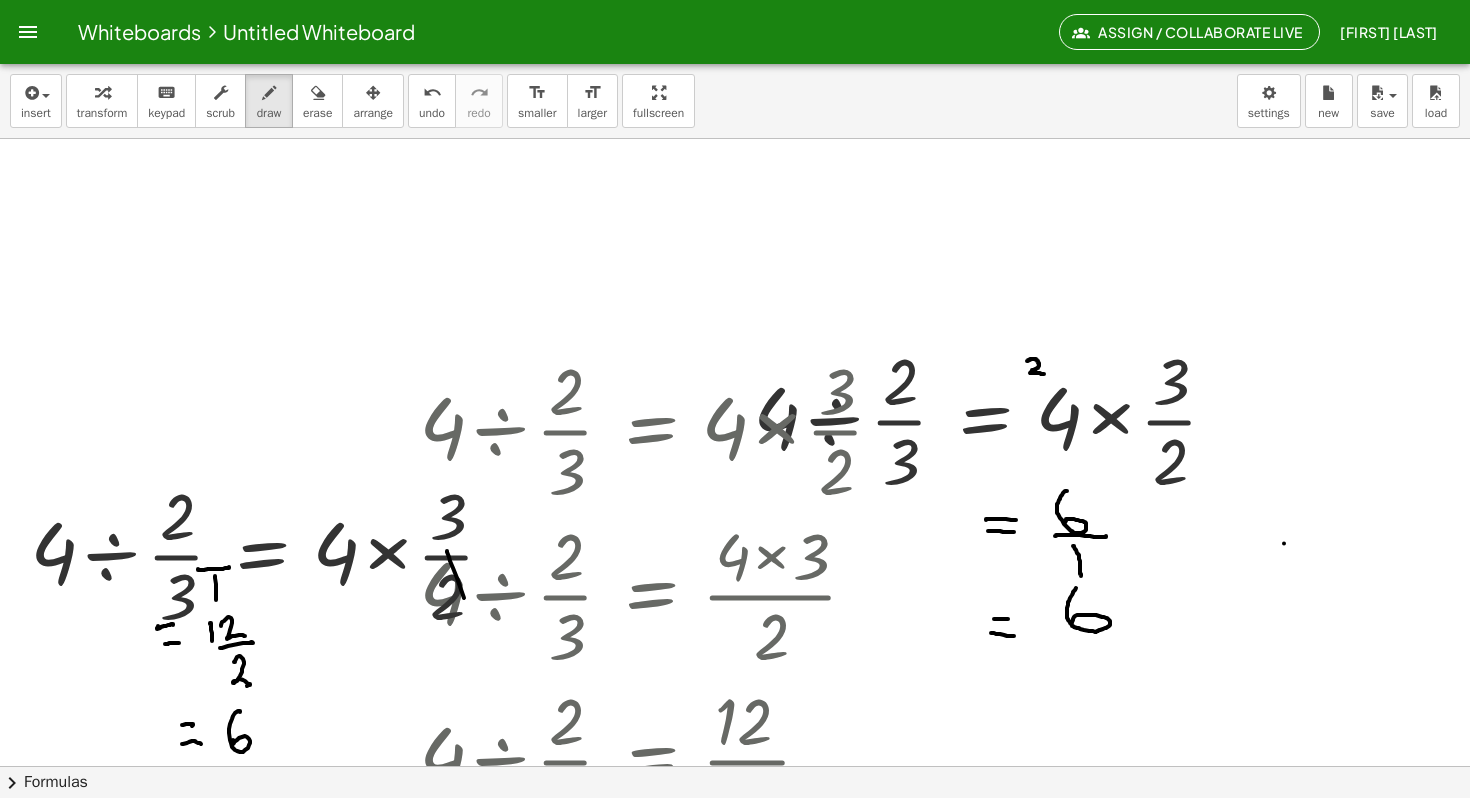 drag, startPoint x: 447, startPoint y: 551, endPoint x: 493, endPoint y: 665, distance: 122.93088 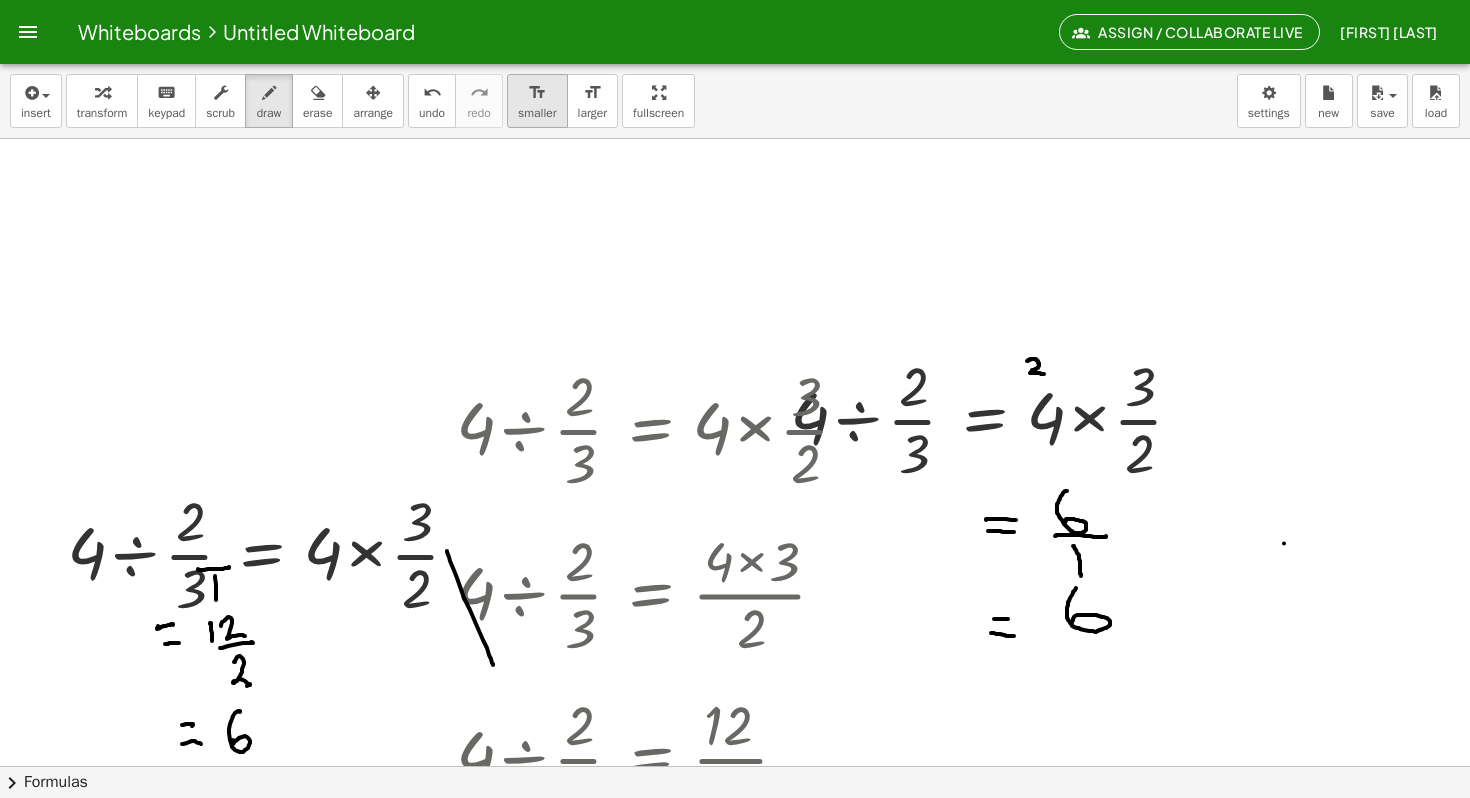 click on "format_size" at bounding box center [537, 93] 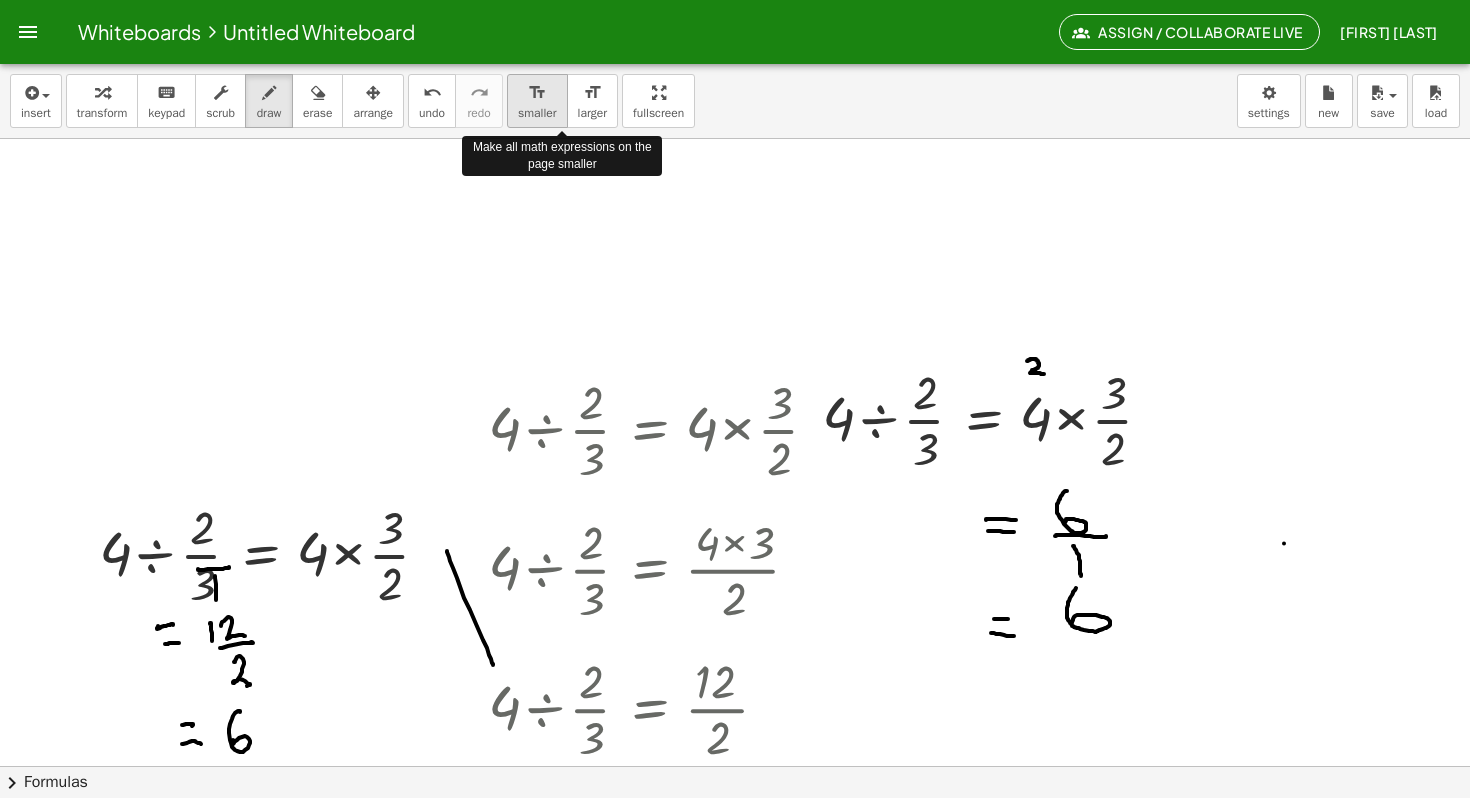 click on "format_size" at bounding box center (537, 93) 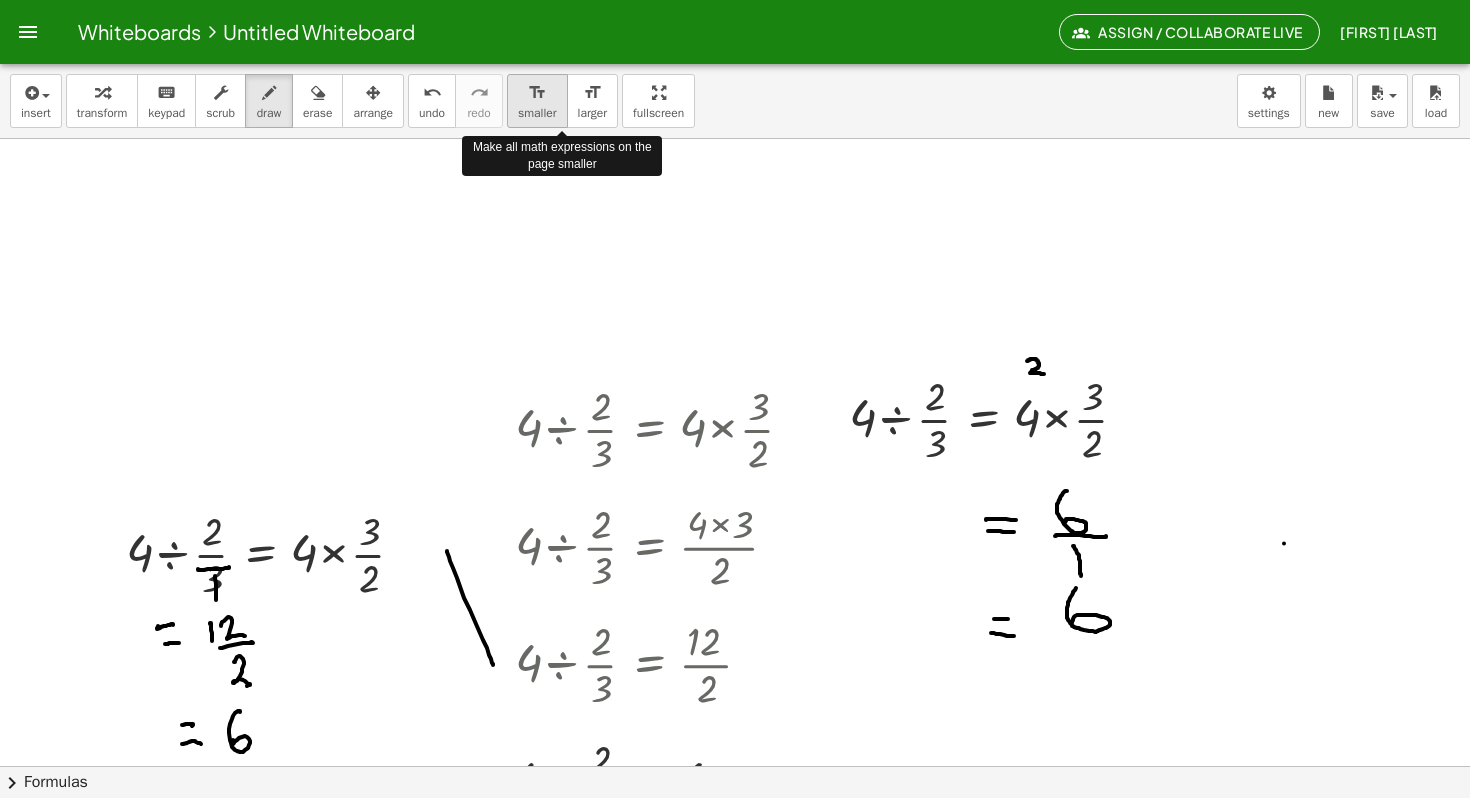 click on "format_size" at bounding box center [537, 93] 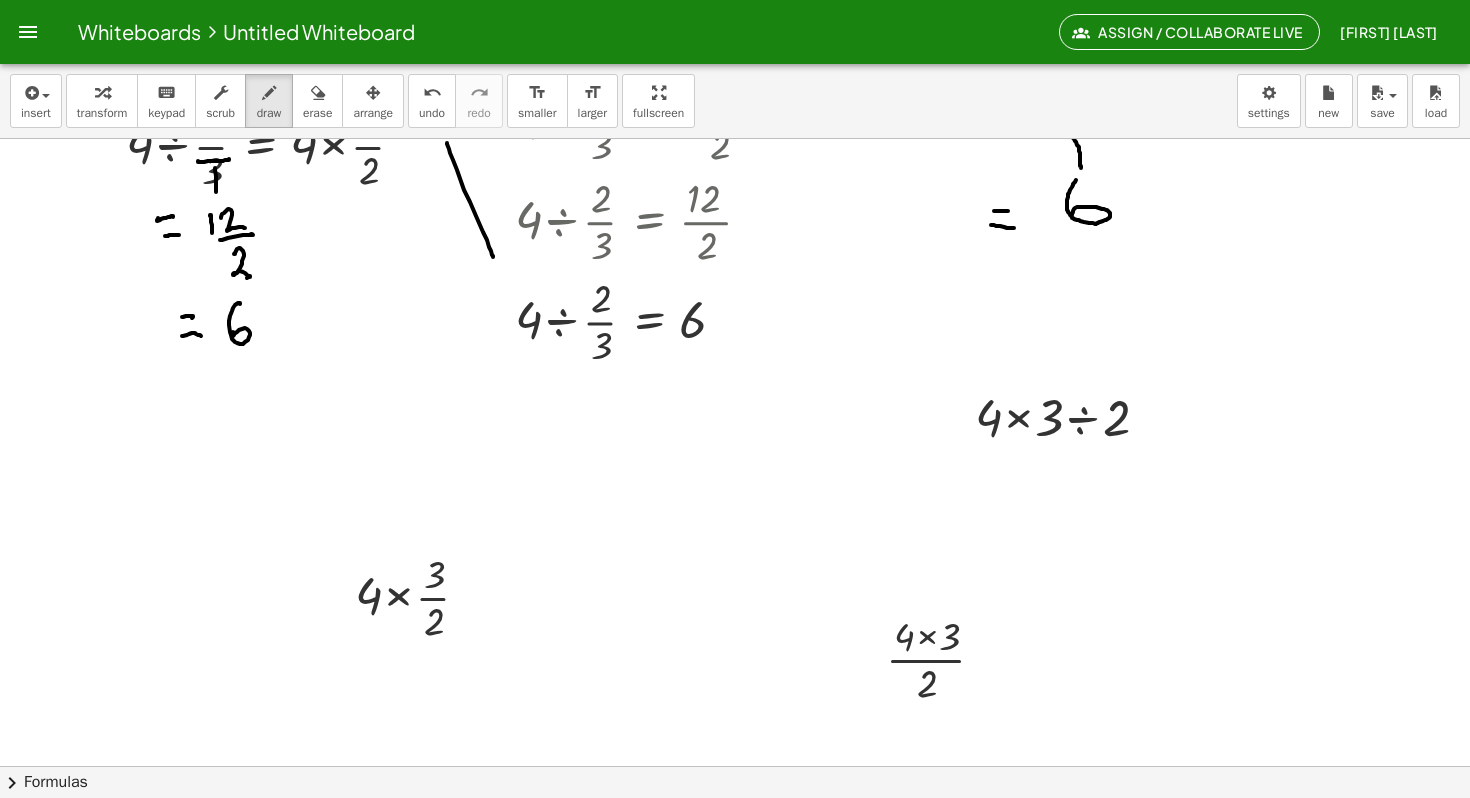 scroll, scrollTop: 0, scrollLeft: 0, axis: both 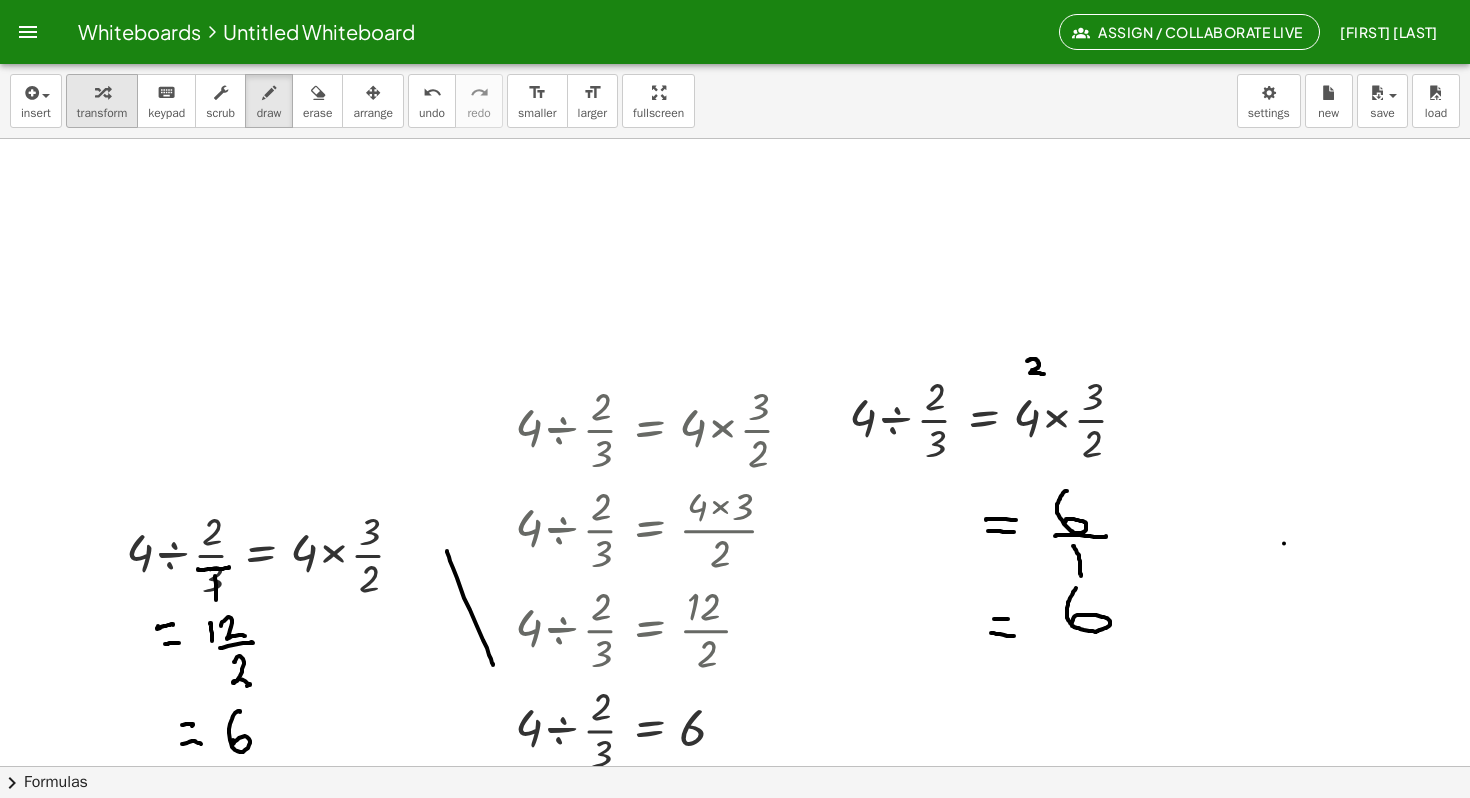 click at bounding box center [102, 93] 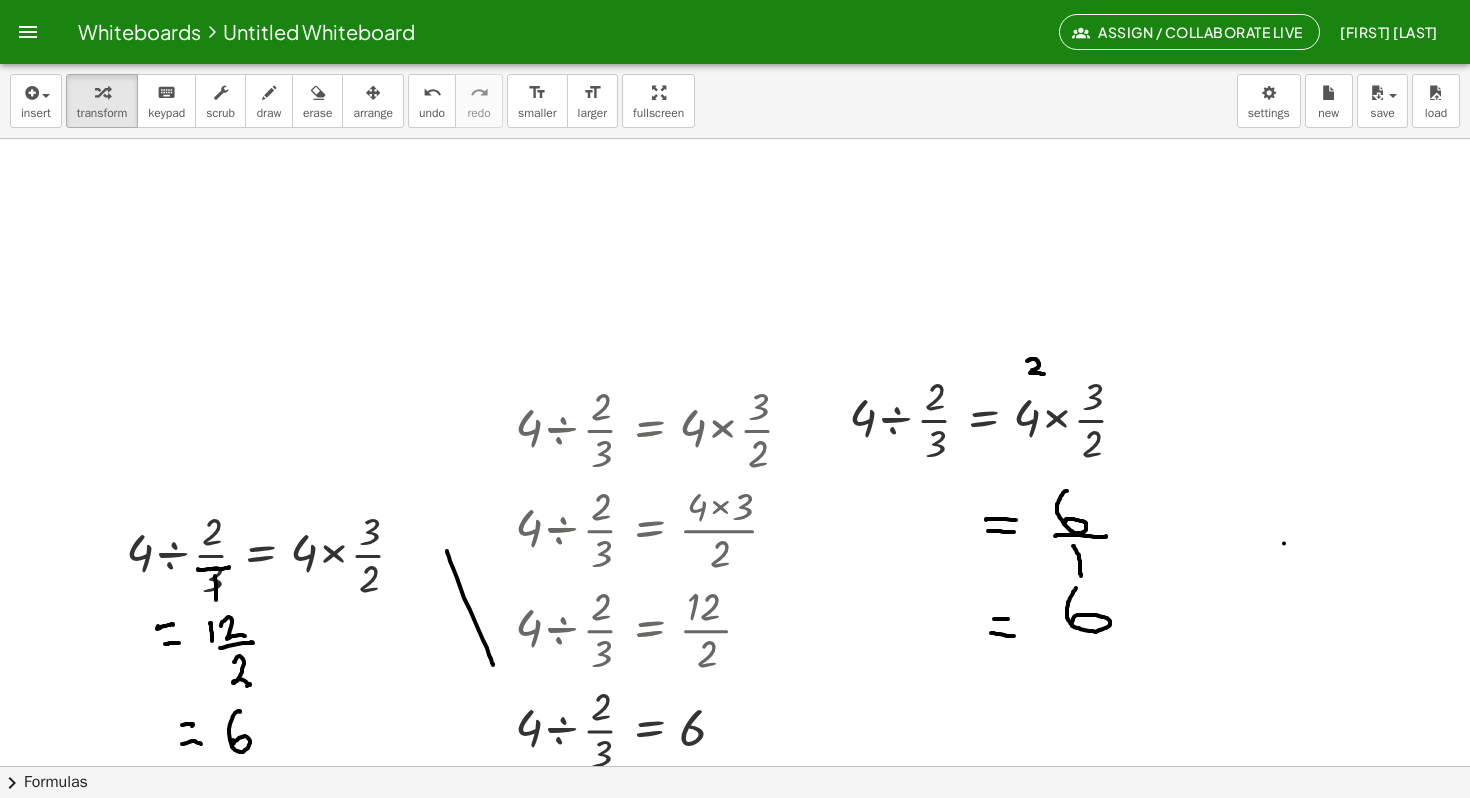 click at bounding box center (735, 1079) 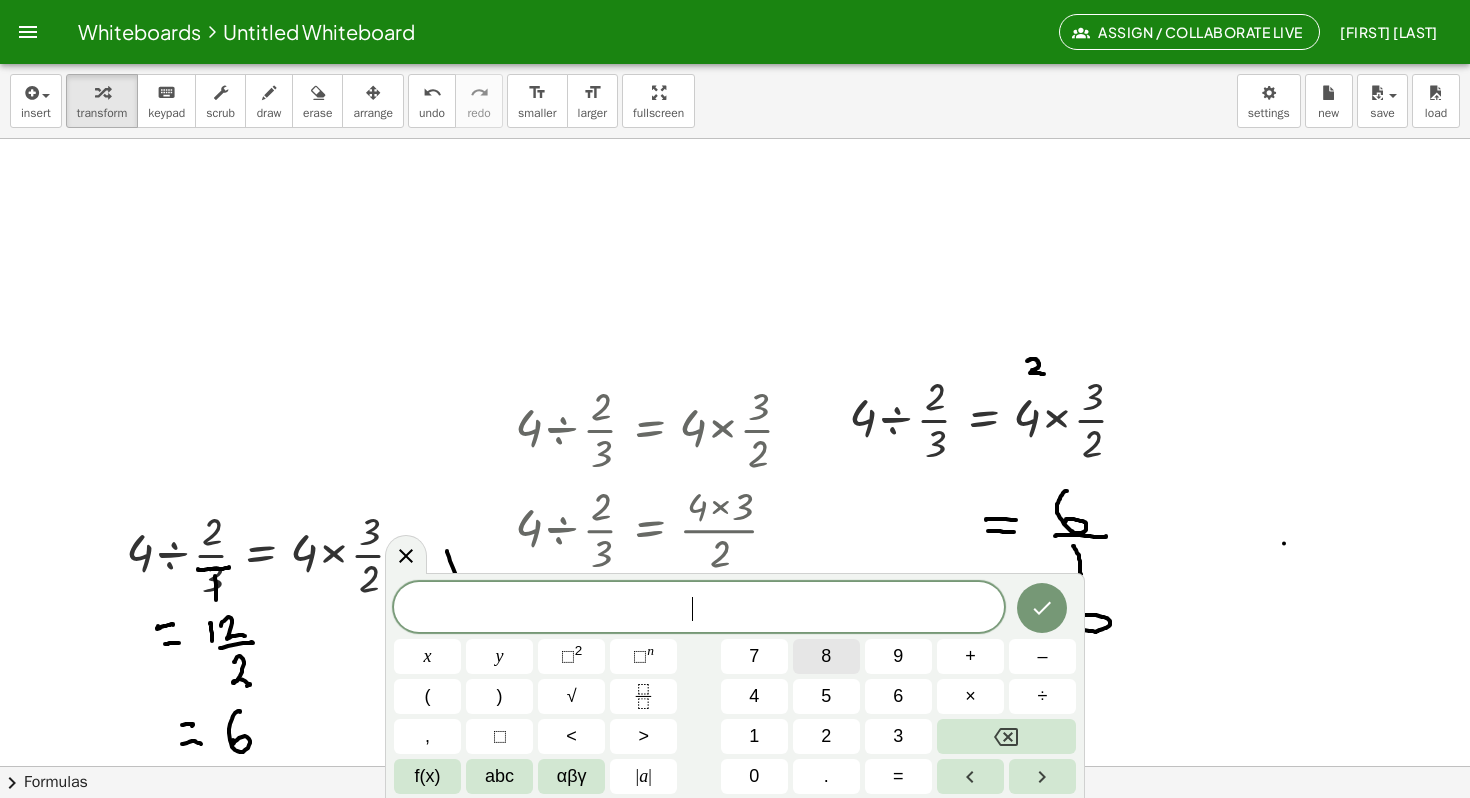 click on "8" at bounding box center [826, 656] 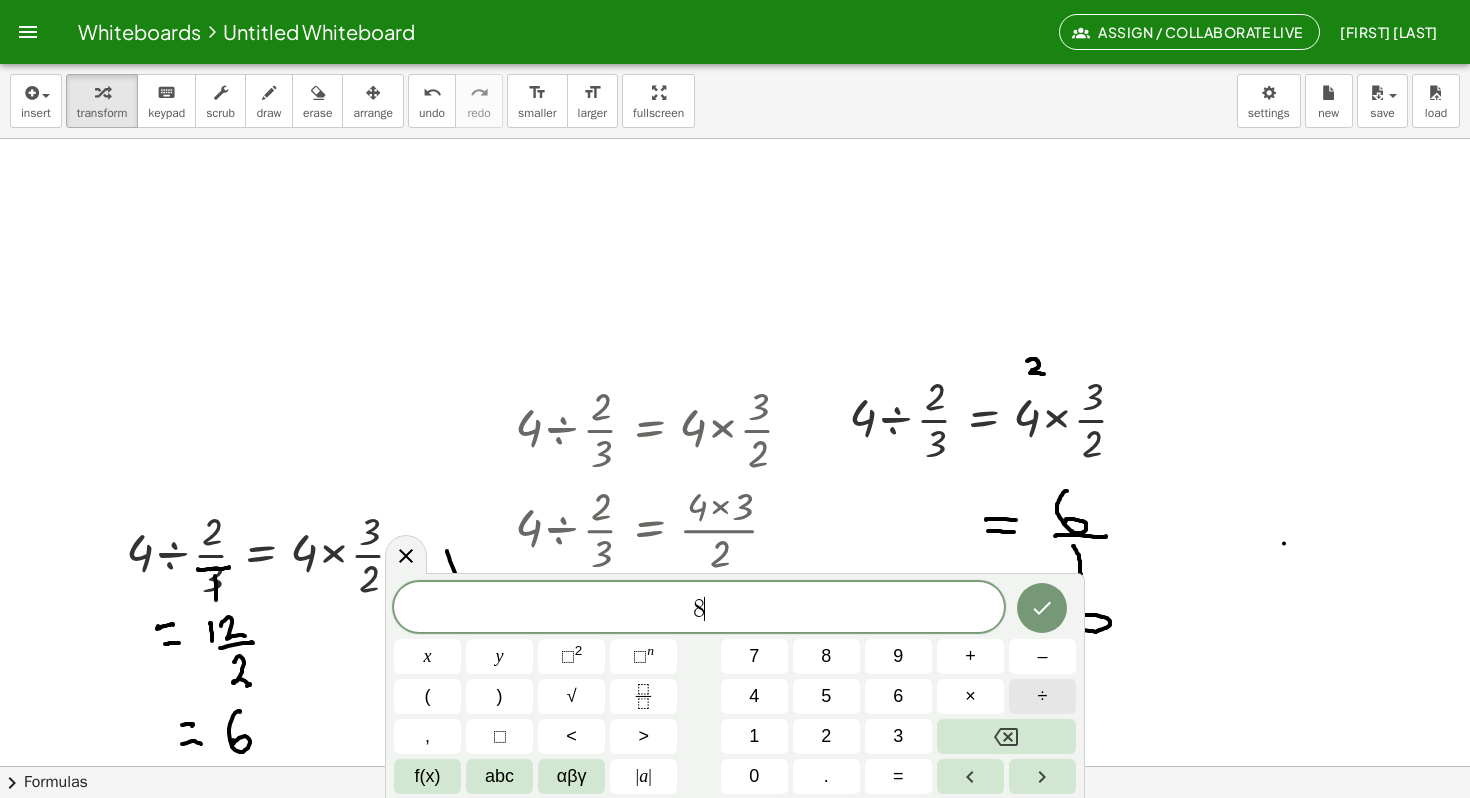 click on "÷" at bounding box center (1043, 696) 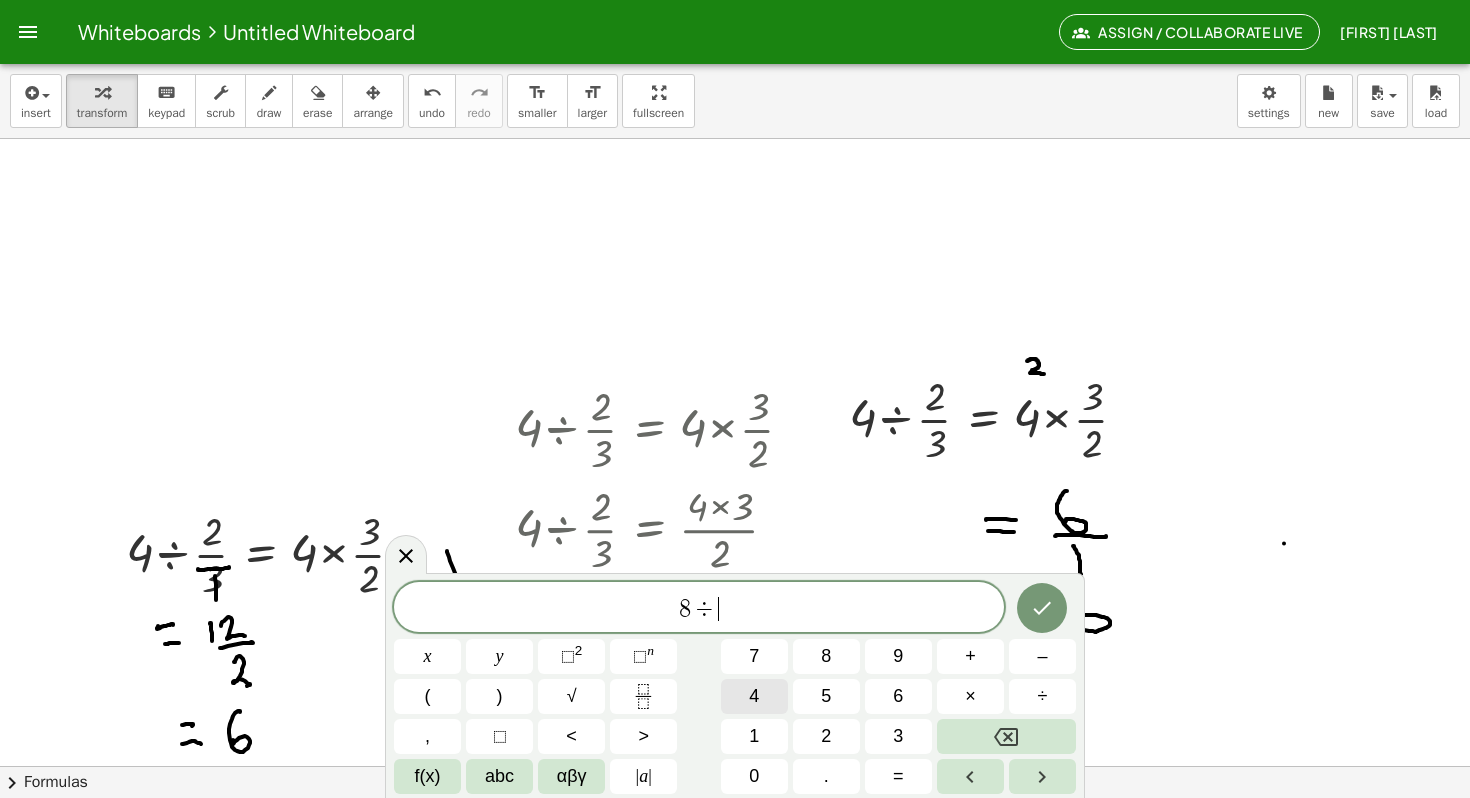 click on "4" at bounding box center [754, 696] 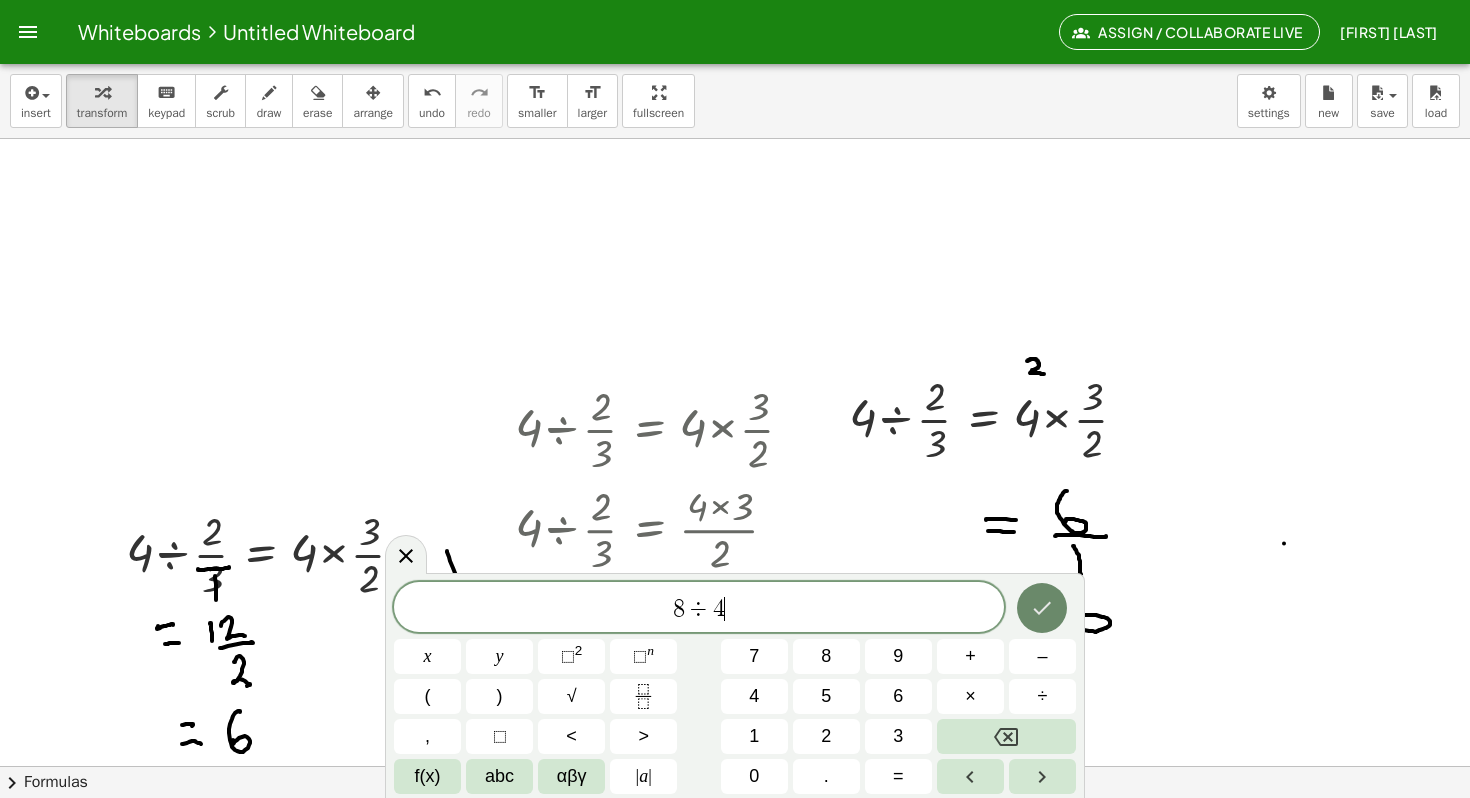 click 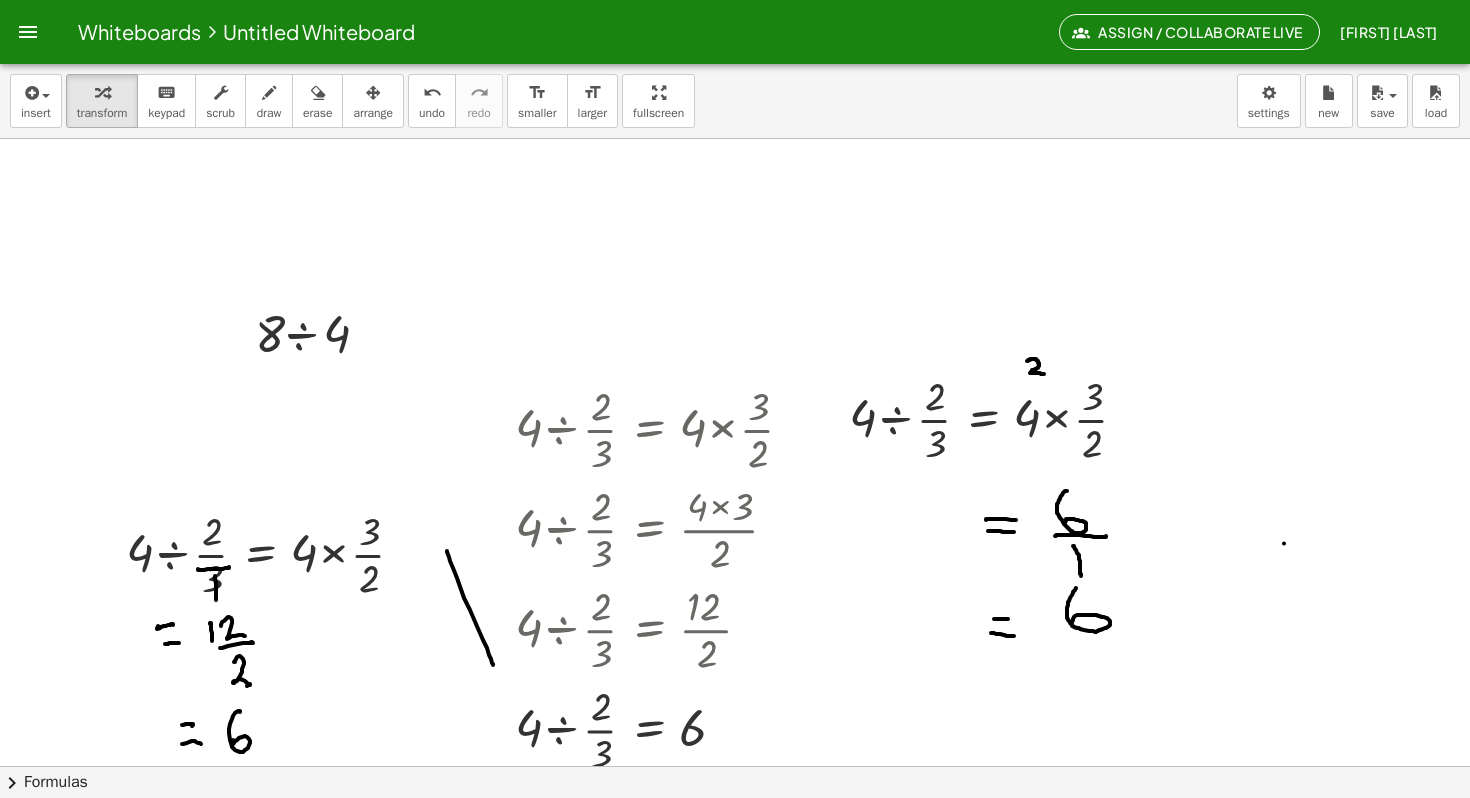 click at bounding box center (735, 1079) 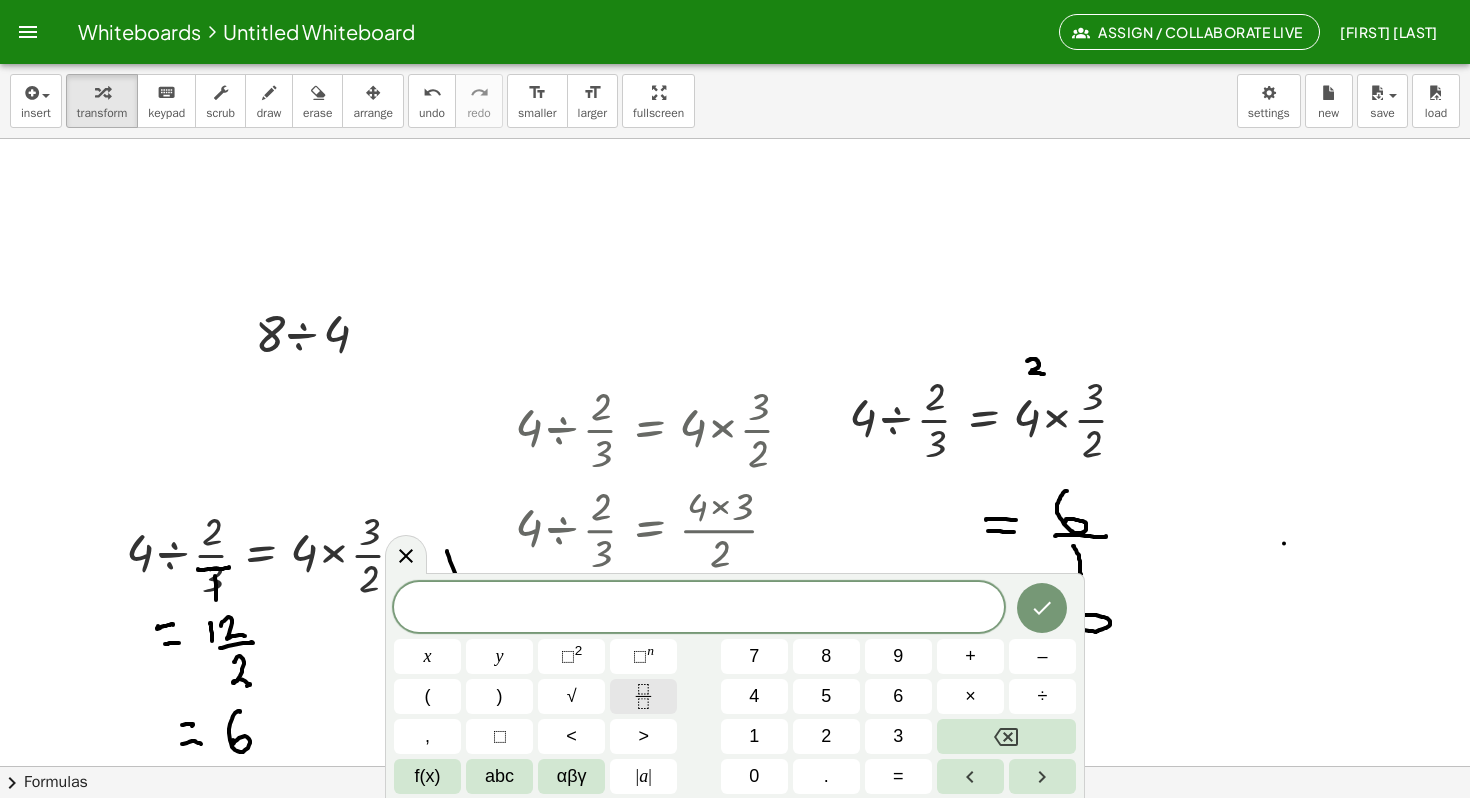 click 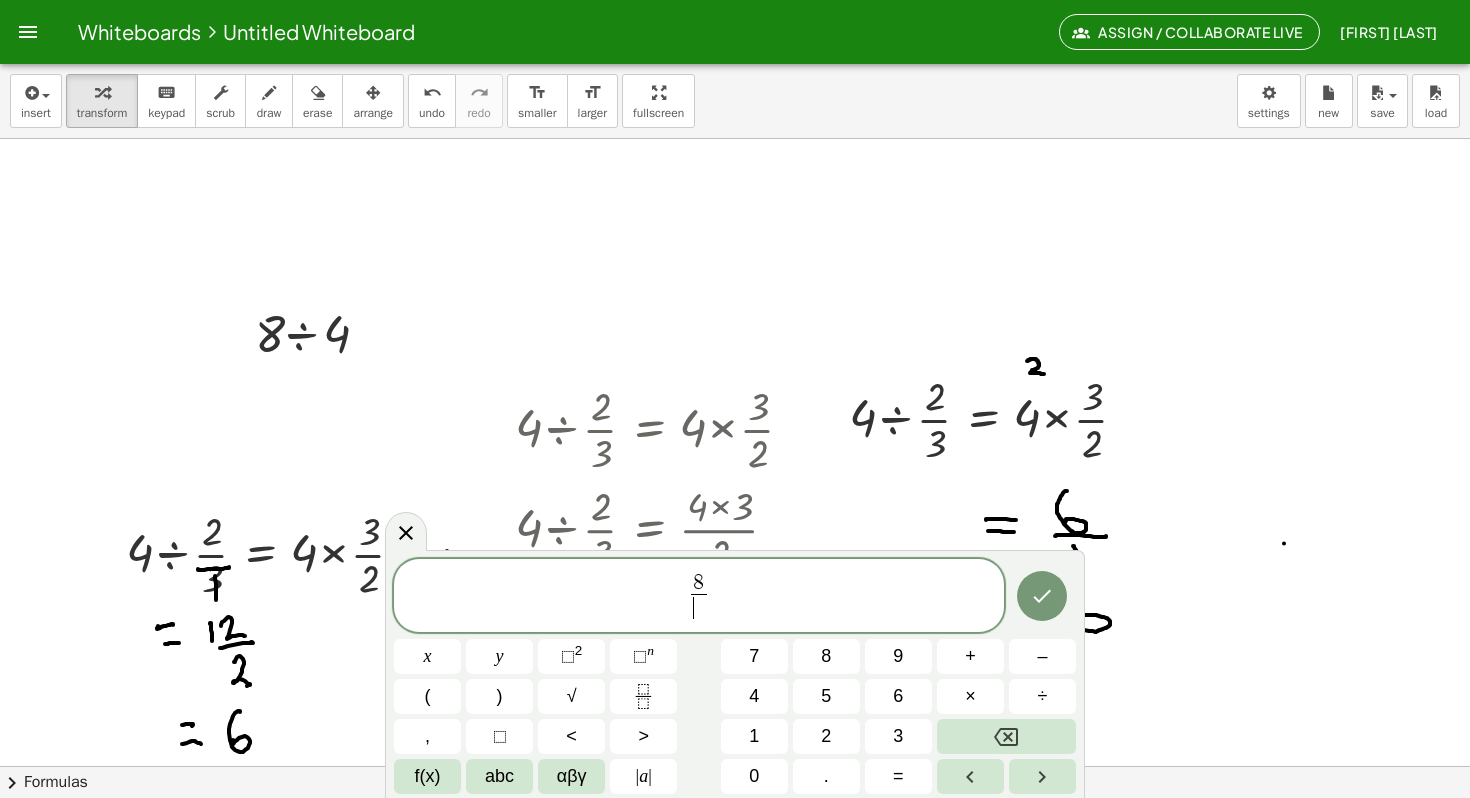 click on "​" at bounding box center (698, 607) 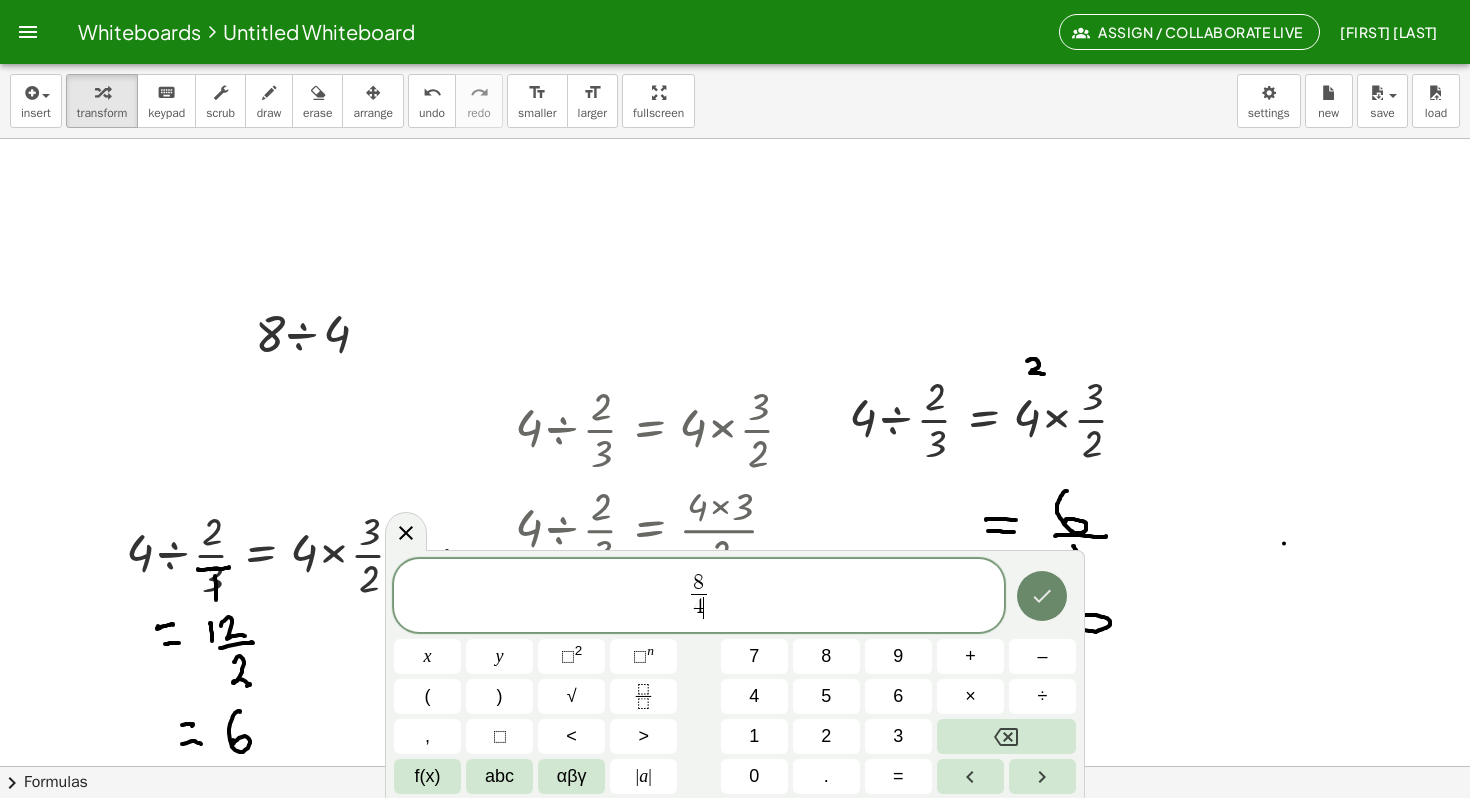 click 